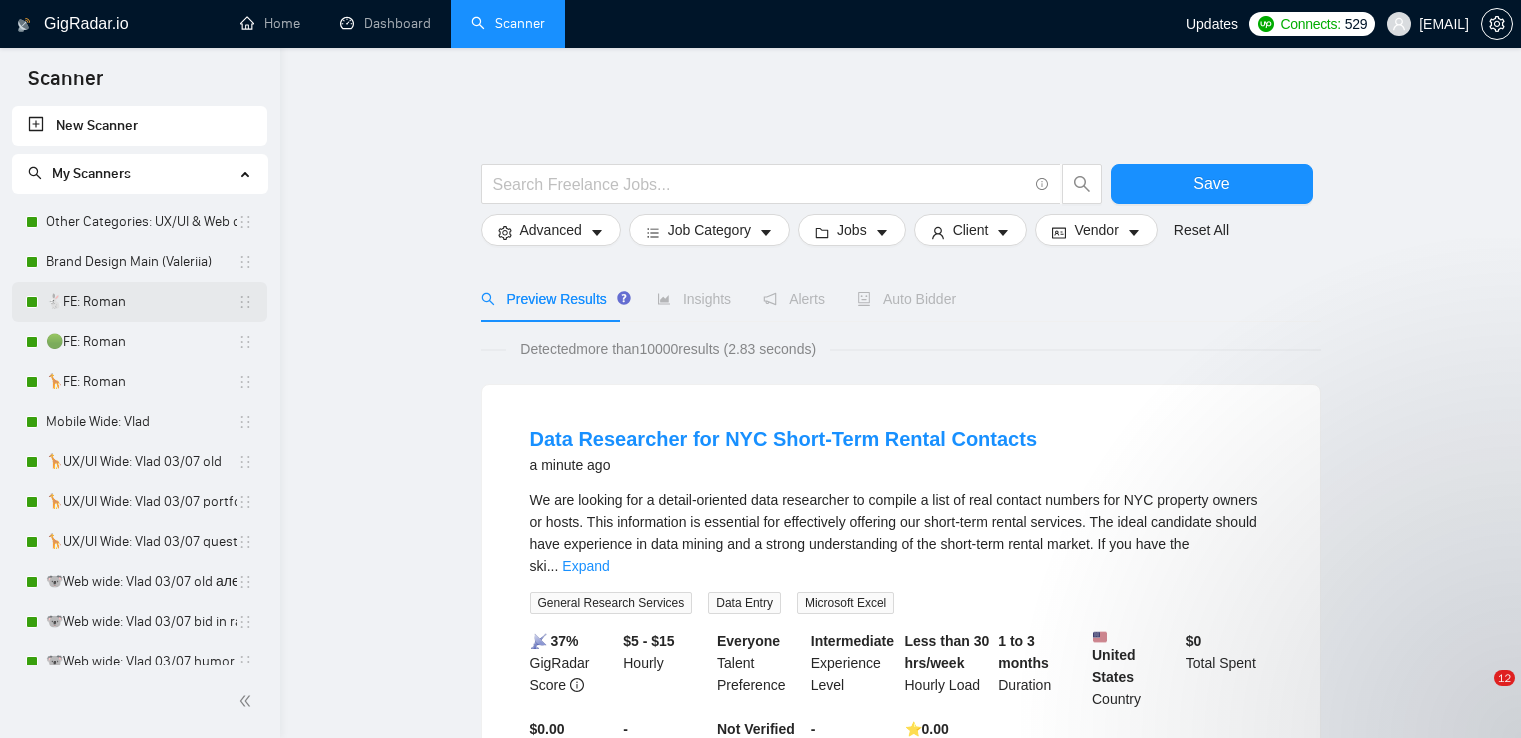 scroll, scrollTop: 0, scrollLeft: 0, axis: both 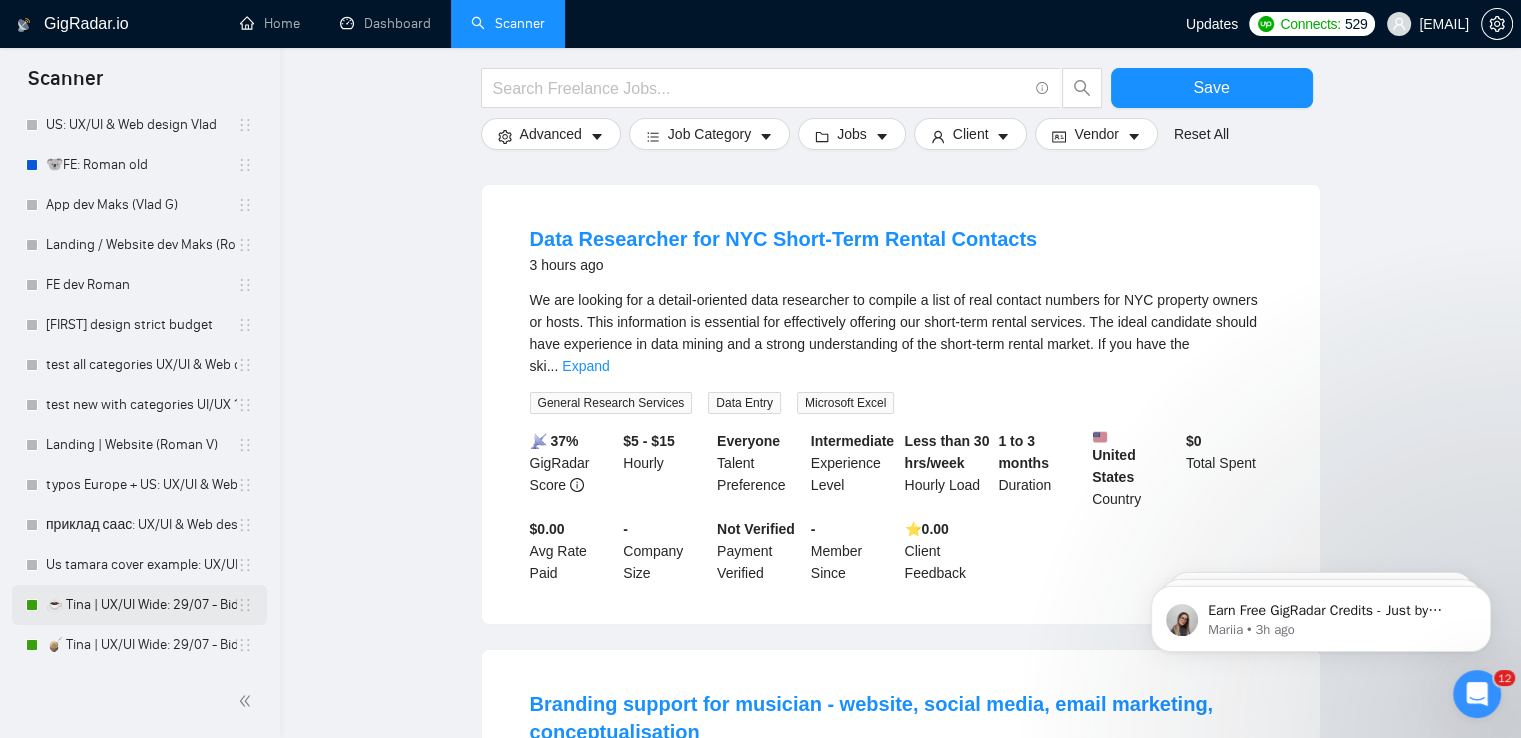 click on "☕ Tina | UX/UI Wide: 29/07 - Bid in Range" at bounding box center [141, 605] 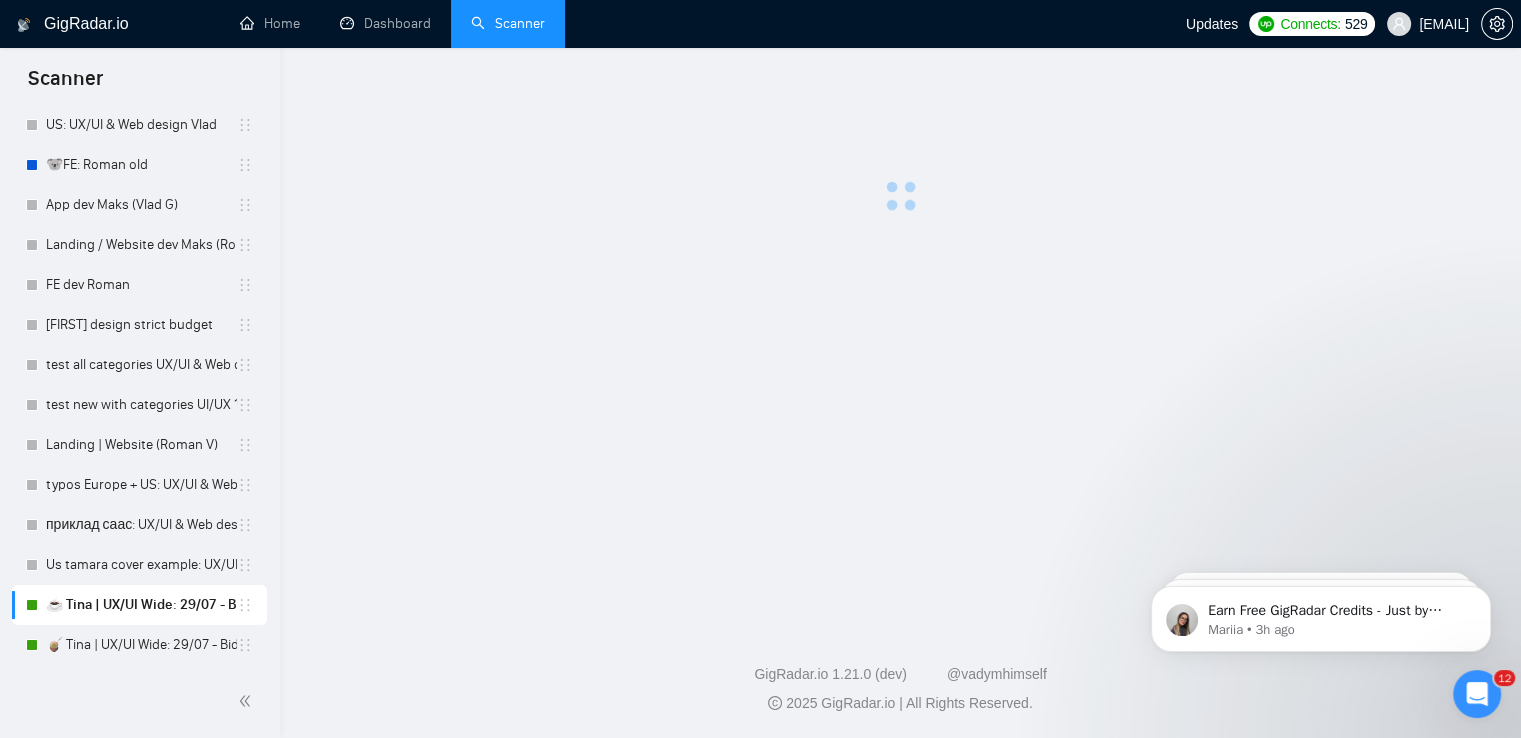 scroll, scrollTop: 0, scrollLeft: 0, axis: both 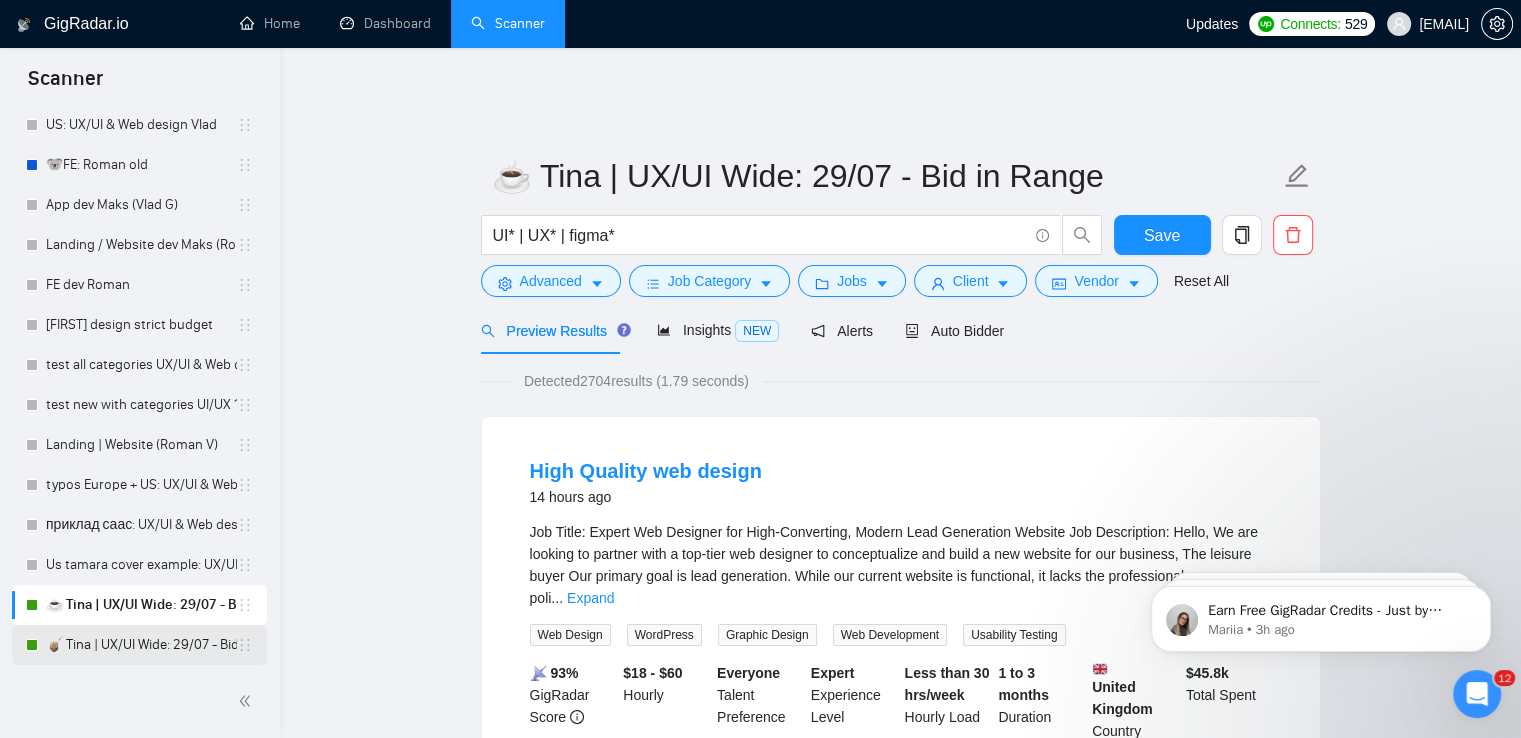 click on "🧉 Tina | UX/UI Wide: 29/07 - Bid in Range" at bounding box center (141, 645) 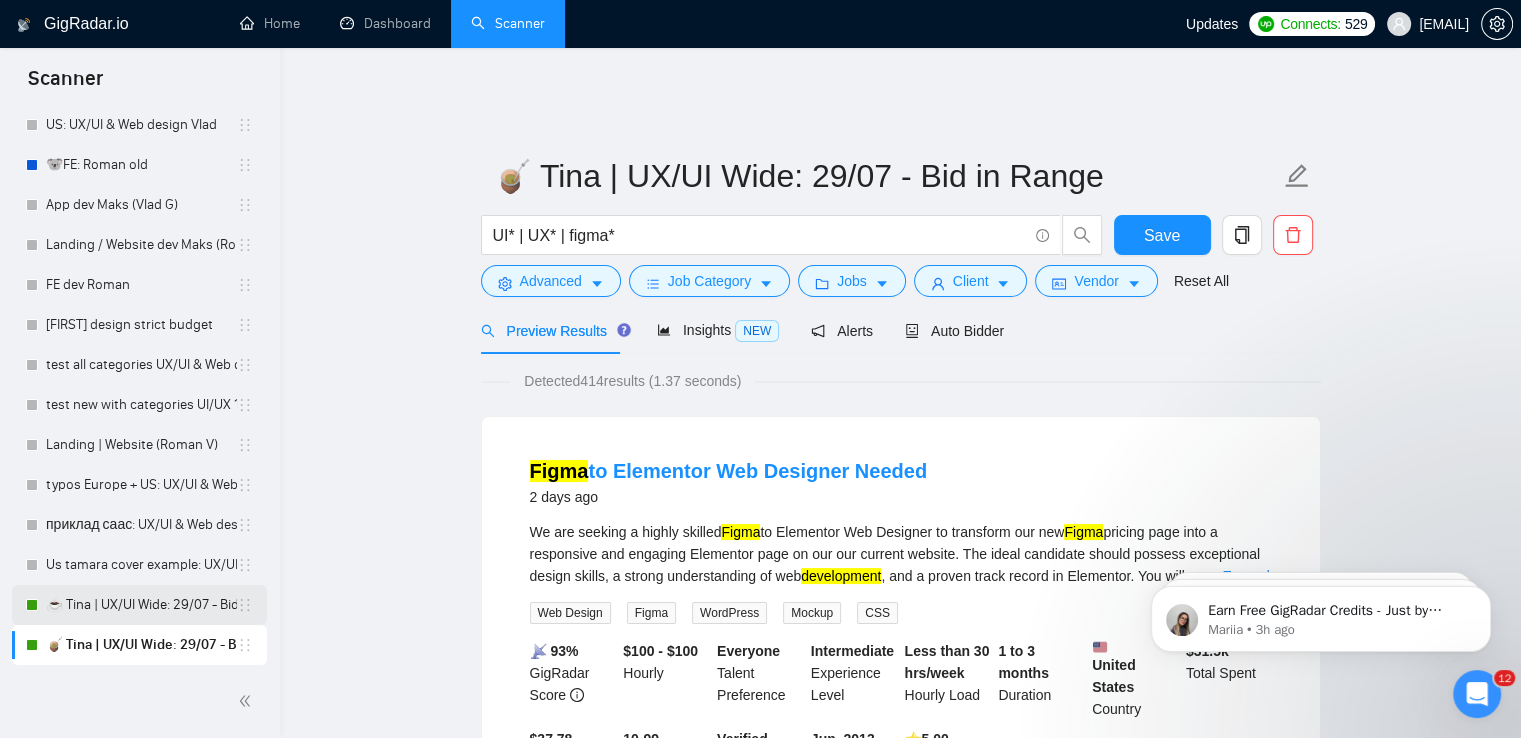 click on "☕ Tina | UX/UI Wide: 29/07 - Bid in Range" at bounding box center (141, 605) 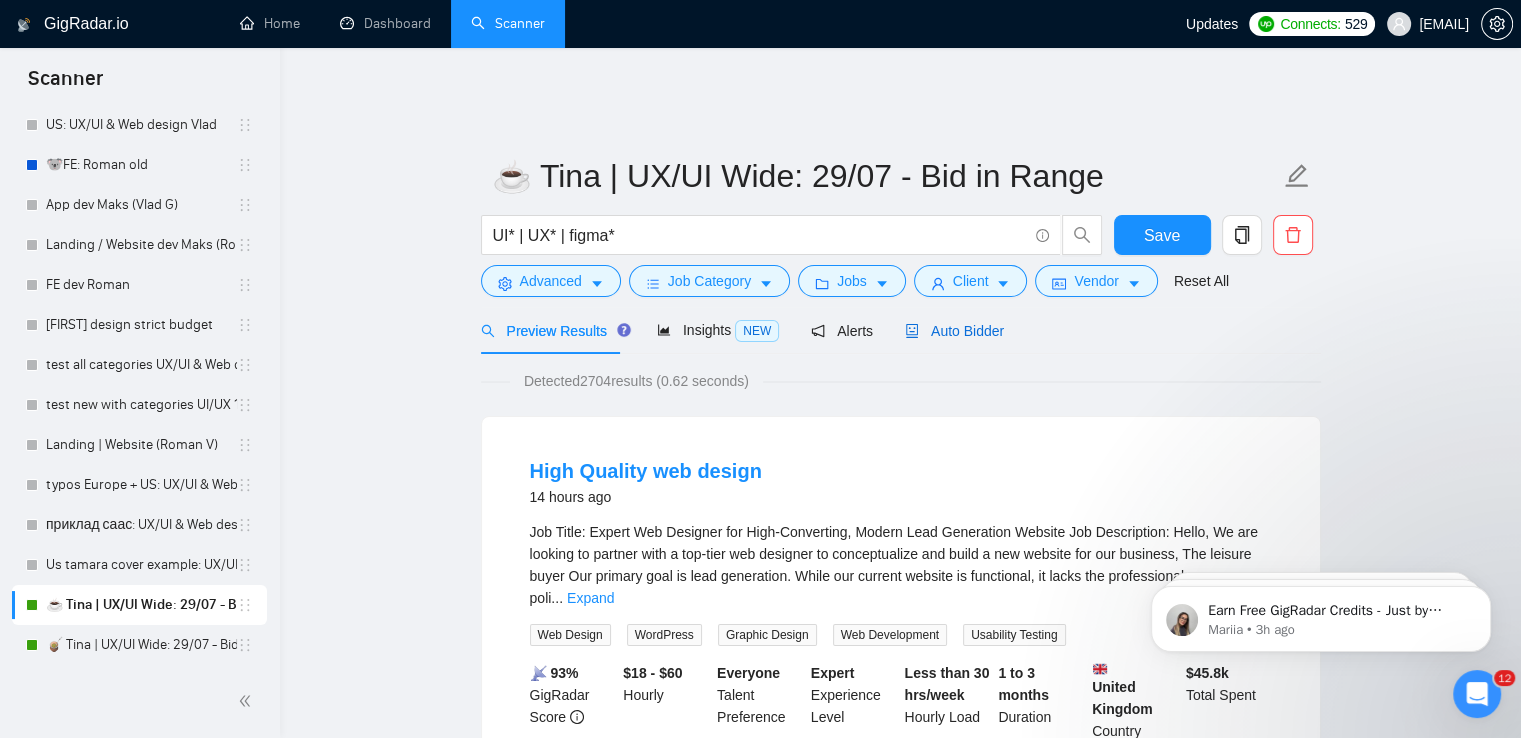 click on "Auto Bidder" at bounding box center [954, 331] 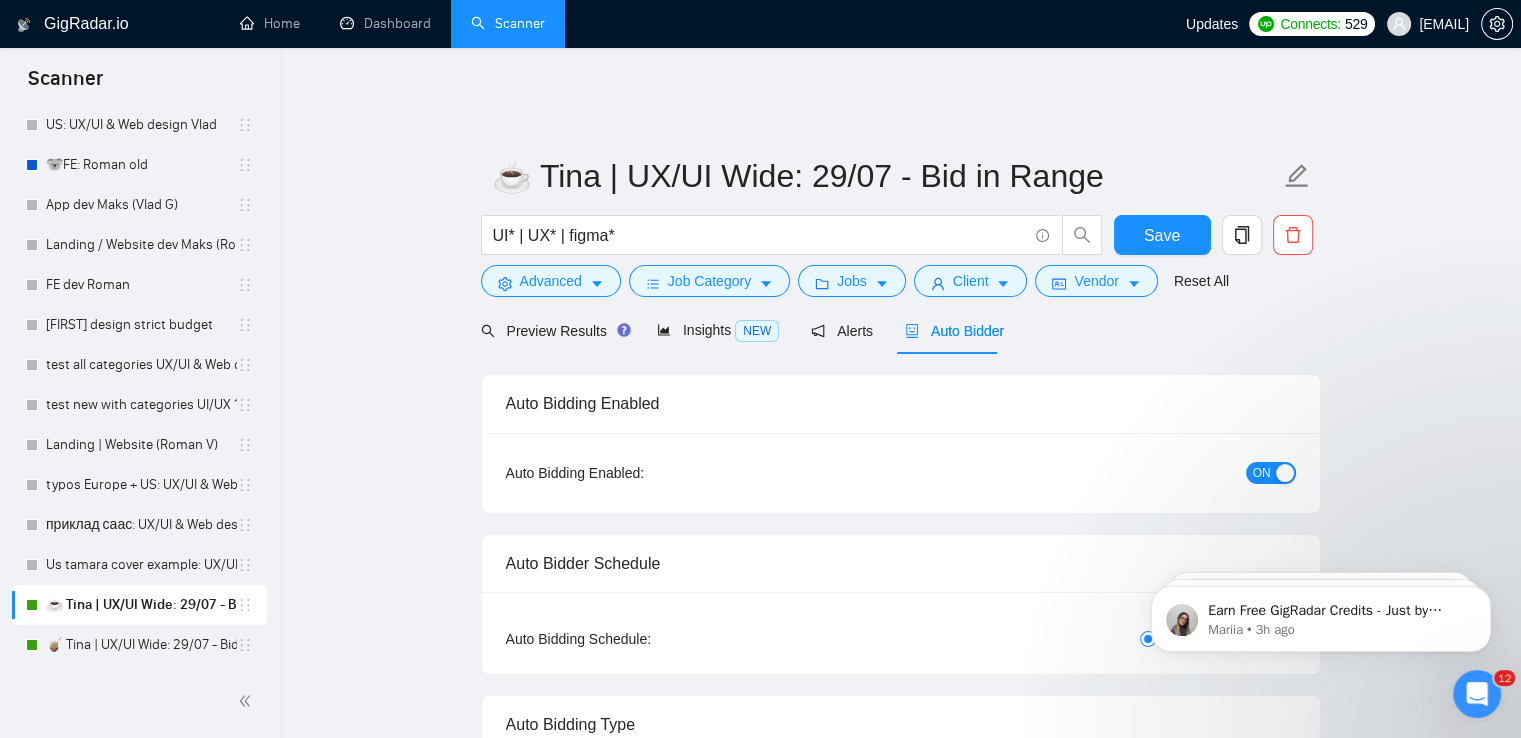 radio on "false" 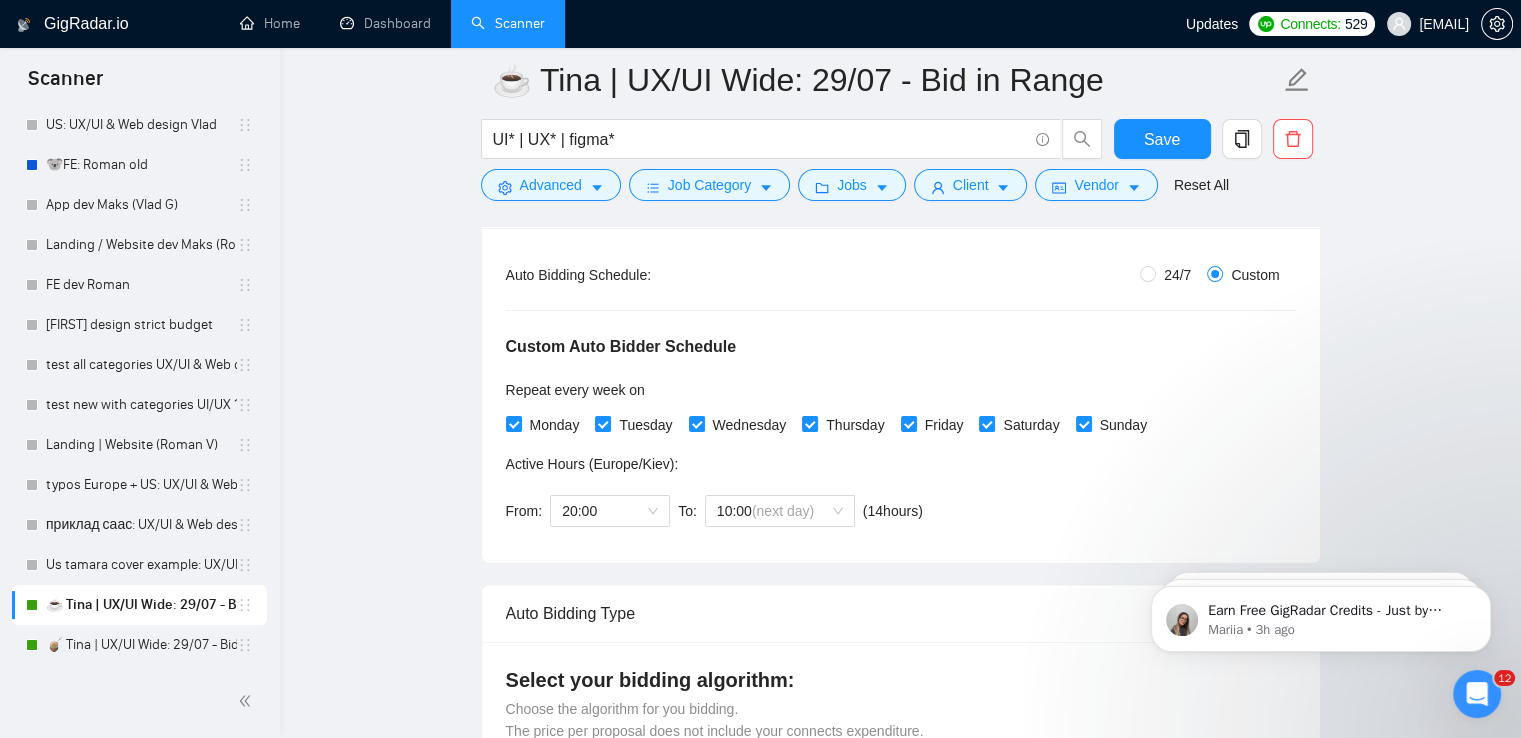 scroll, scrollTop: 300, scrollLeft: 0, axis: vertical 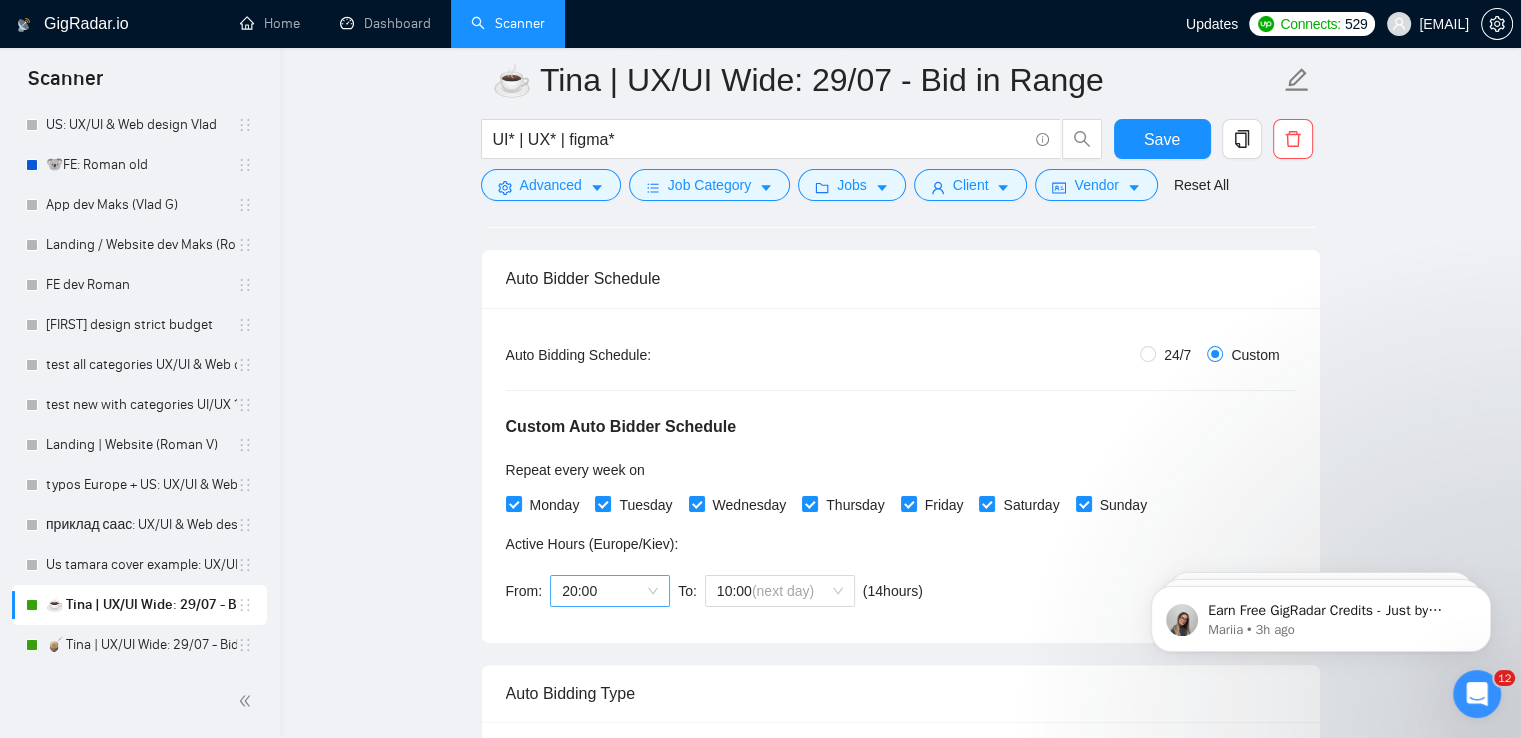 click on "20:00" at bounding box center (610, 591) 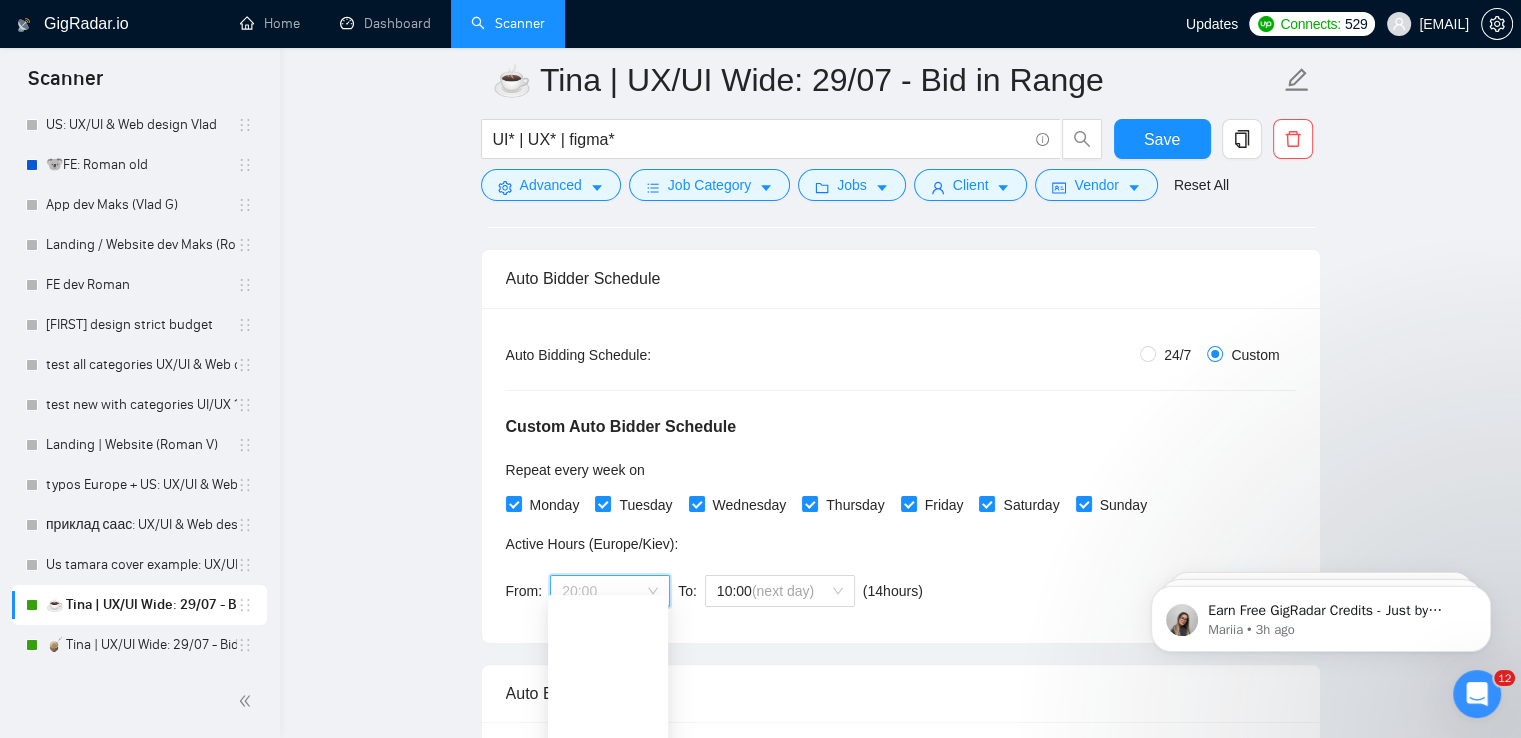 scroll, scrollTop: 416, scrollLeft: 0, axis: vertical 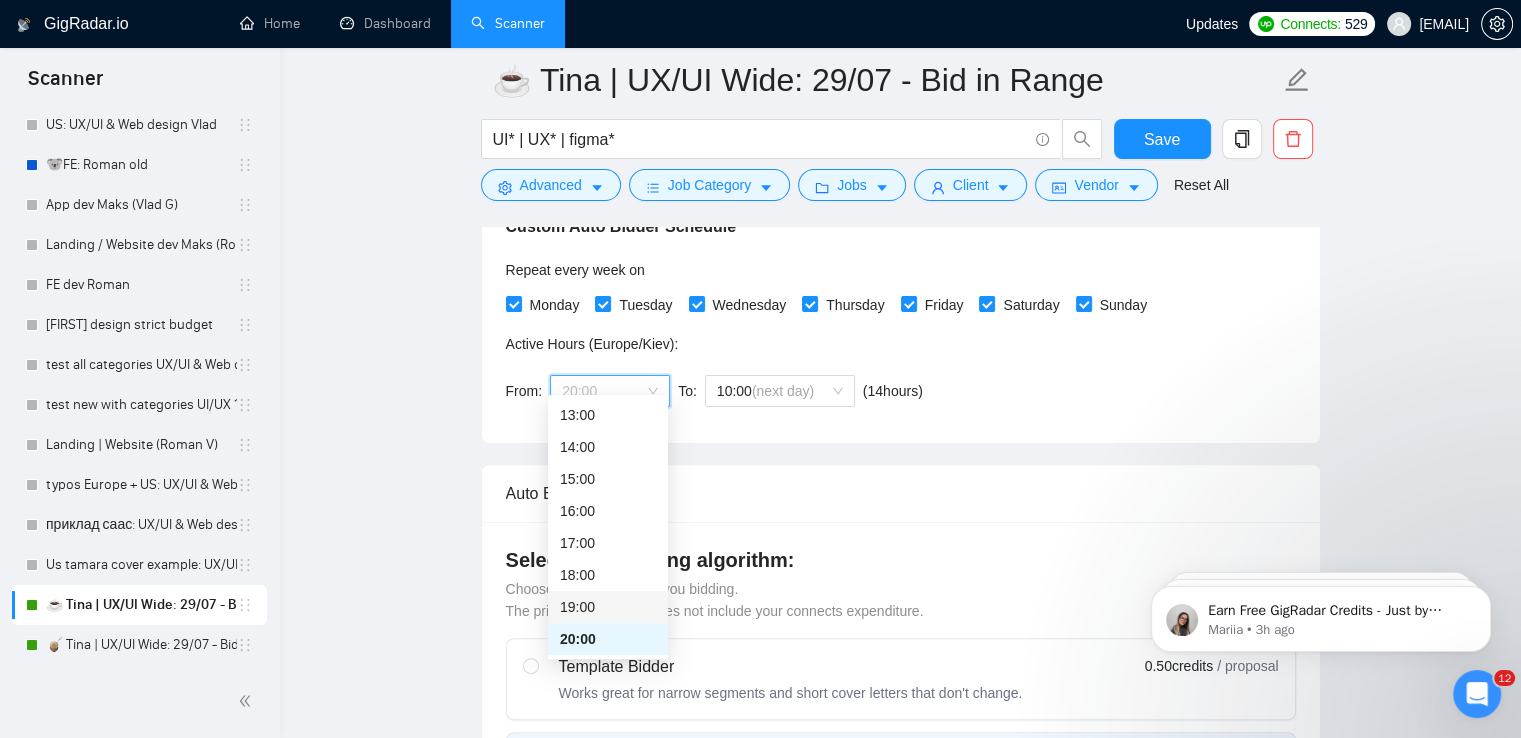 click on "19:00" at bounding box center [608, 607] 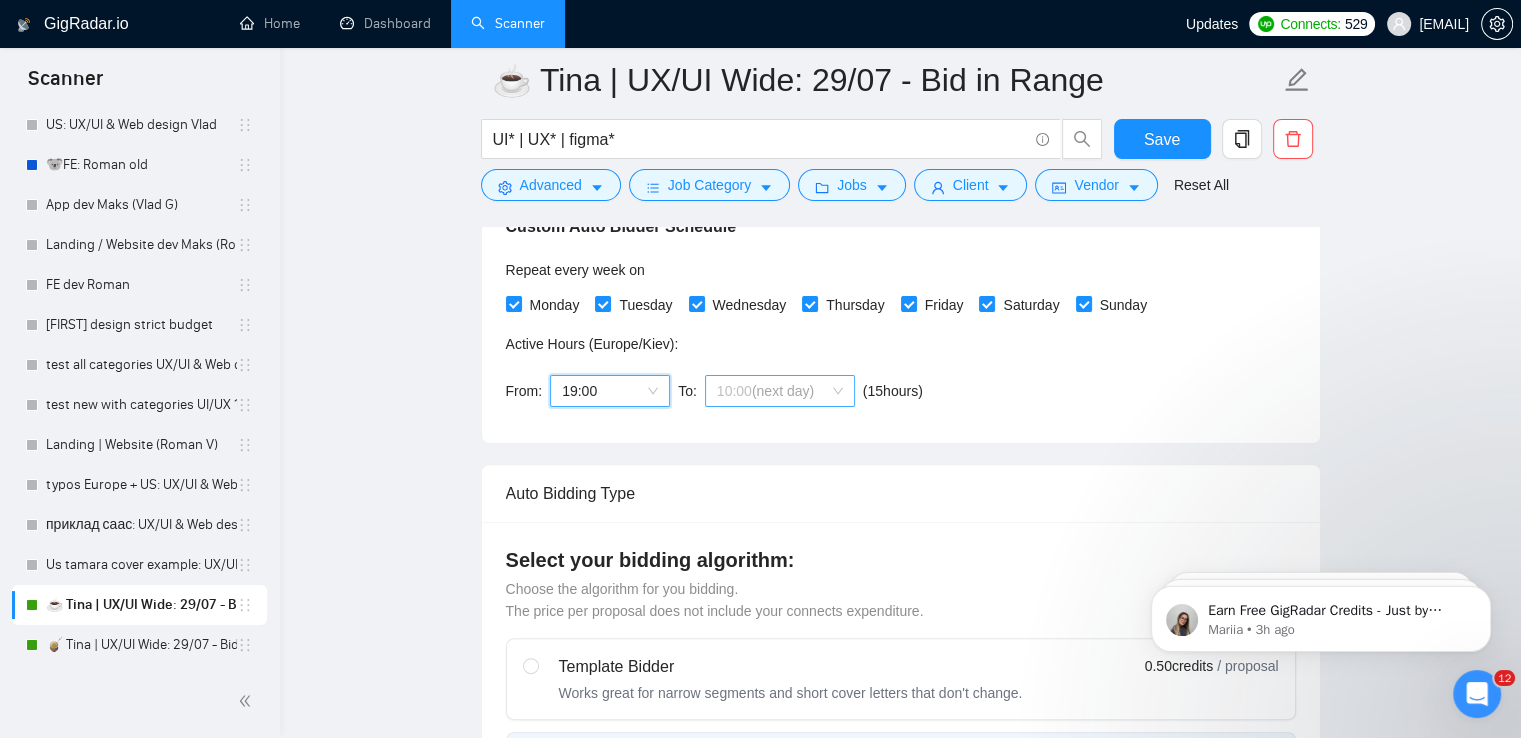 click on "(next day)" at bounding box center (783, 391) 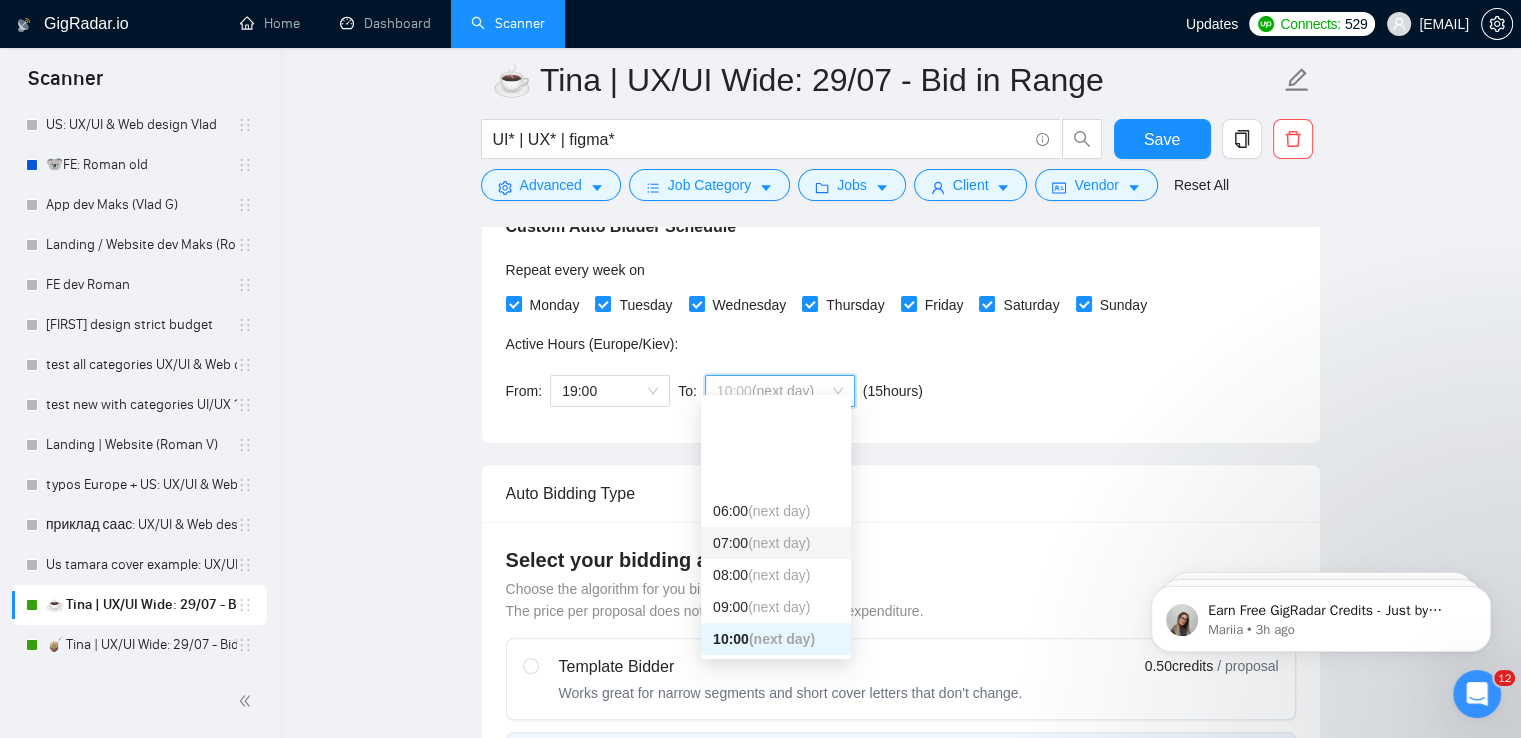 scroll, scrollTop: 196, scrollLeft: 0, axis: vertical 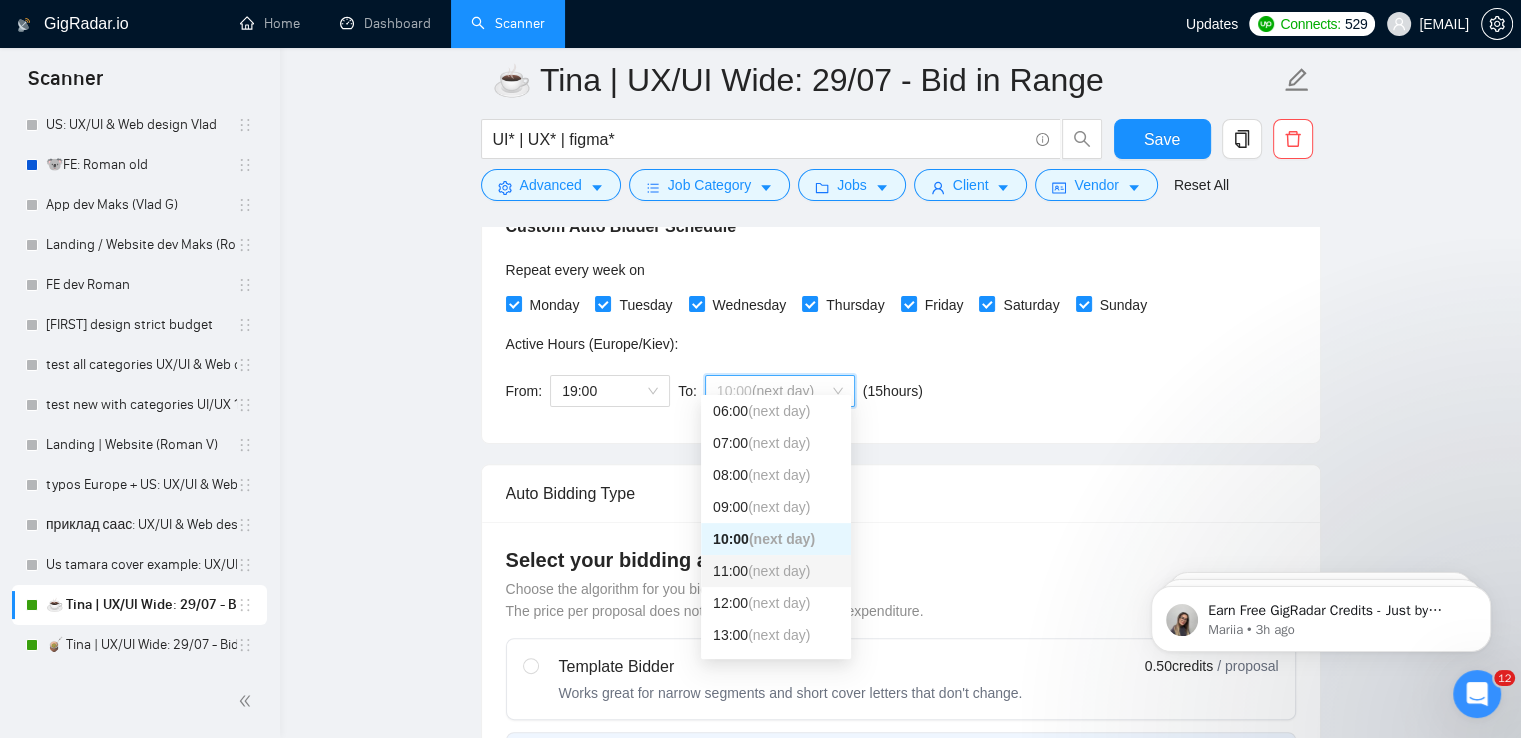click on "(next day)" at bounding box center (779, 571) 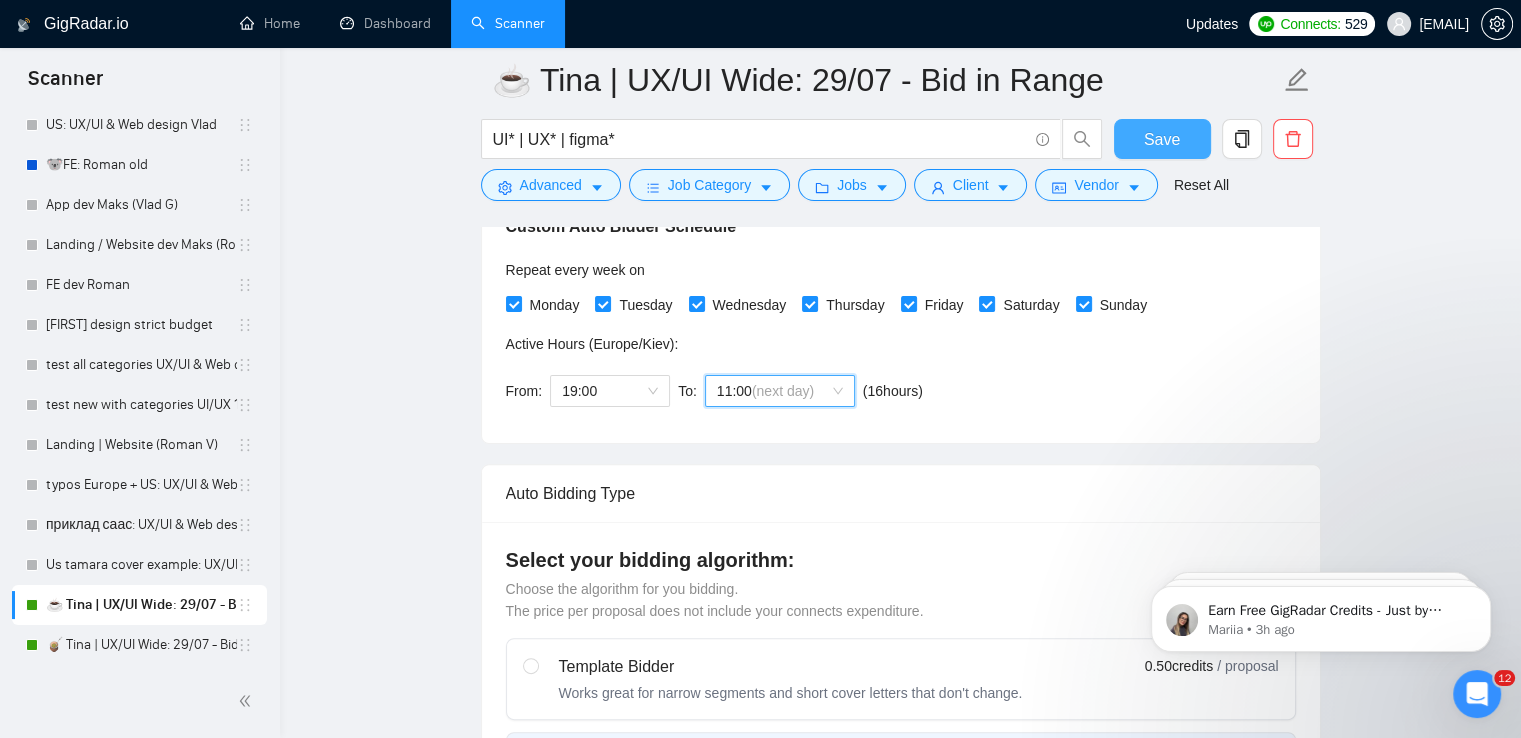 click on "Save" at bounding box center (1162, 139) 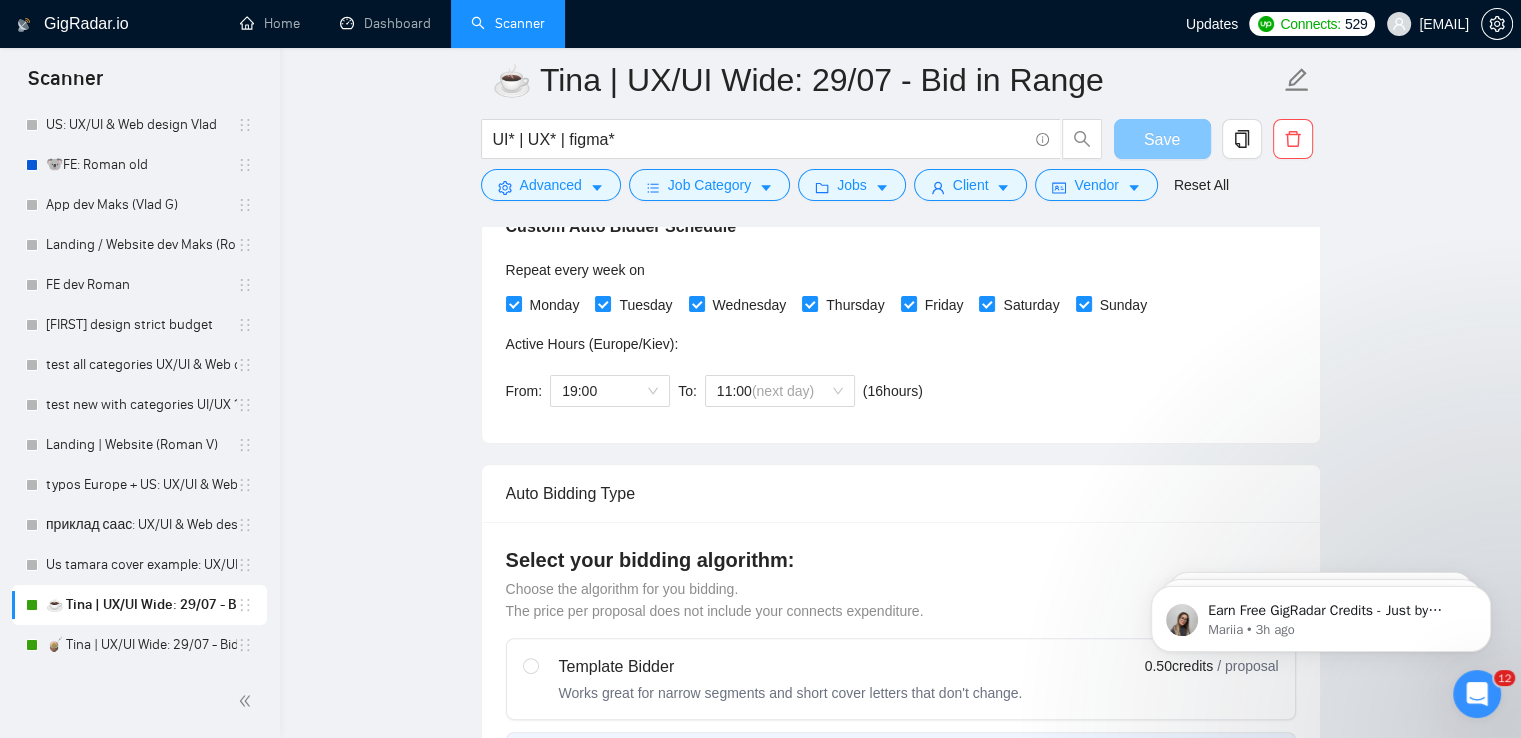 type 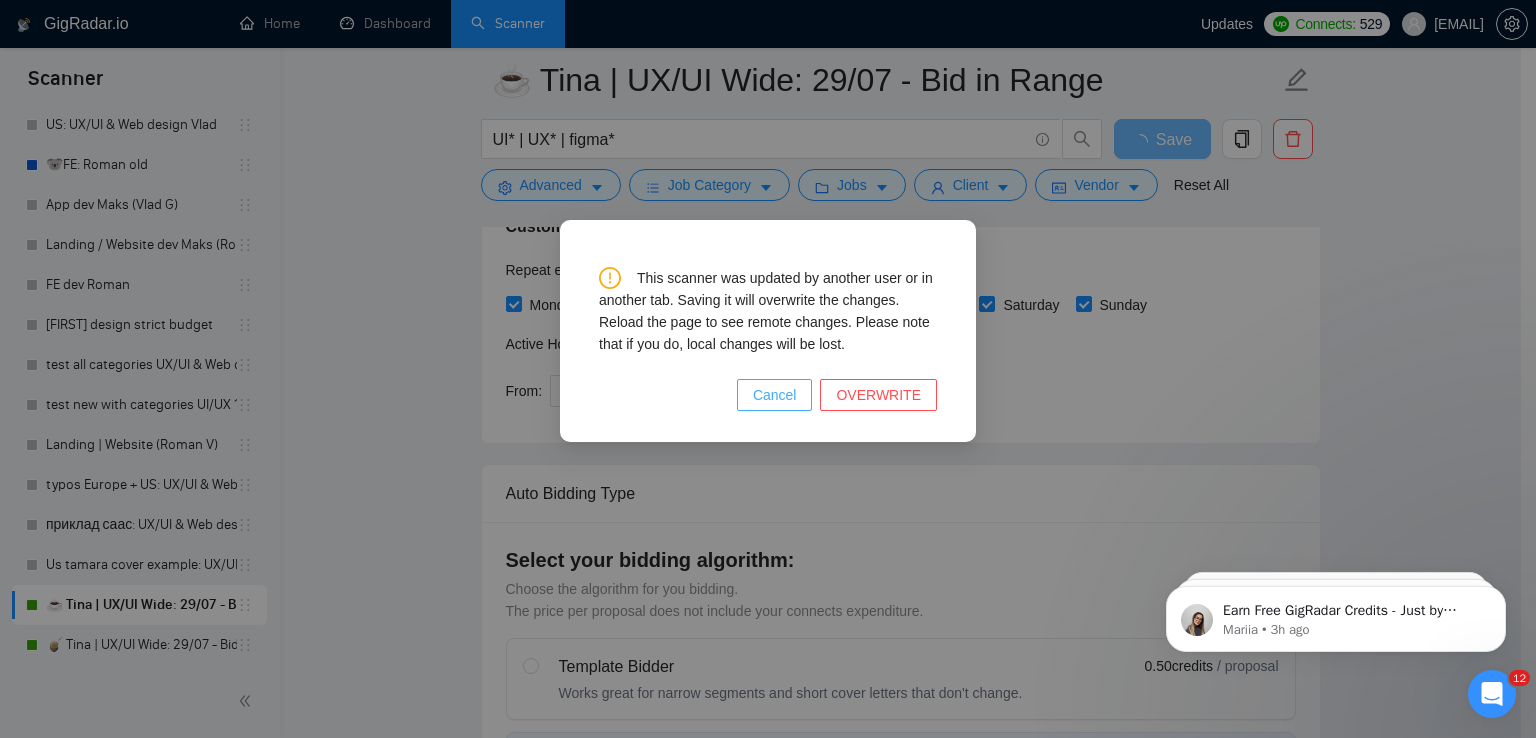 click on "Cancel" at bounding box center (775, 395) 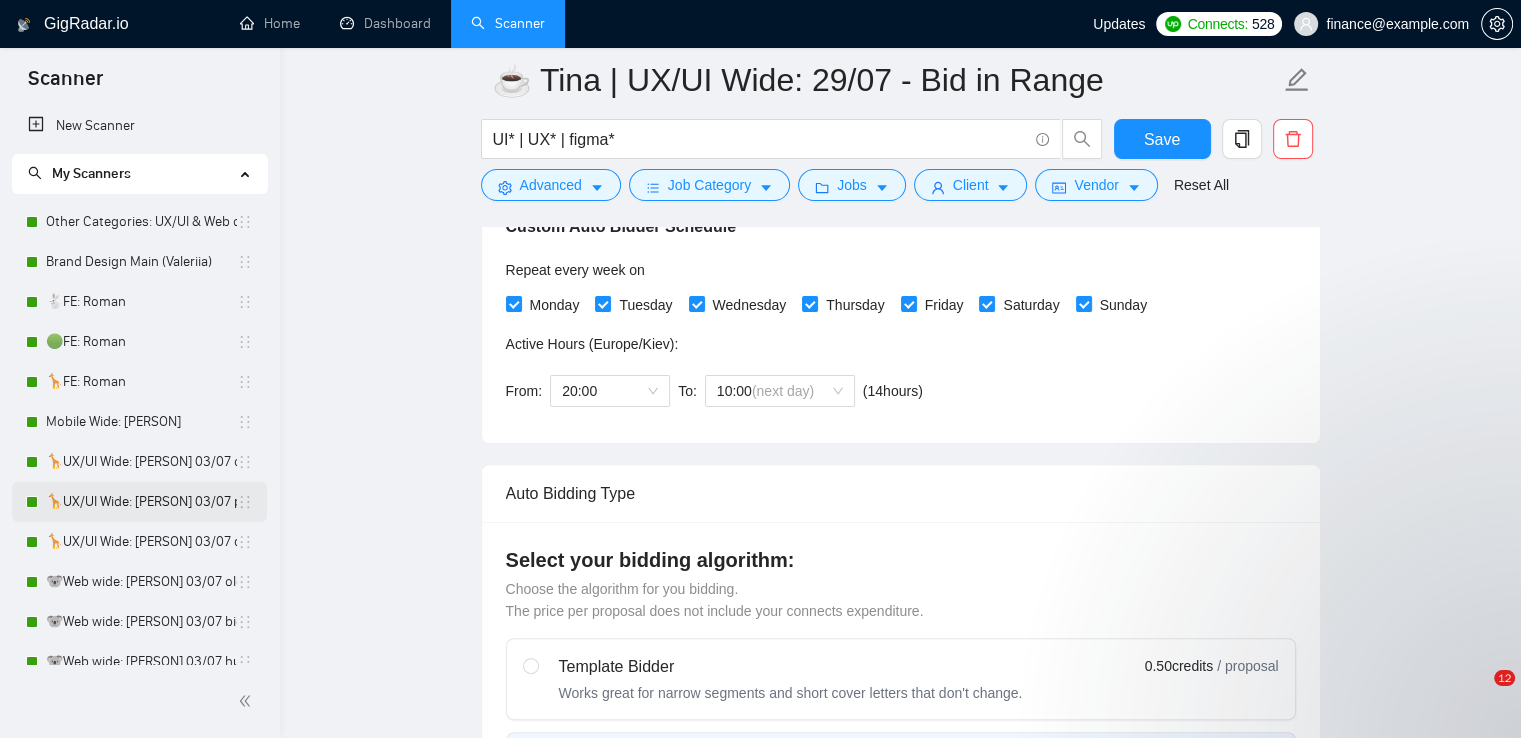scroll, scrollTop: 500, scrollLeft: 0, axis: vertical 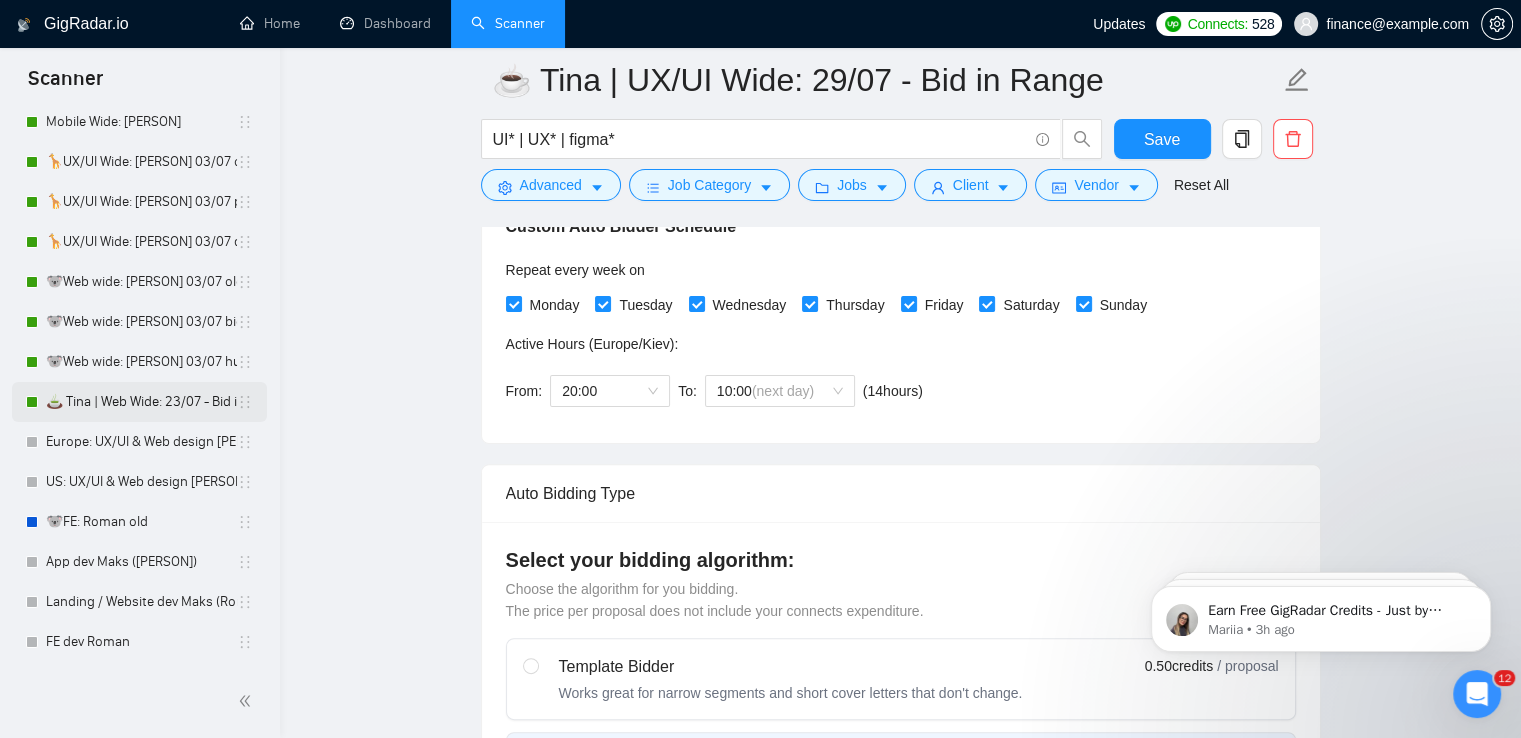 click on "🍵 Tina | Web Wide: 23/07 - Bid in Range" at bounding box center (141, 402) 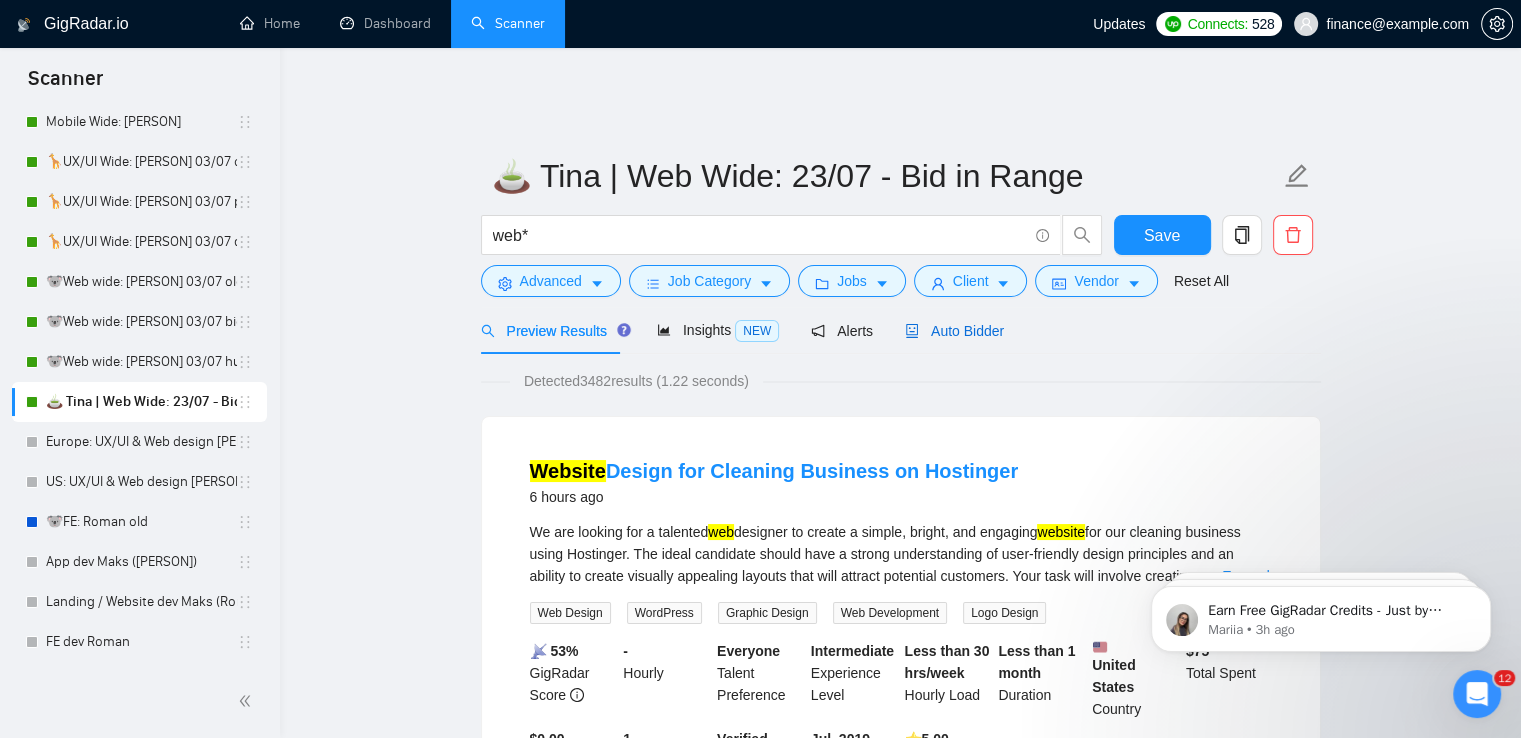 click on "Auto Bidder" at bounding box center (954, 331) 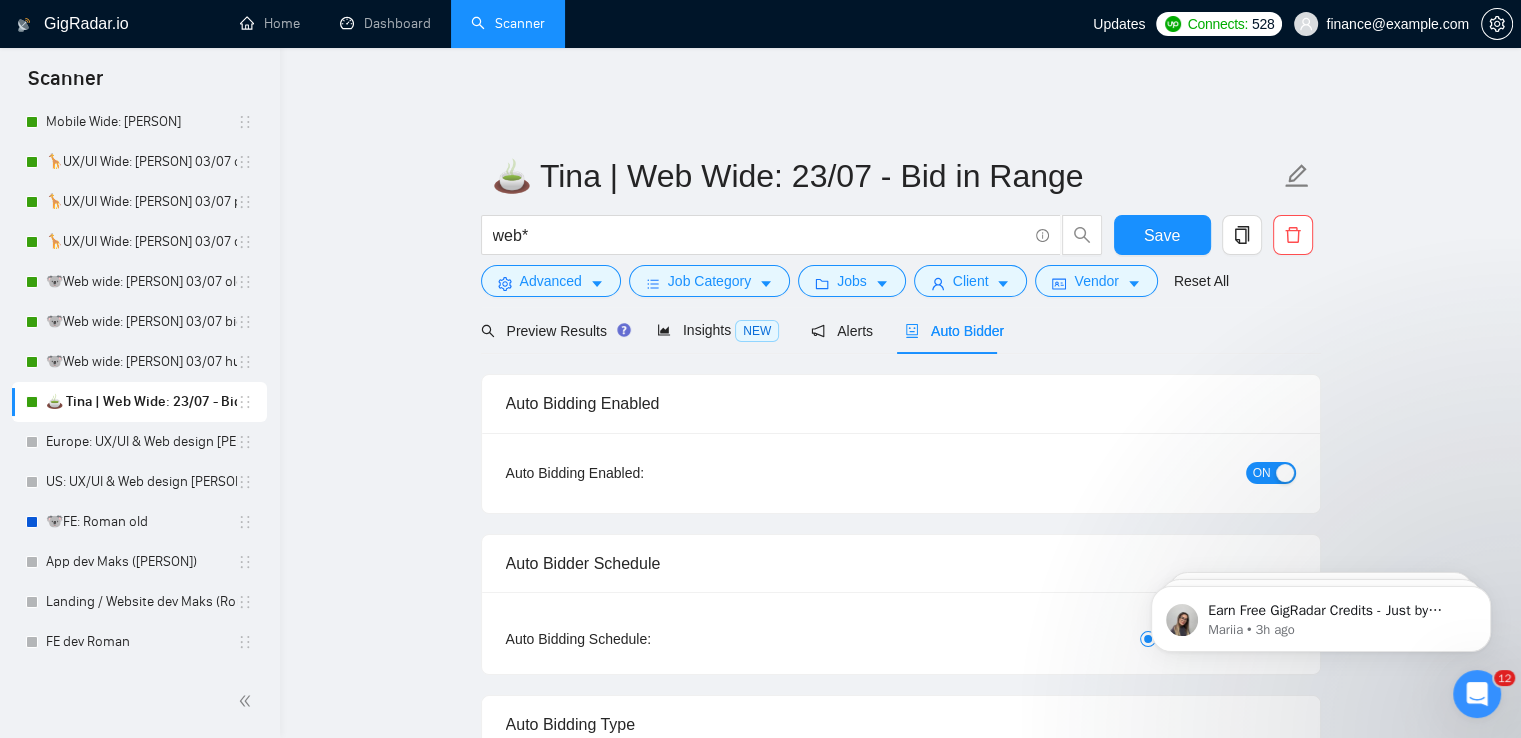 radio on "false" 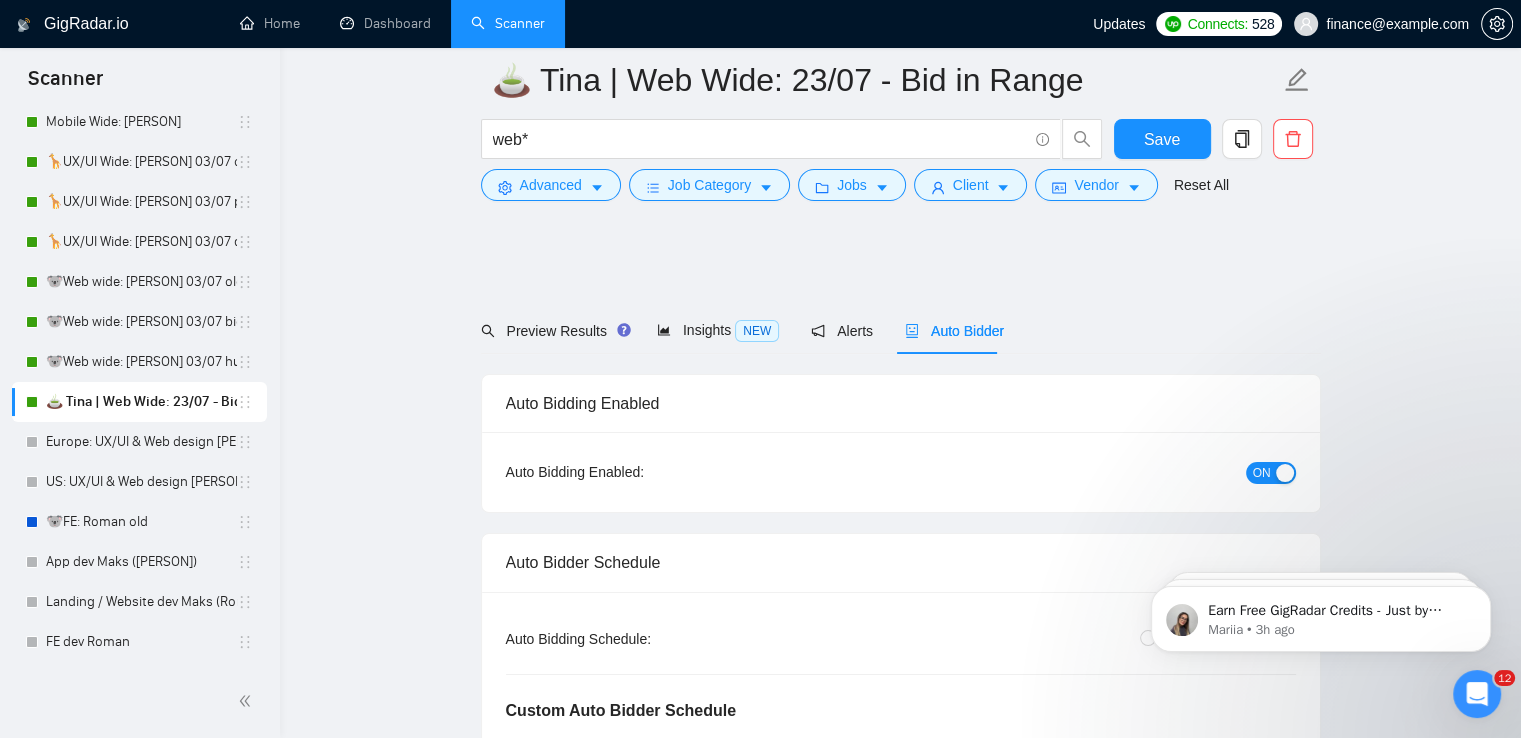 scroll, scrollTop: 400, scrollLeft: 0, axis: vertical 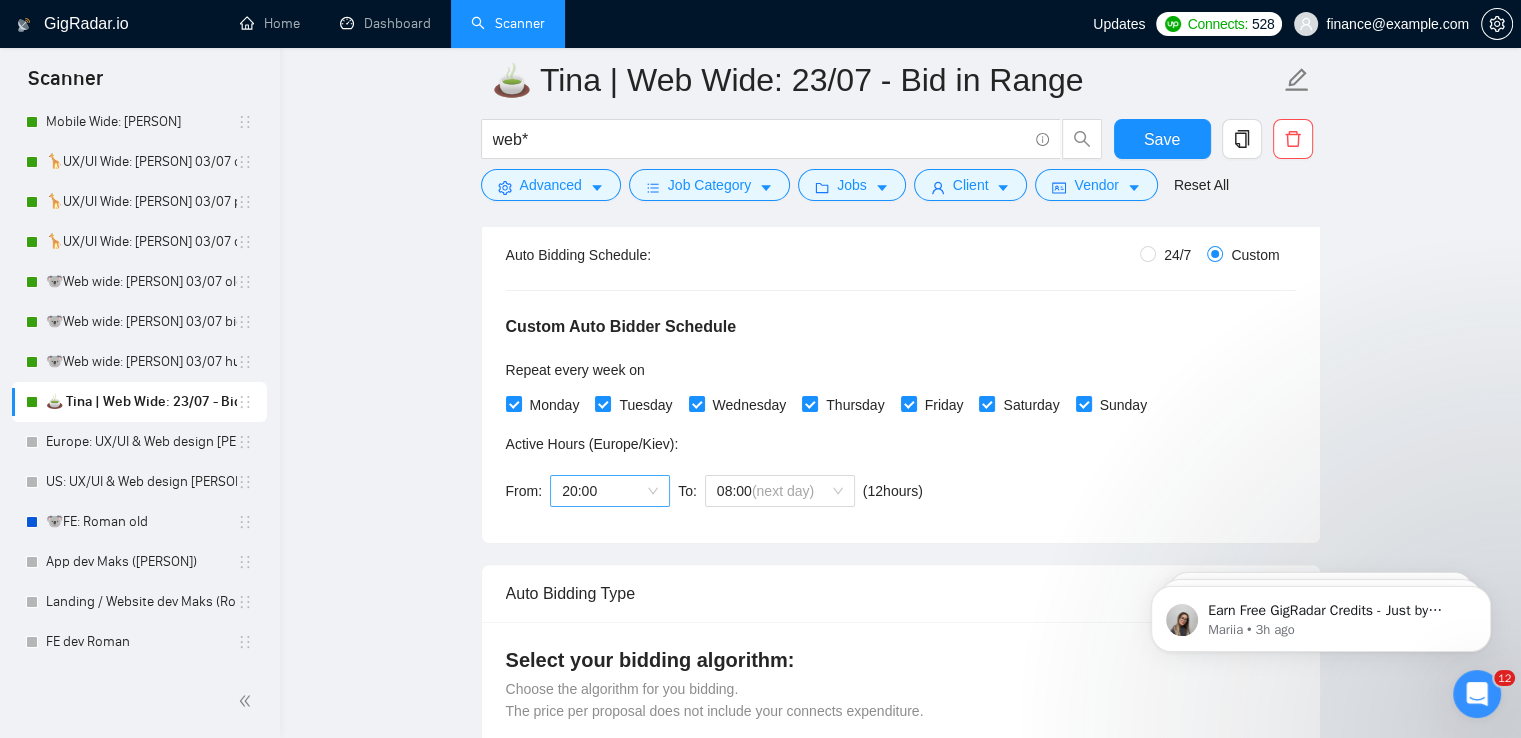click on "20:00" at bounding box center (610, 491) 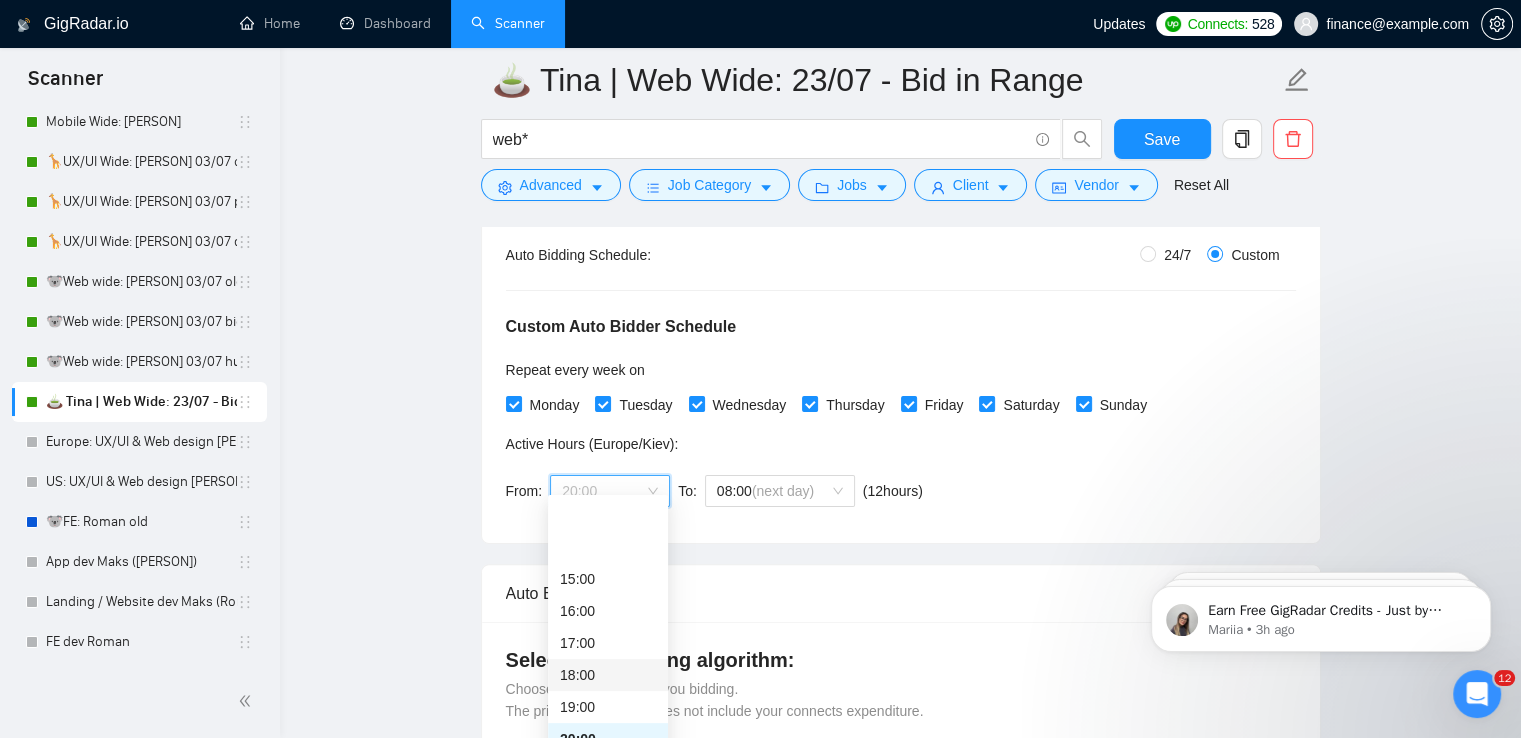 scroll, scrollTop: 504, scrollLeft: 0, axis: vertical 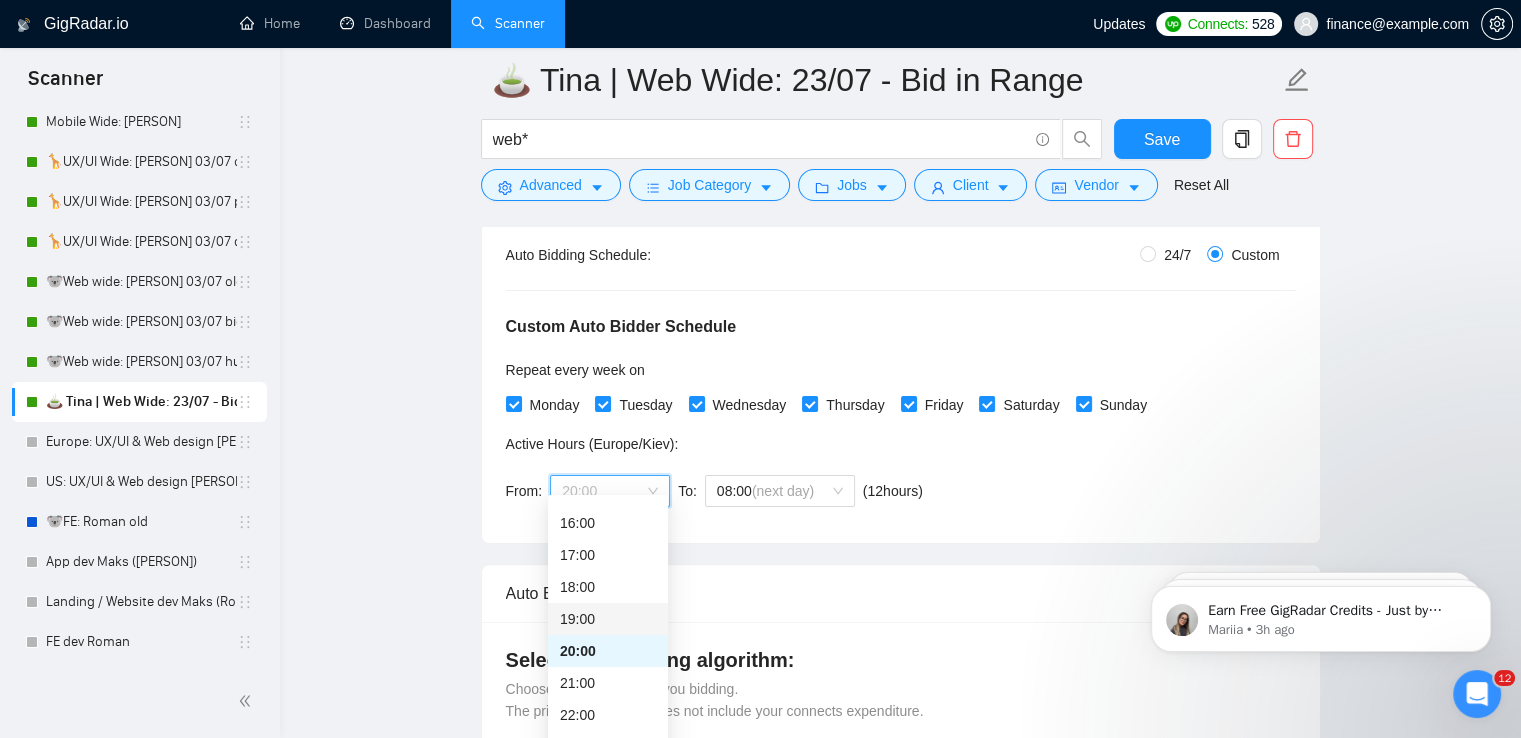 click on "19:00" at bounding box center (608, 619) 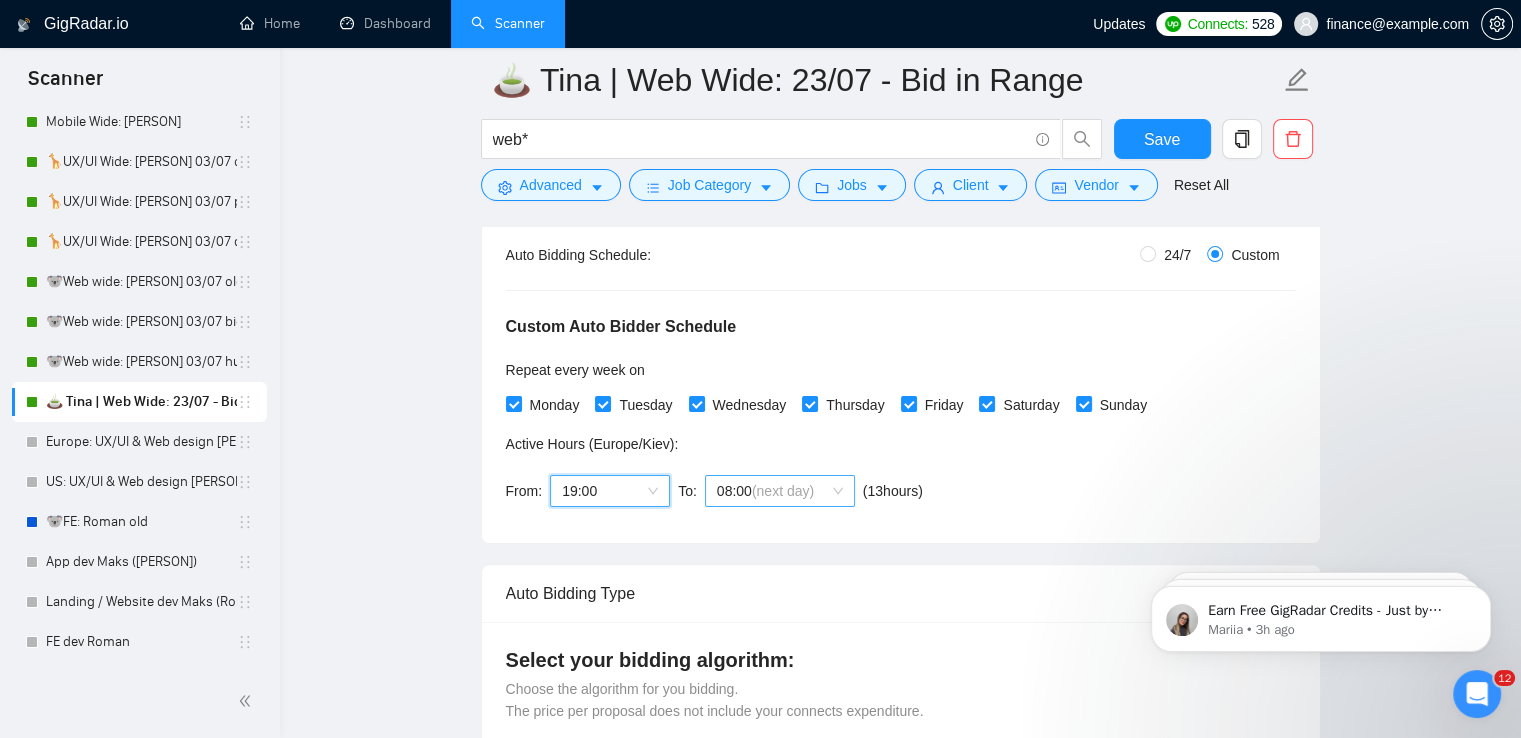 click on "(next day)" at bounding box center (783, 491) 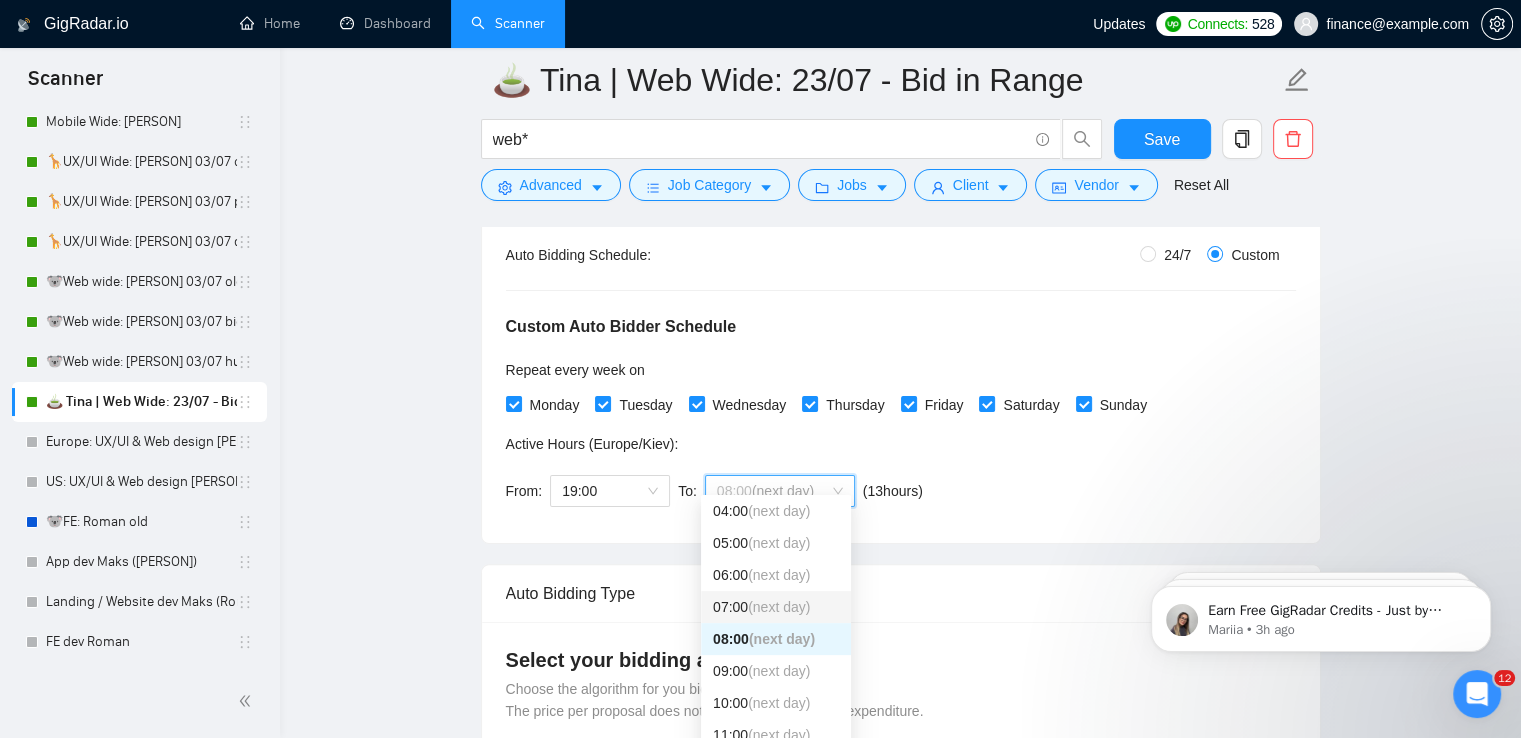 scroll, scrollTop: 232, scrollLeft: 0, axis: vertical 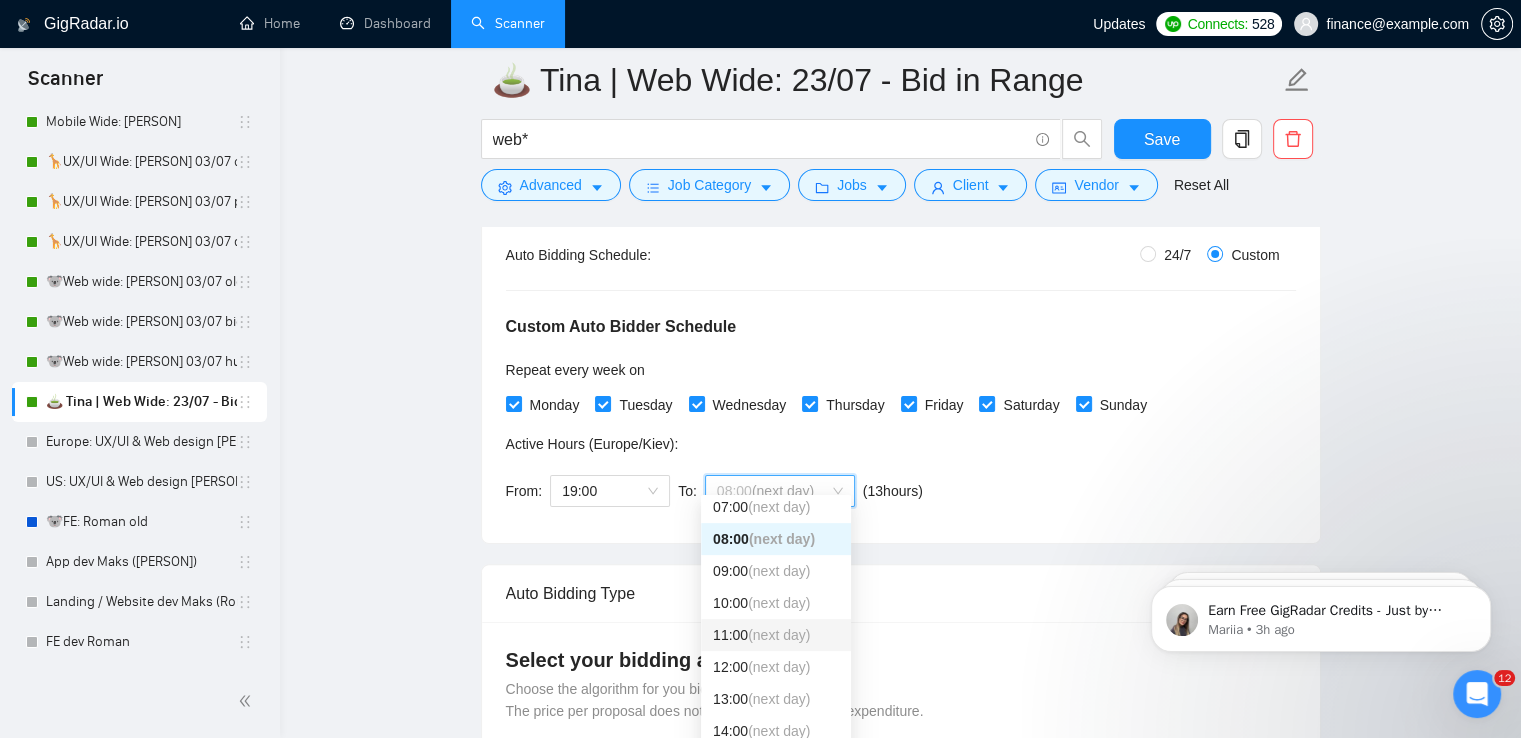 click on "(next day)" at bounding box center [779, 635] 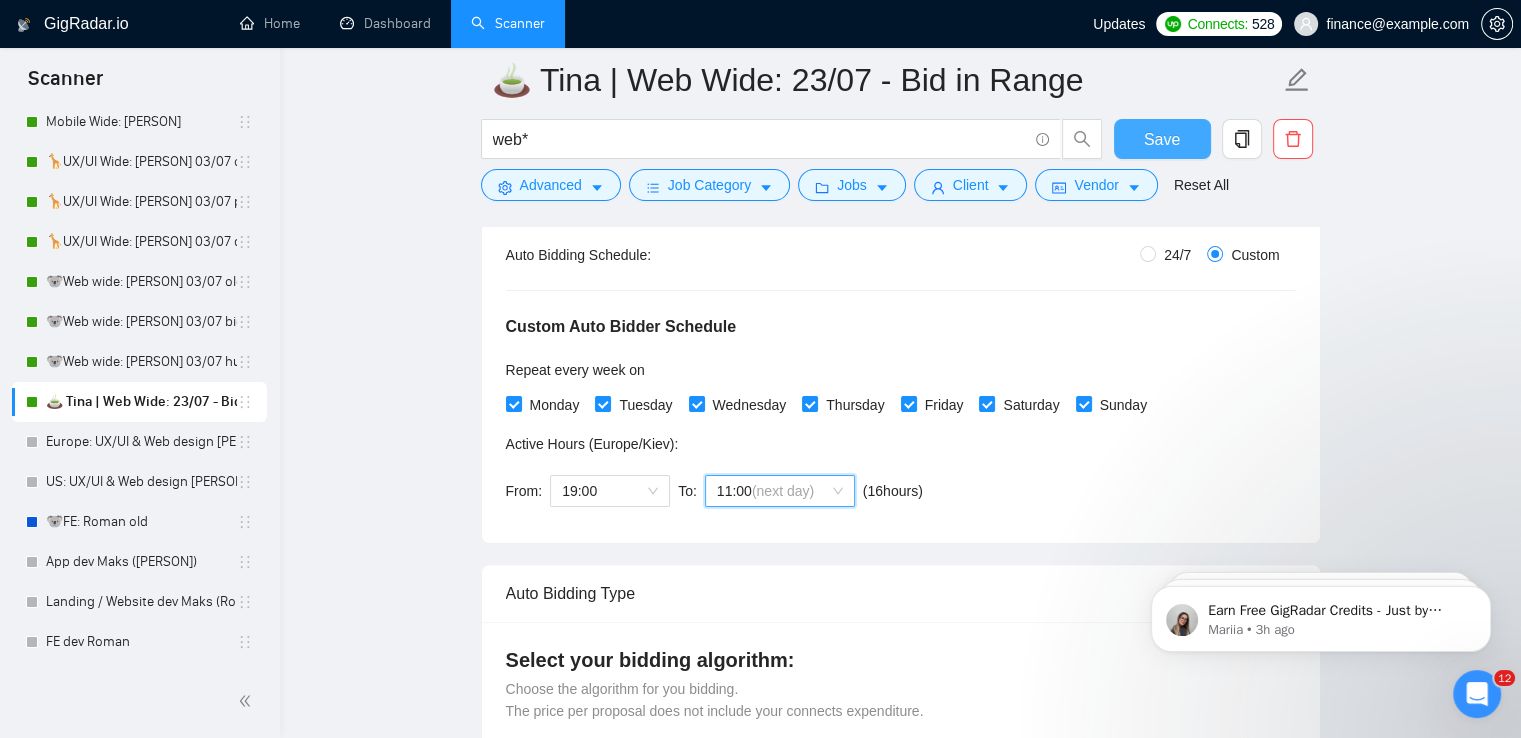 click on "Save" at bounding box center [1162, 139] 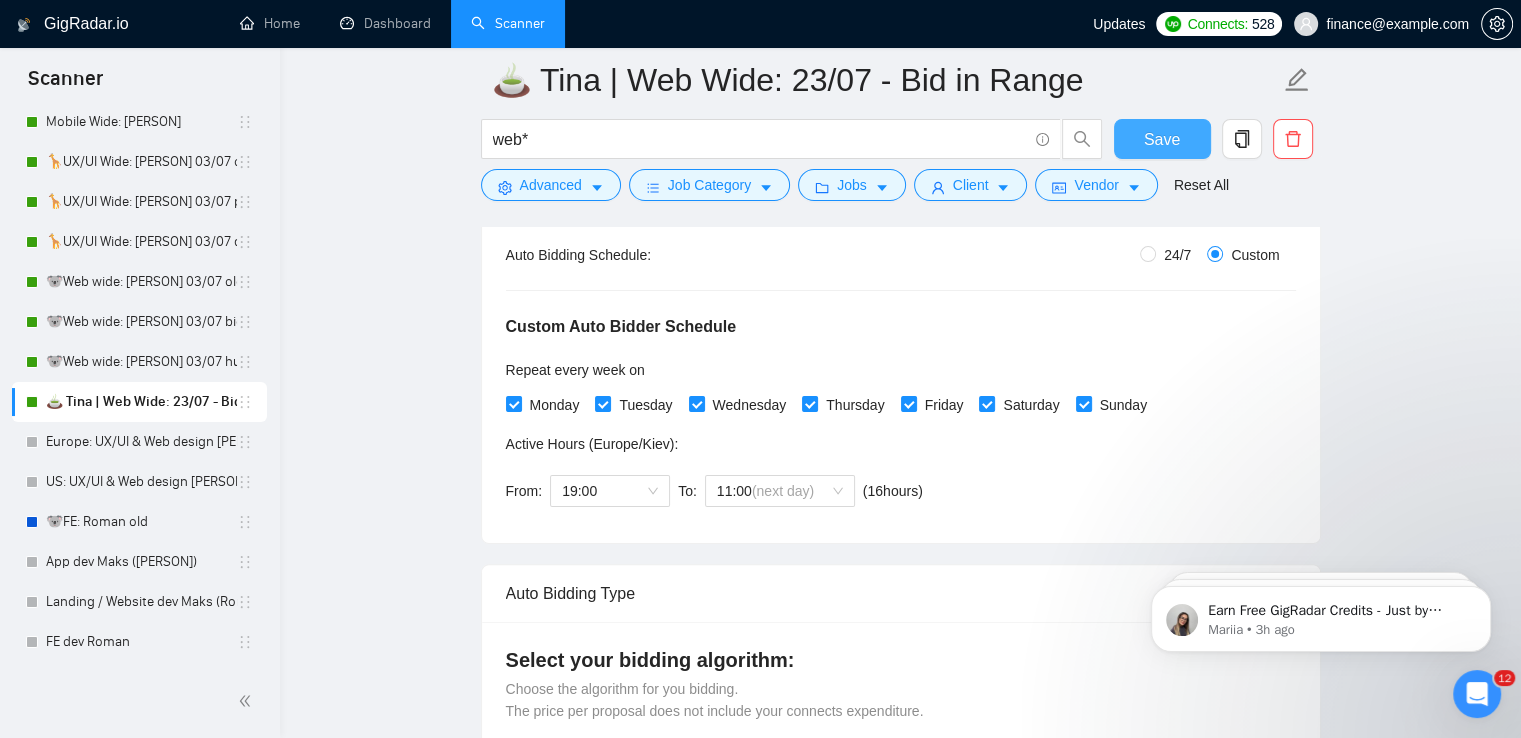 type 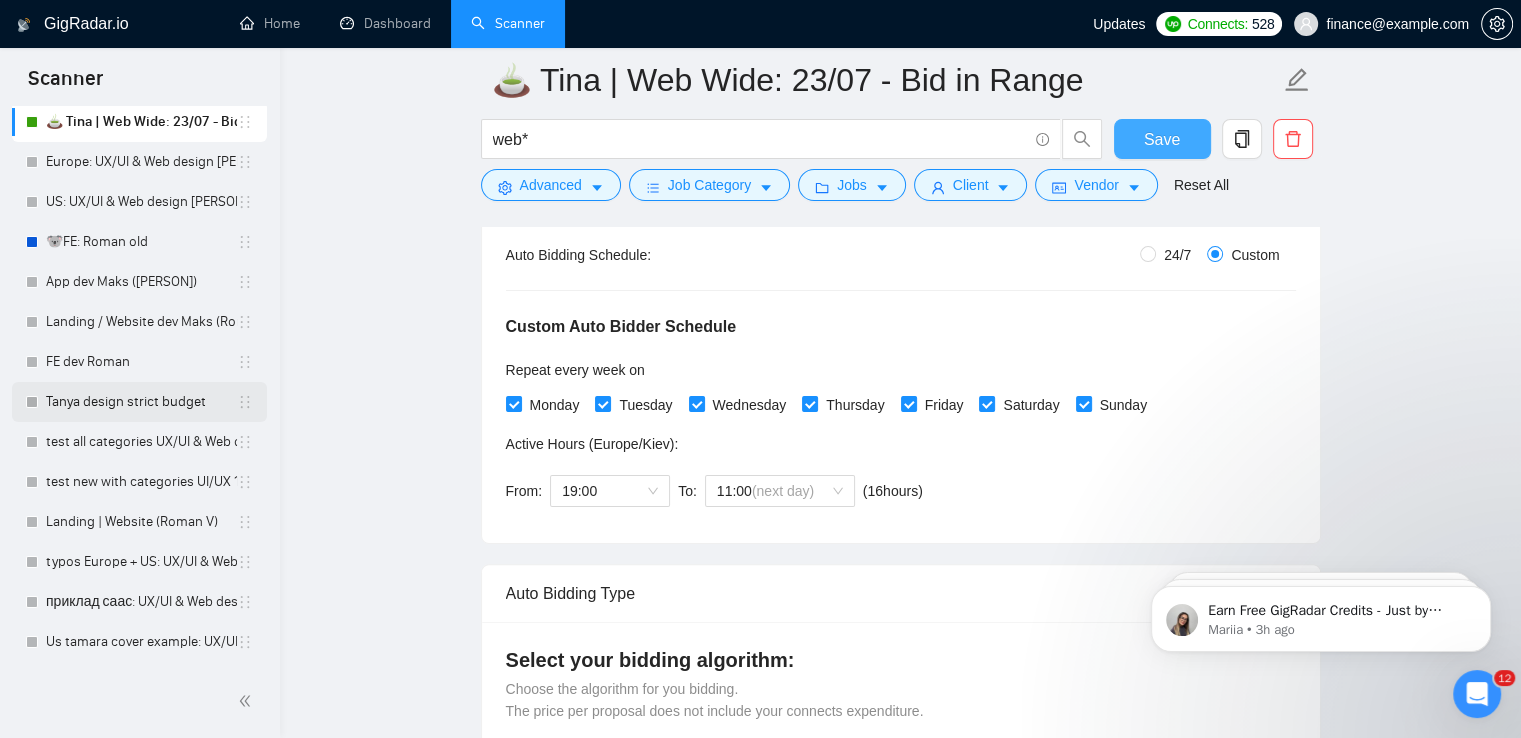 scroll, scrollTop: 657, scrollLeft: 0, axis: vertical 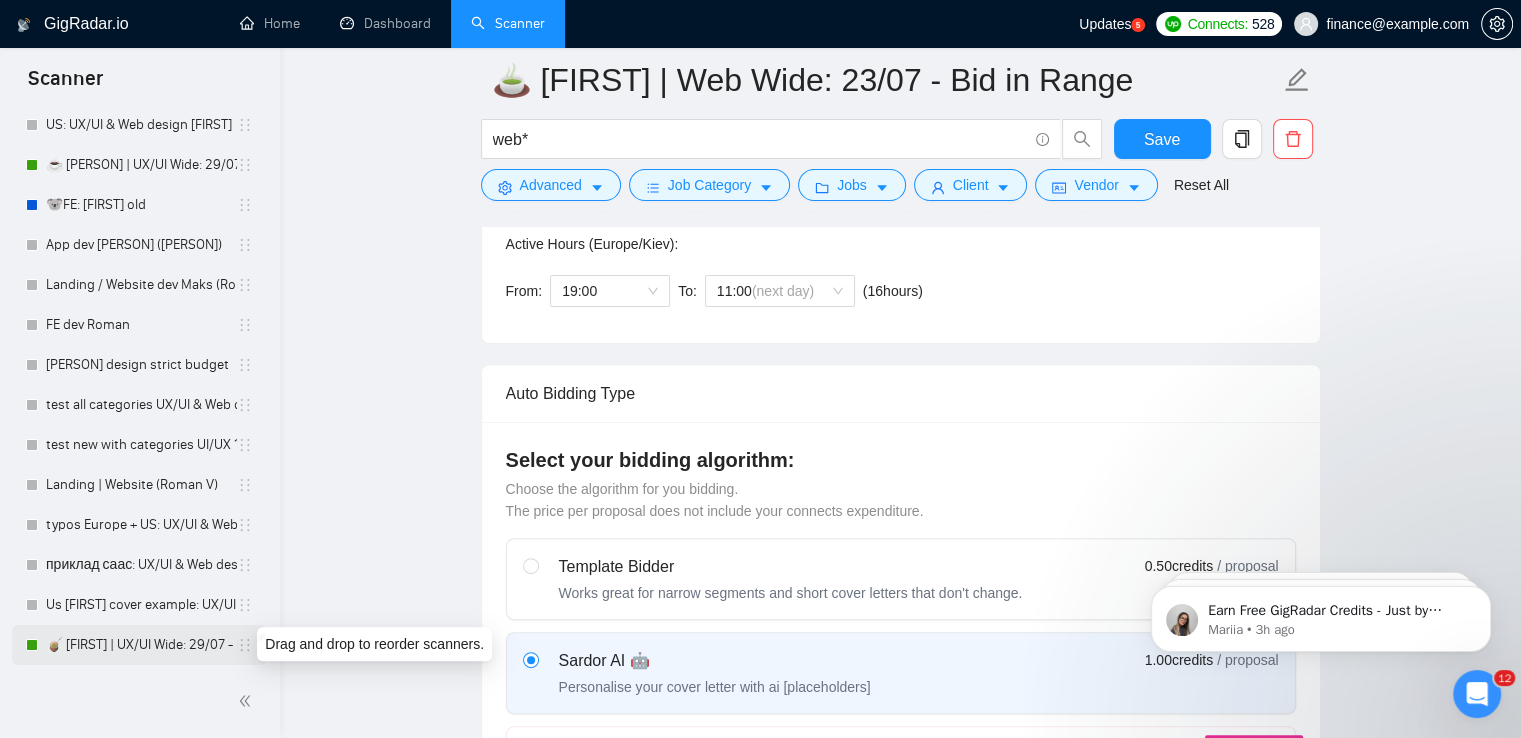 click 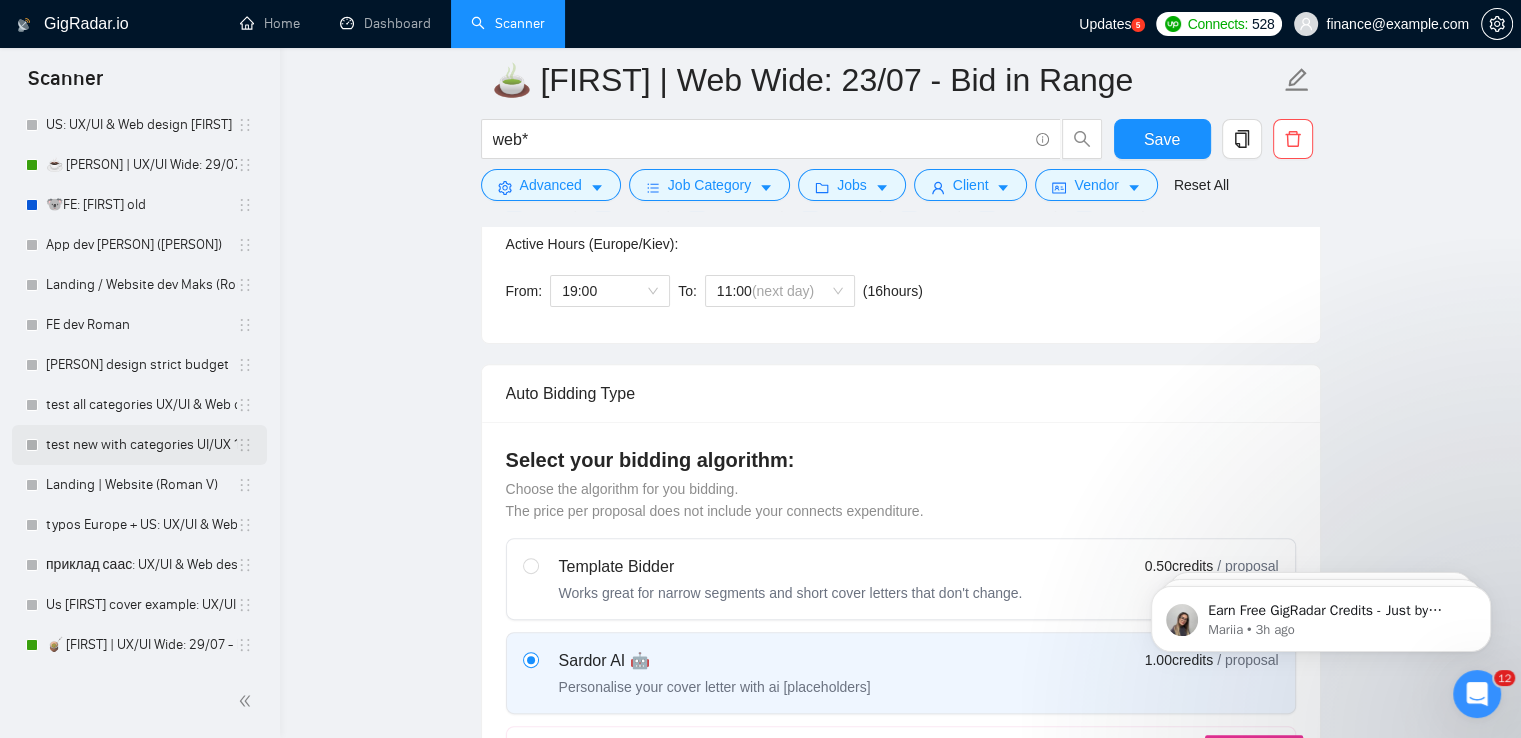 drag, startPoint x: 242, startPoint y: 646, endPoint x: 241, endPoint y: 450, distance: 196.00255 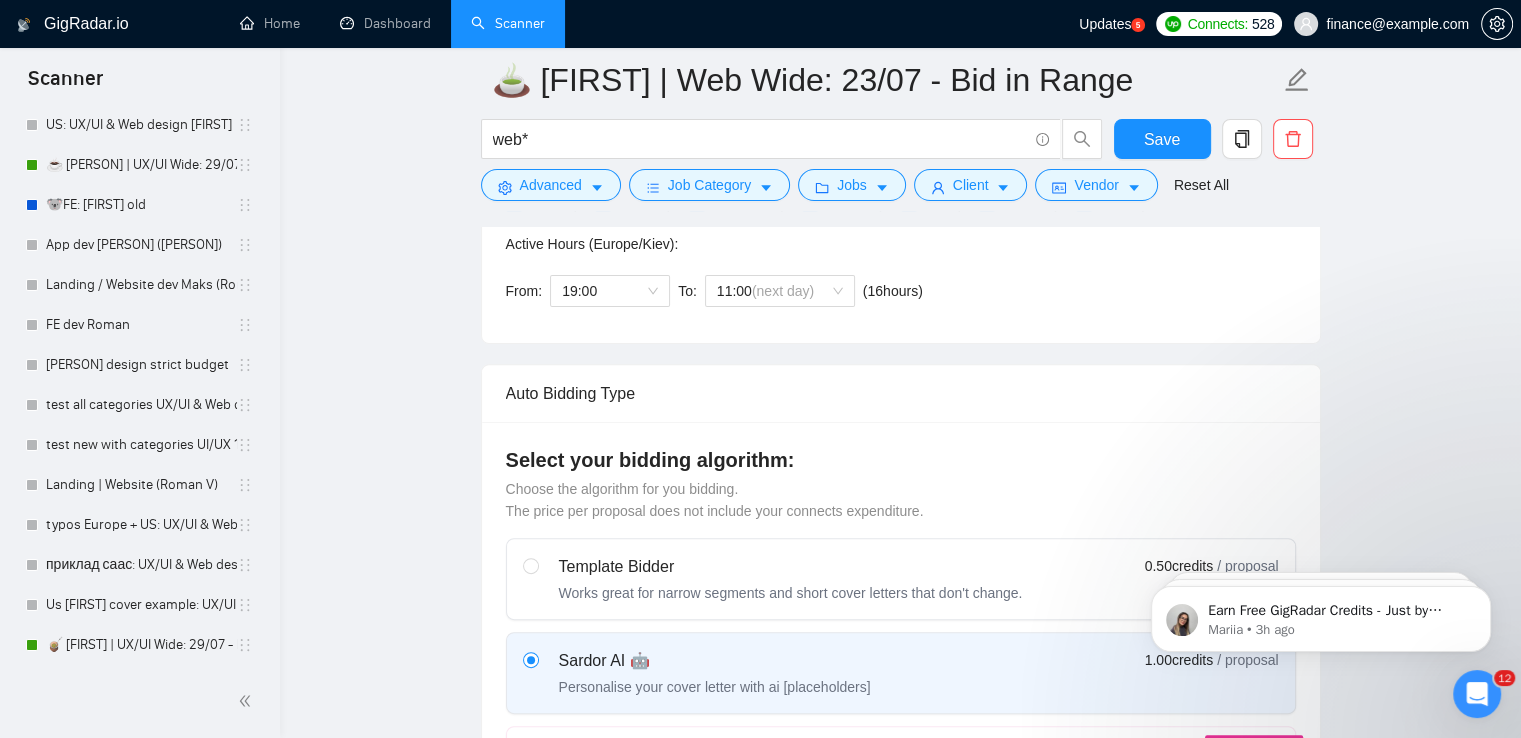 click on "🍵 Tina | Web Wide: 23/07 - Bid in Range web* Save Advanced   Job Category   Jobs   Client   Vendor   Reset All Preview Results Insights NEW Alerts Auto Bidder Auto Bidding Enabled Auto Bidding Enabled: ON Auto Bidder Schedule Auto Bidding Type: Automated (recommended) Semi-automated Auto Bidding Schedule: 24/7 Custom Custom Auto Bidder Schedule Repeat every week on Monday Tuesday Wednesday Thursday Friday Saturday Sunday Active Hours ( Europe/Kiev ): From: 19:00 To: 11:00  (next day) ( 16  hours) Europe/Kiev Auto Bidding Type Select your bidding algorithm: Choose the algorithm for you bidding. The price per proposal does not include your connects expenditure. Template Bidder Works great for narrow segments and short cover letters that don't change. 0.50  credits / proposal Sardor AI 🤖 Personalise your cover letter with ai [placeholders] 1.00  credits / proposal Experimental Laziza AI  👑   NEW   Learn more 2.00  credits / proposal 97.26 credits savings Team & Freelancer Select team: Select freelancer:" at bounding box center (900, 2407) 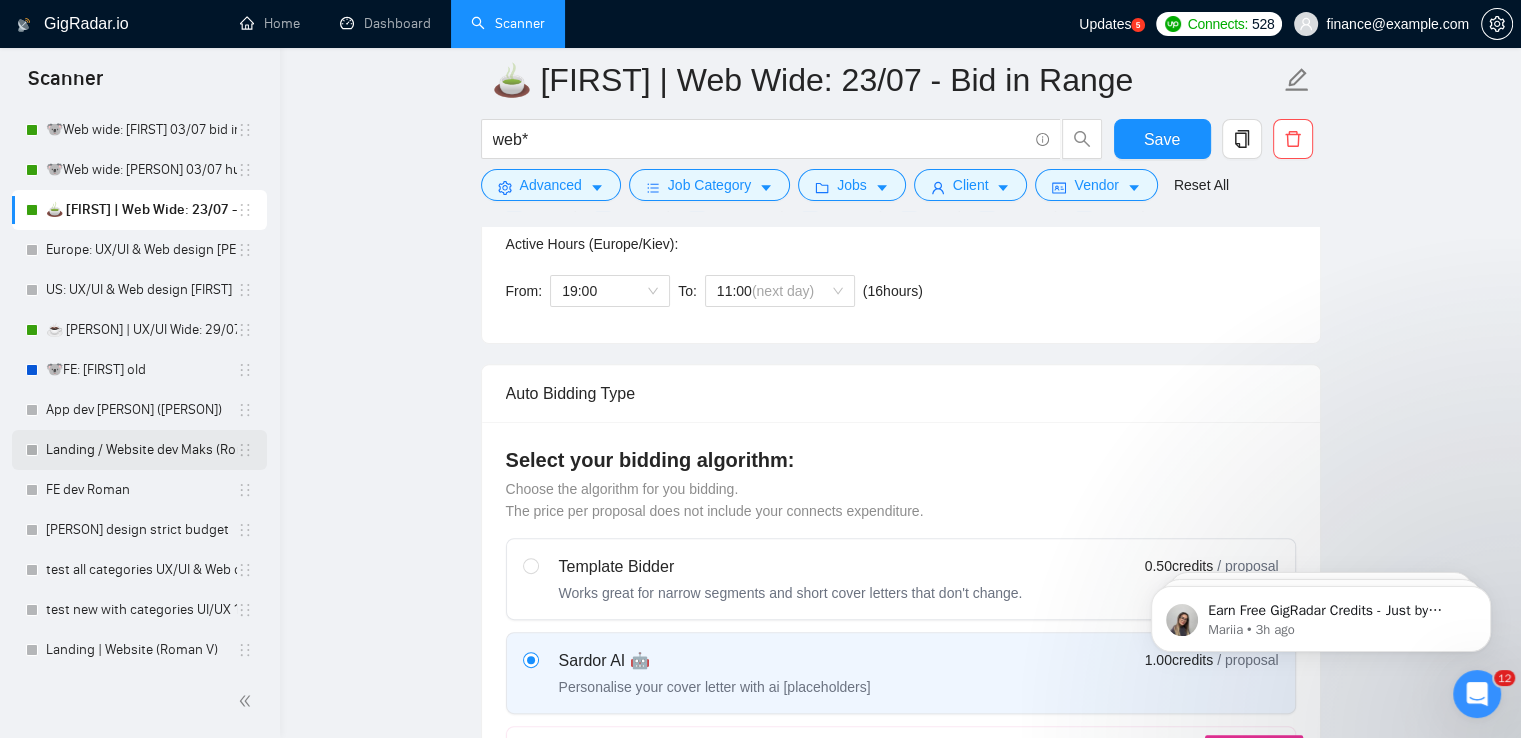 scroll, scrollTop: 457, scrollLeft: 0, axis: vertical 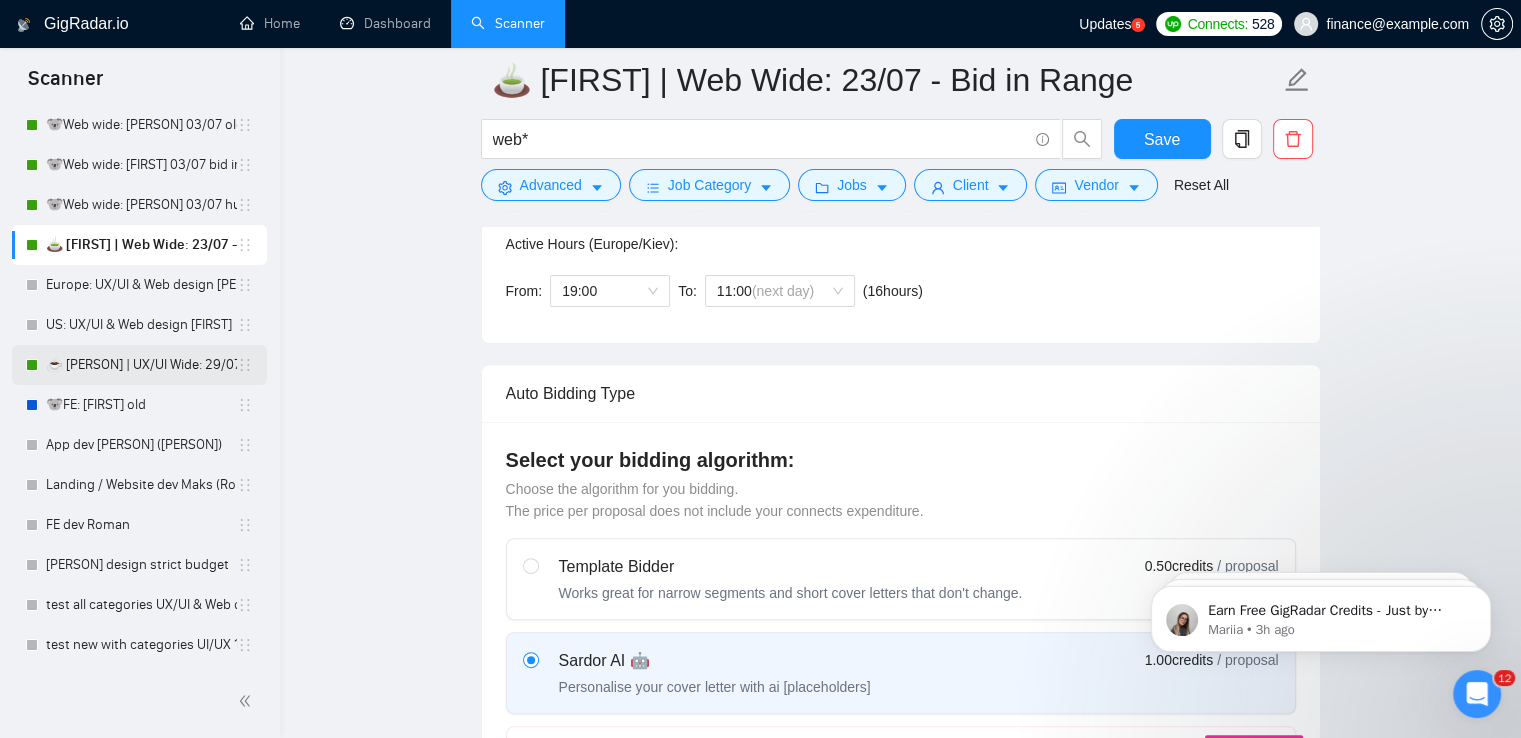 click on "☕ Tina | UX/UI Wide: 29/07 - Bid in Range" at bounding box center (141, 365) 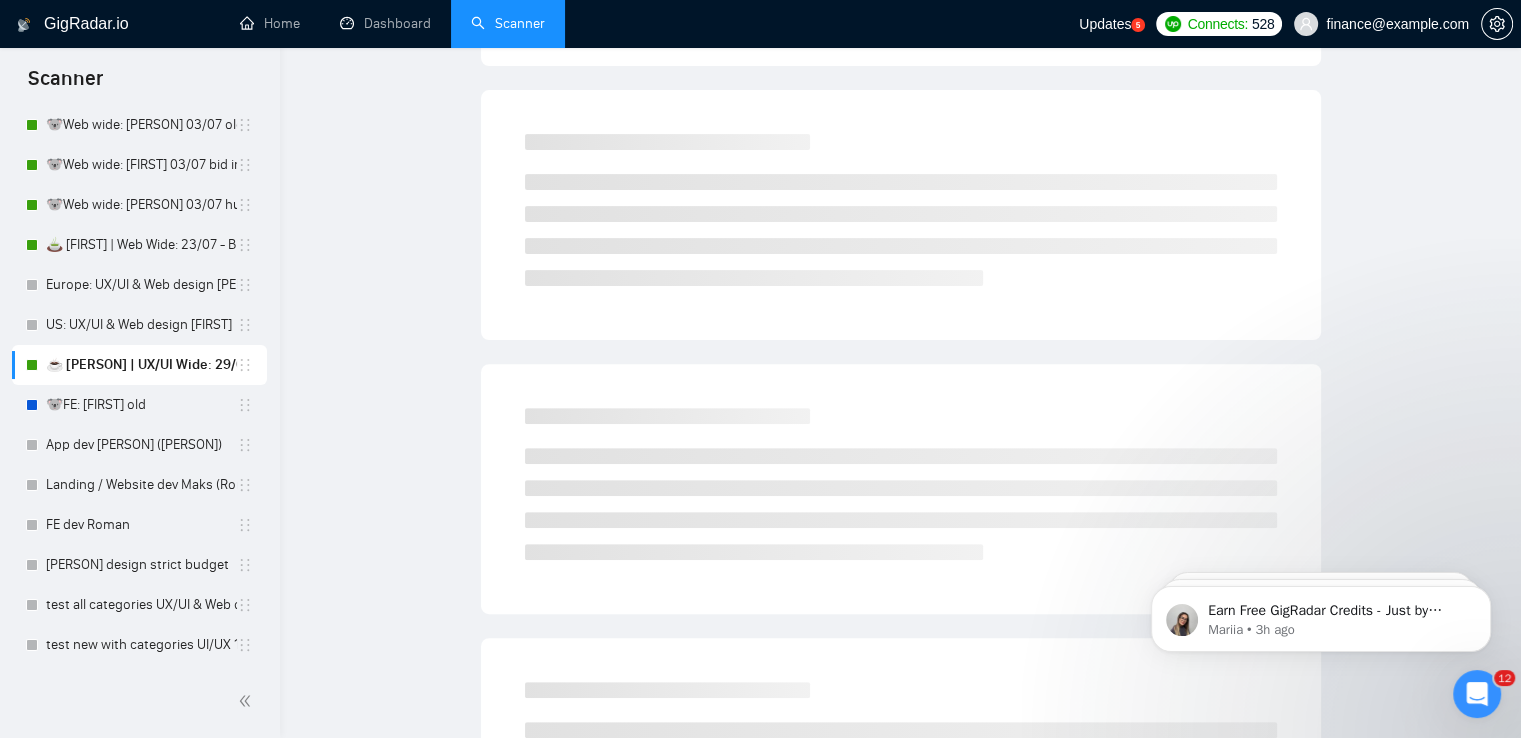 scroll, scrollTop: 0, scrollLeft: 0, axis: both 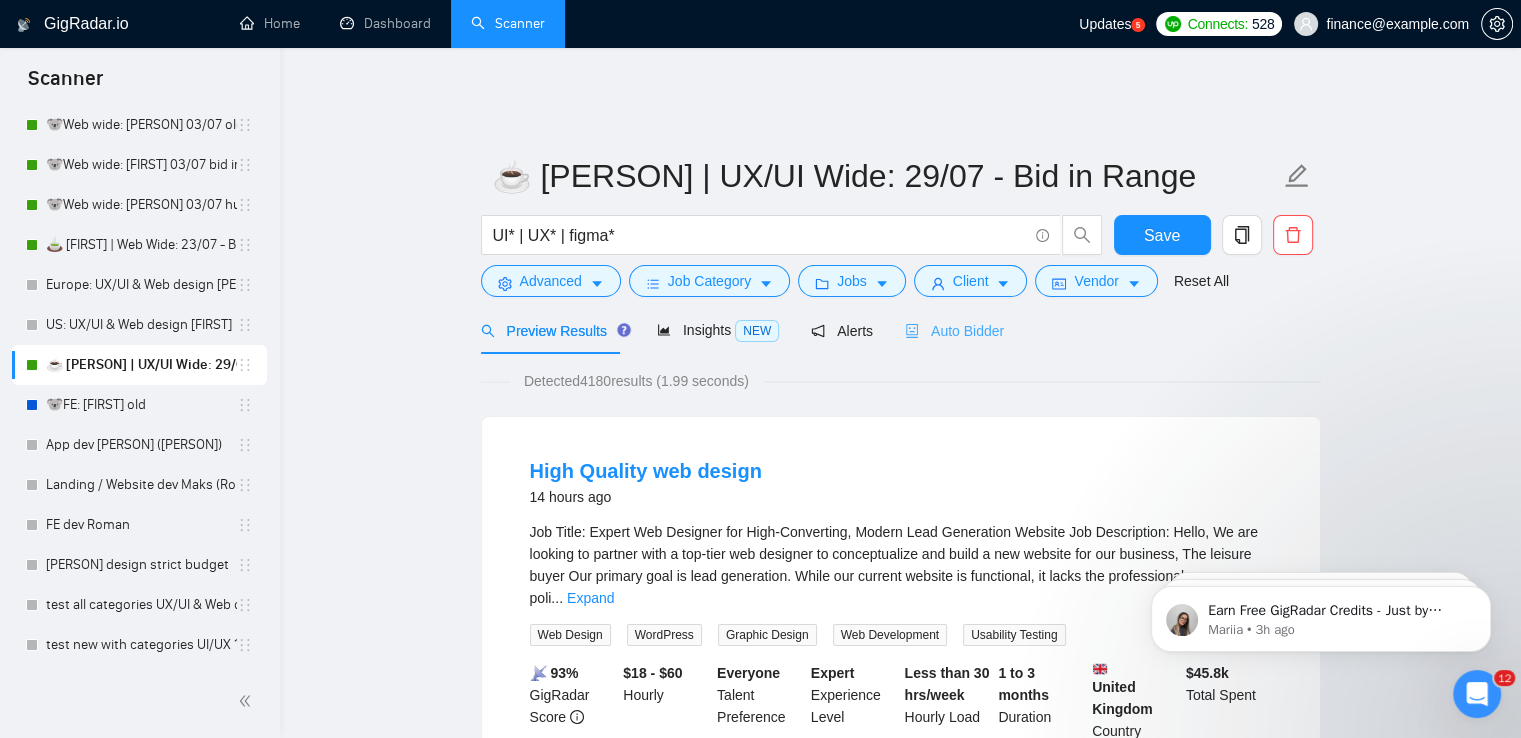 click on "Auto Bidder" at bounding box center (954, 330) 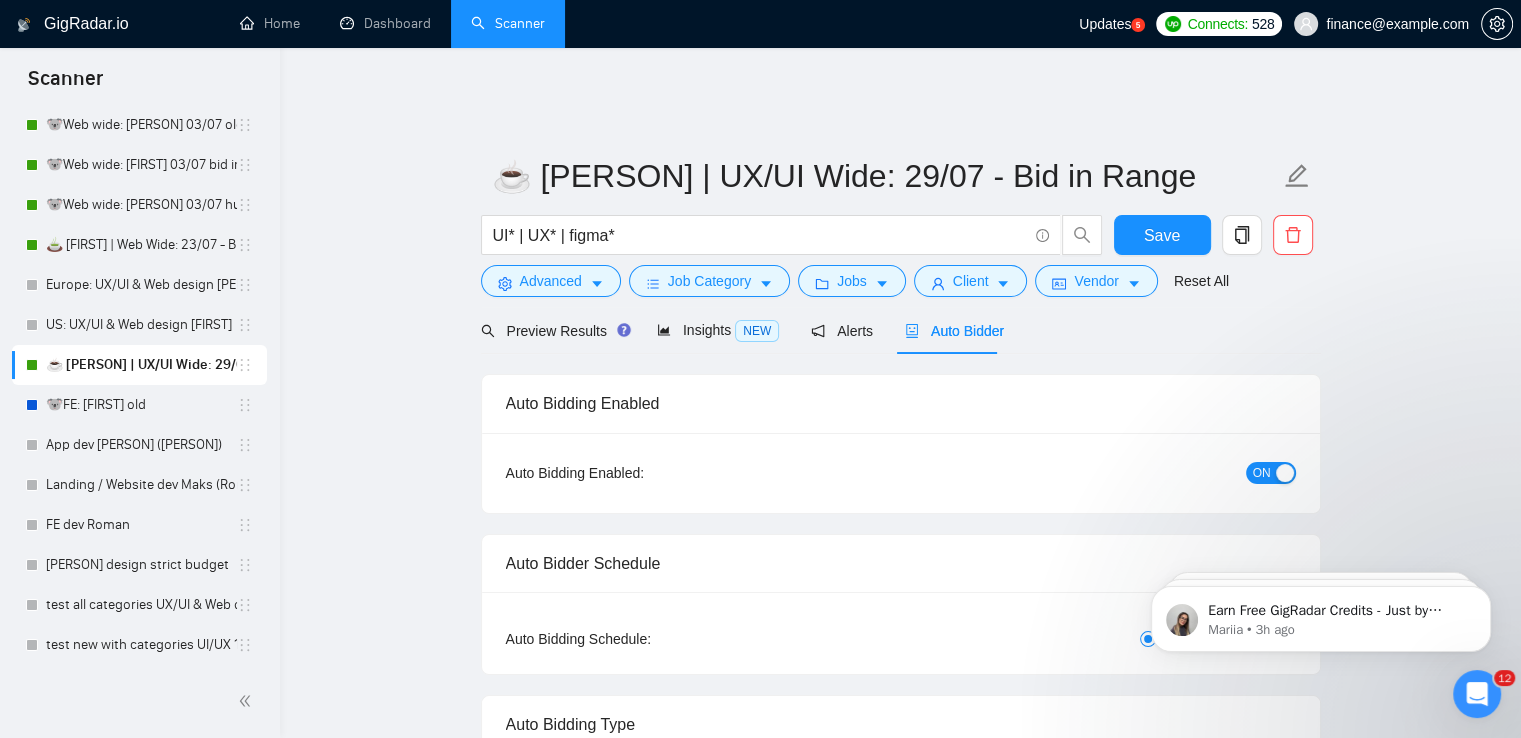 type 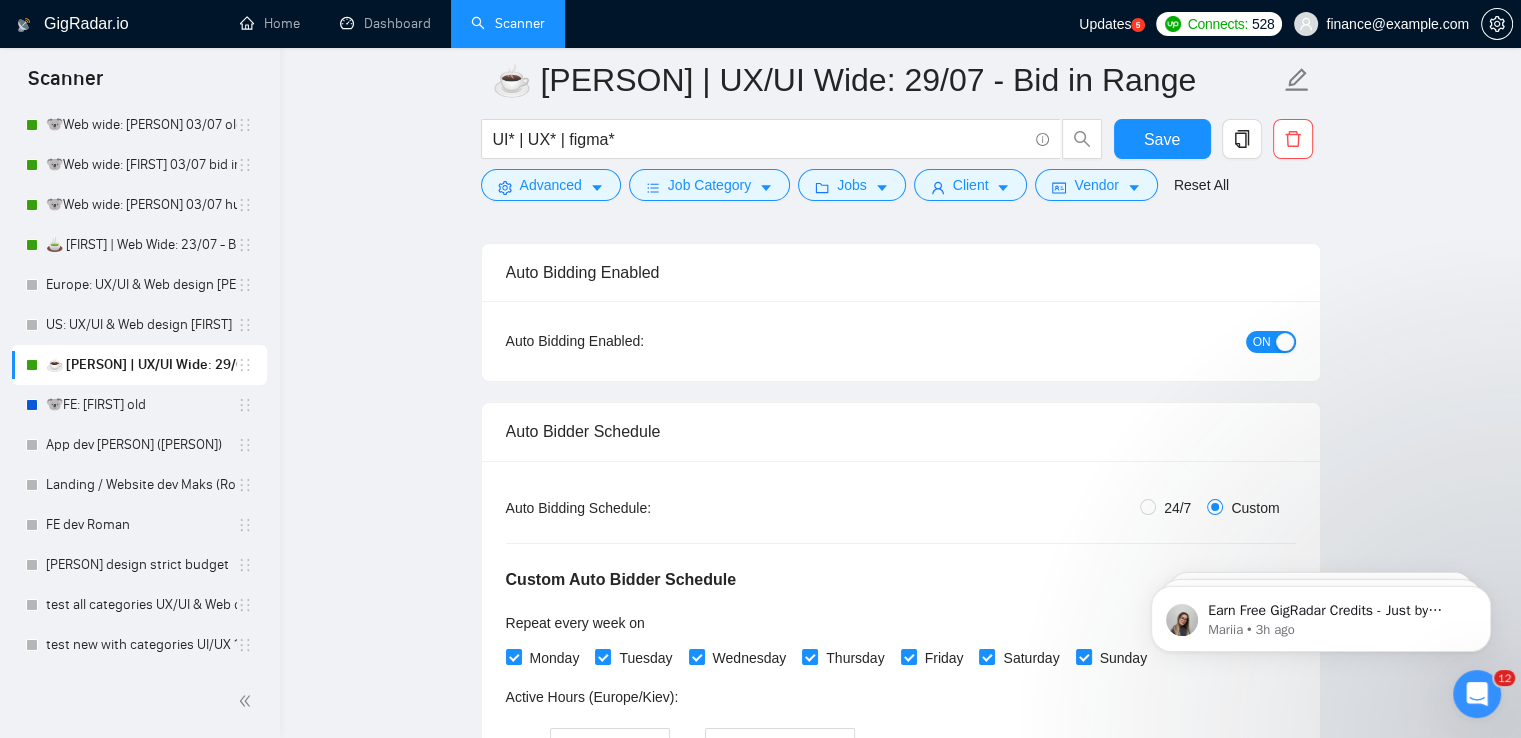 scroll, scrollTop: 400, scrollLeft: 0, axis: vertical 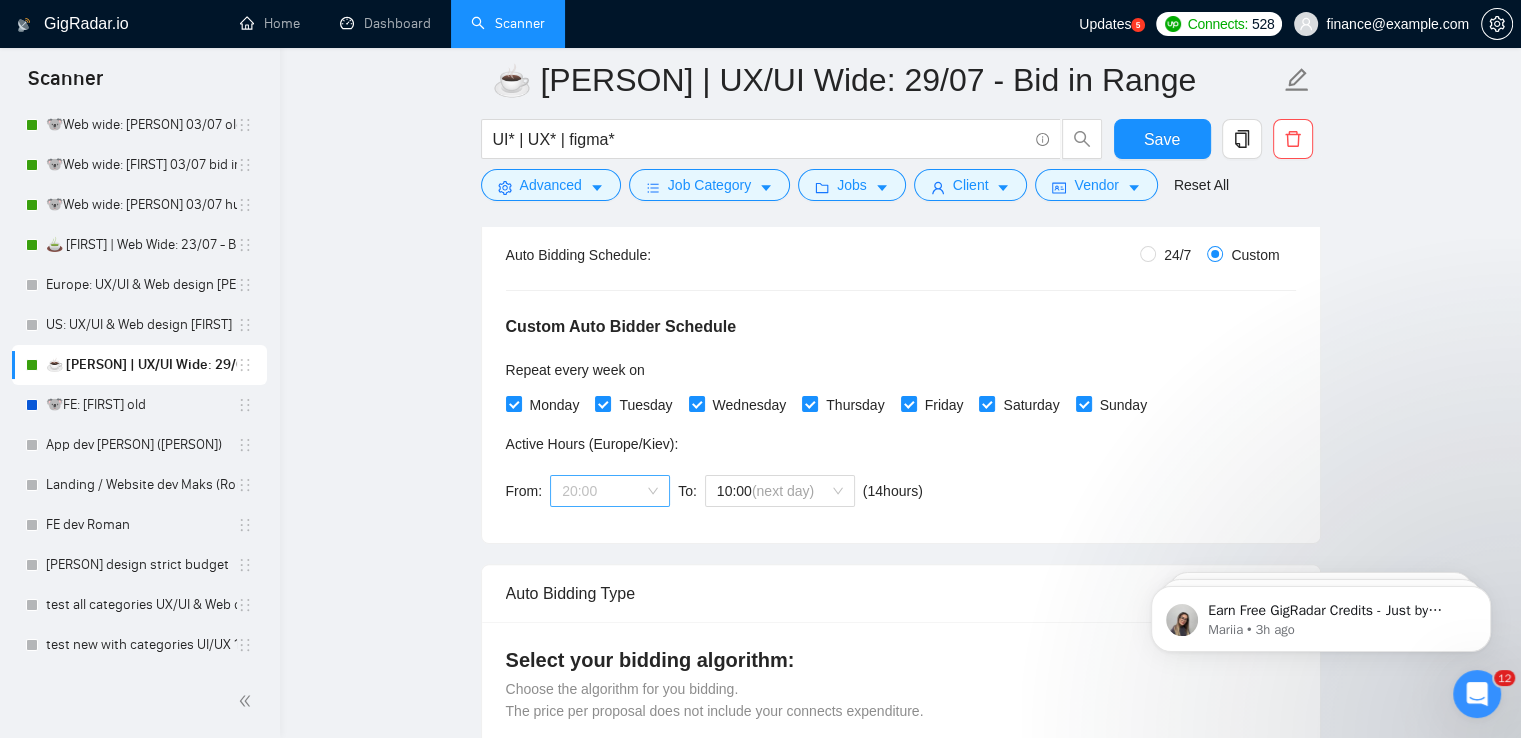 click on "20:00" at bounding box center [610, 491] 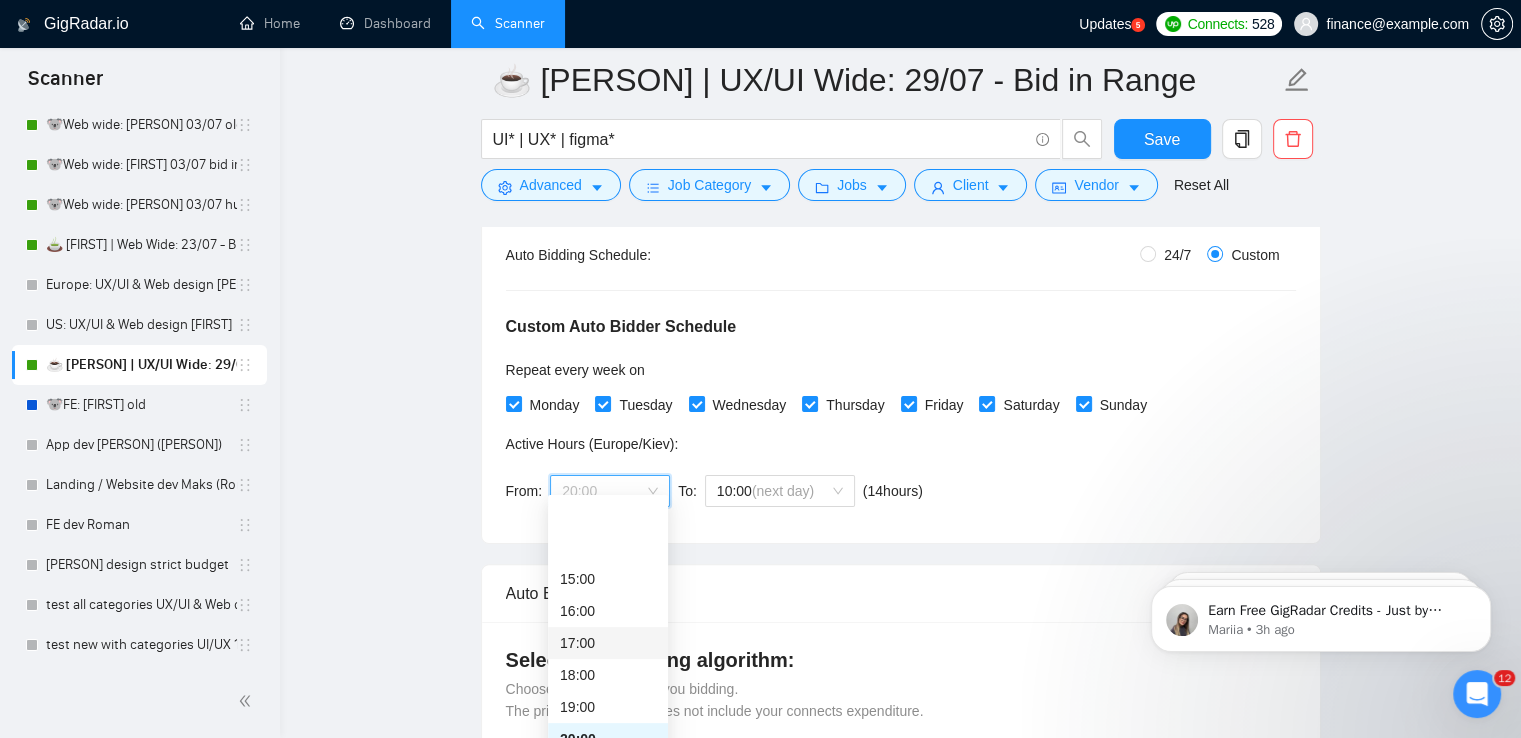 scroll, scrollTop: 504, scrollLeft: 0, axis: vertical 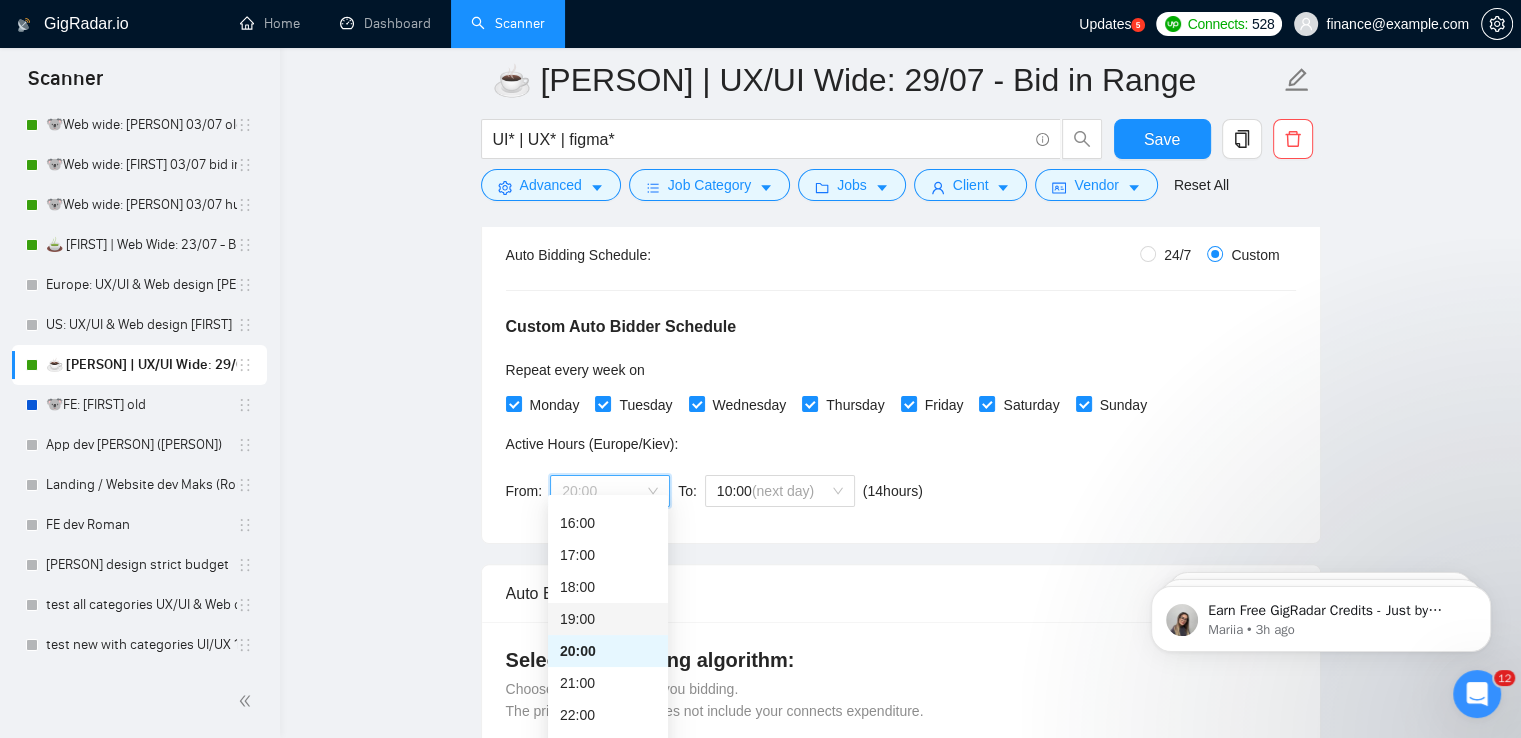 click on "19:00" at bounding box center [608, 619] 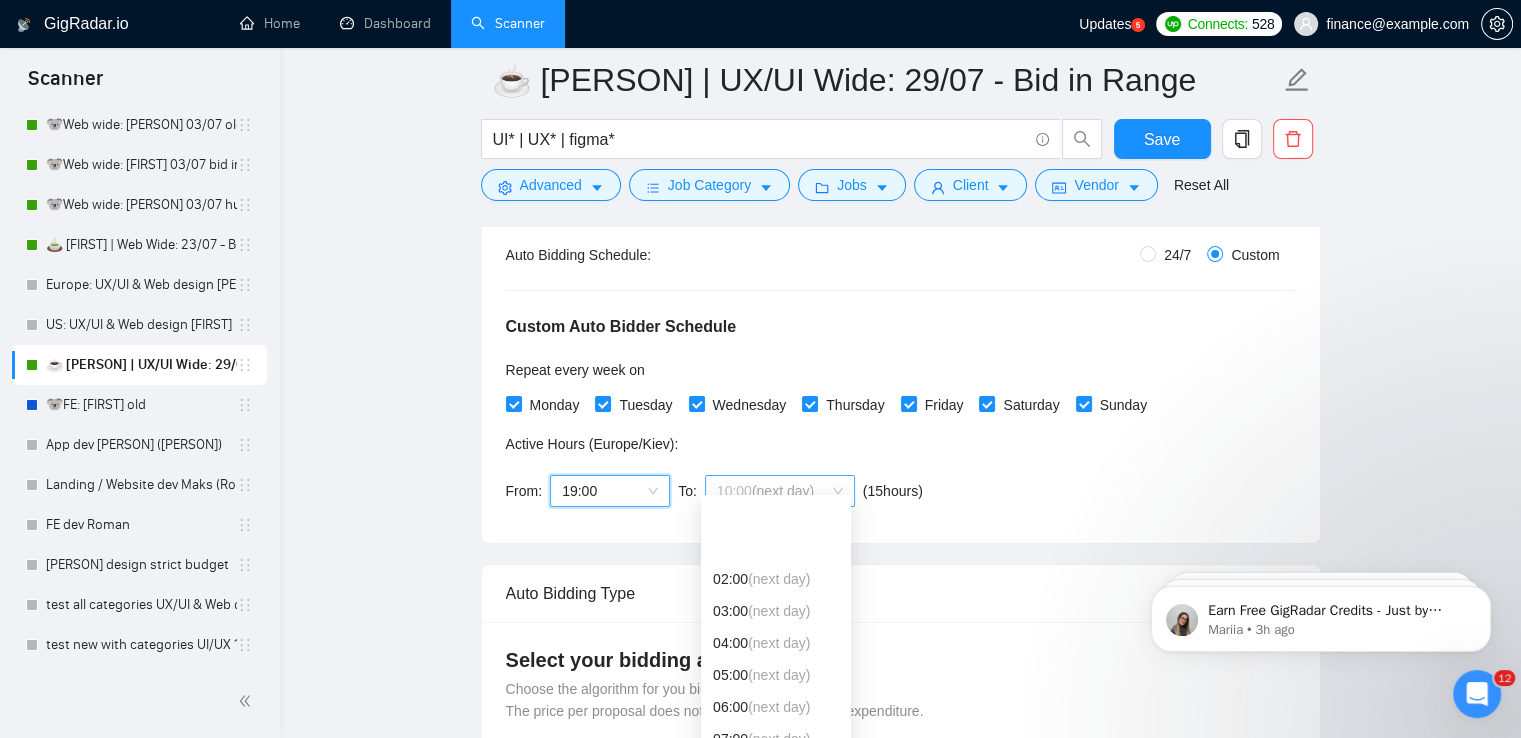 click on "(next day)" at bounding box center (783, 491) 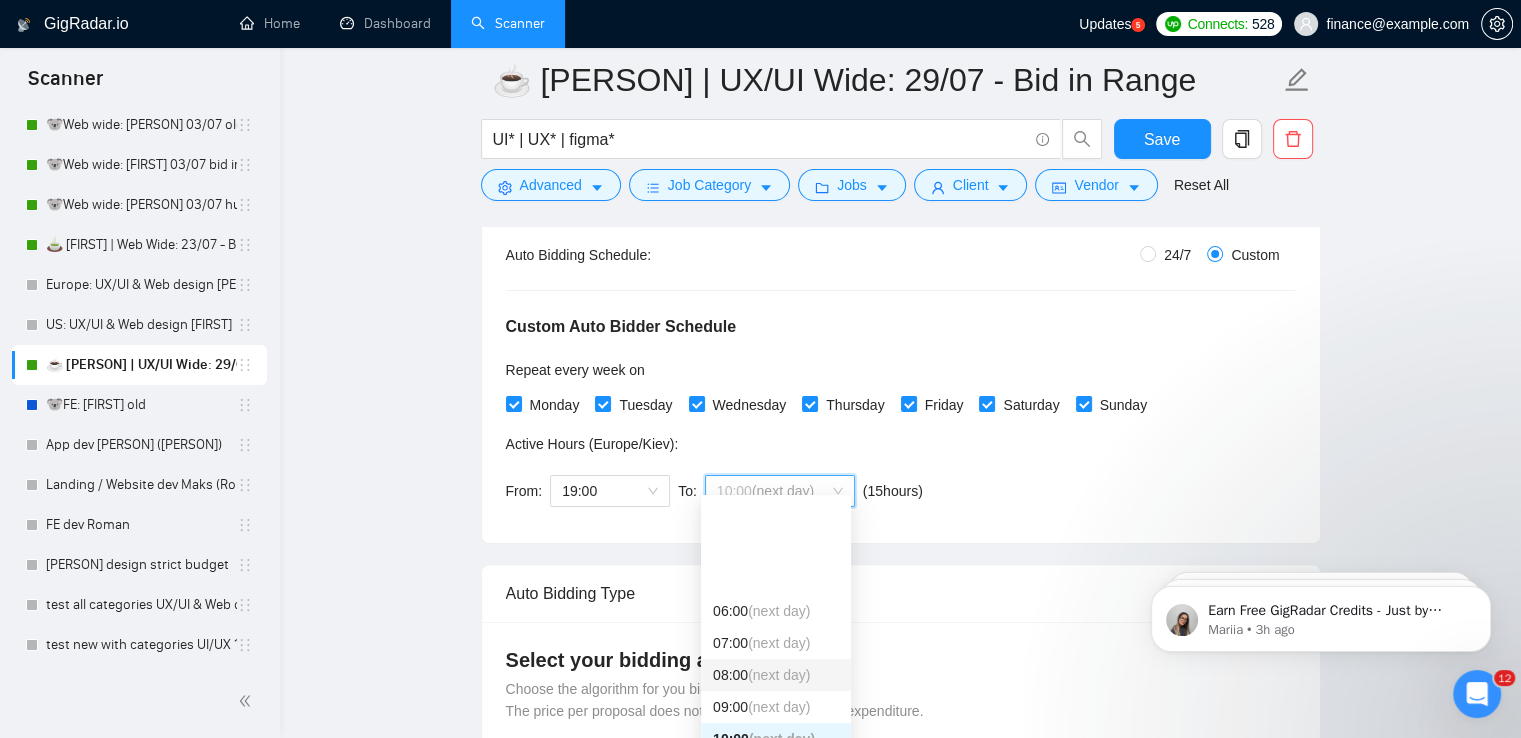 scroll, scrollTop: 196, scrollLeft: 0, axis: vertical 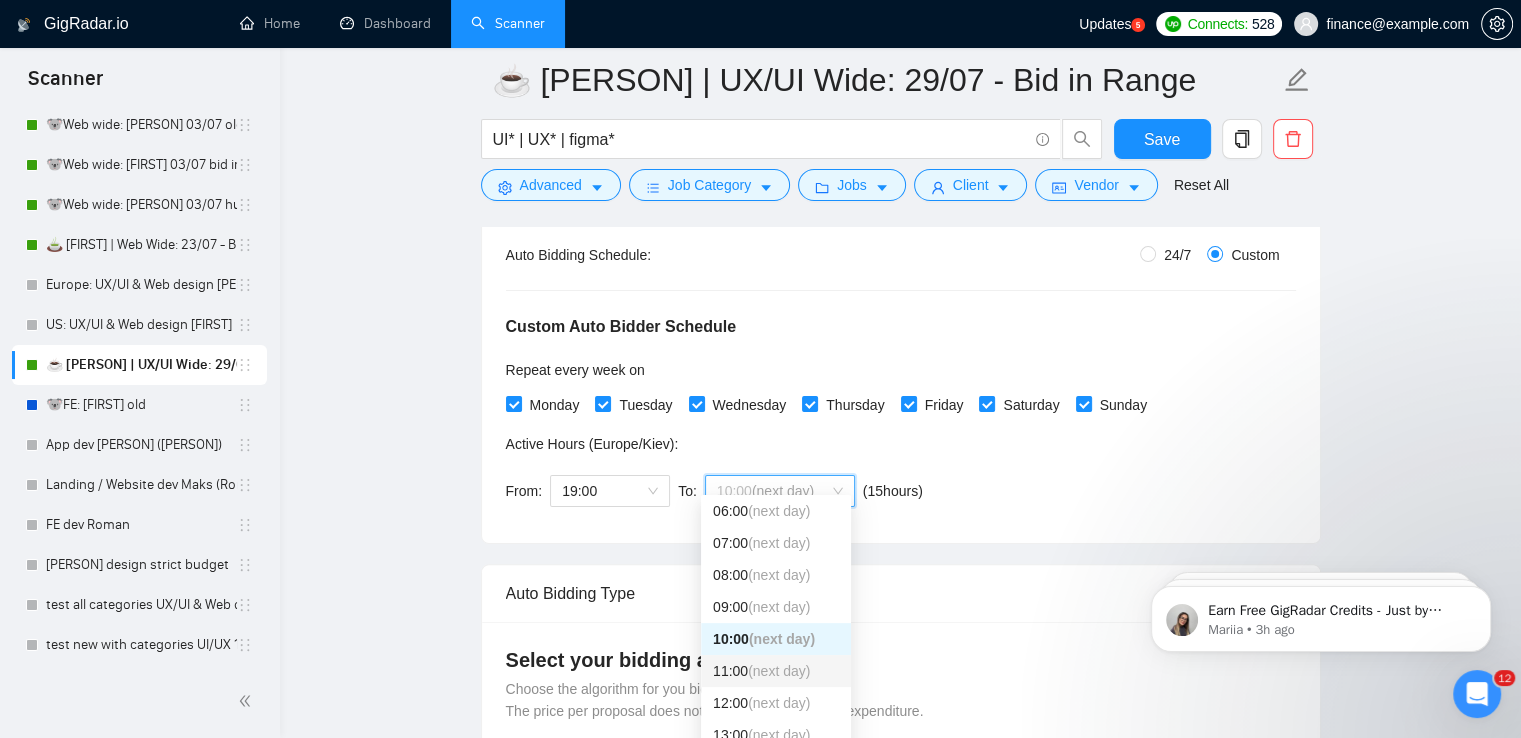 click on "(next day)" at bounding box center [779, 671] 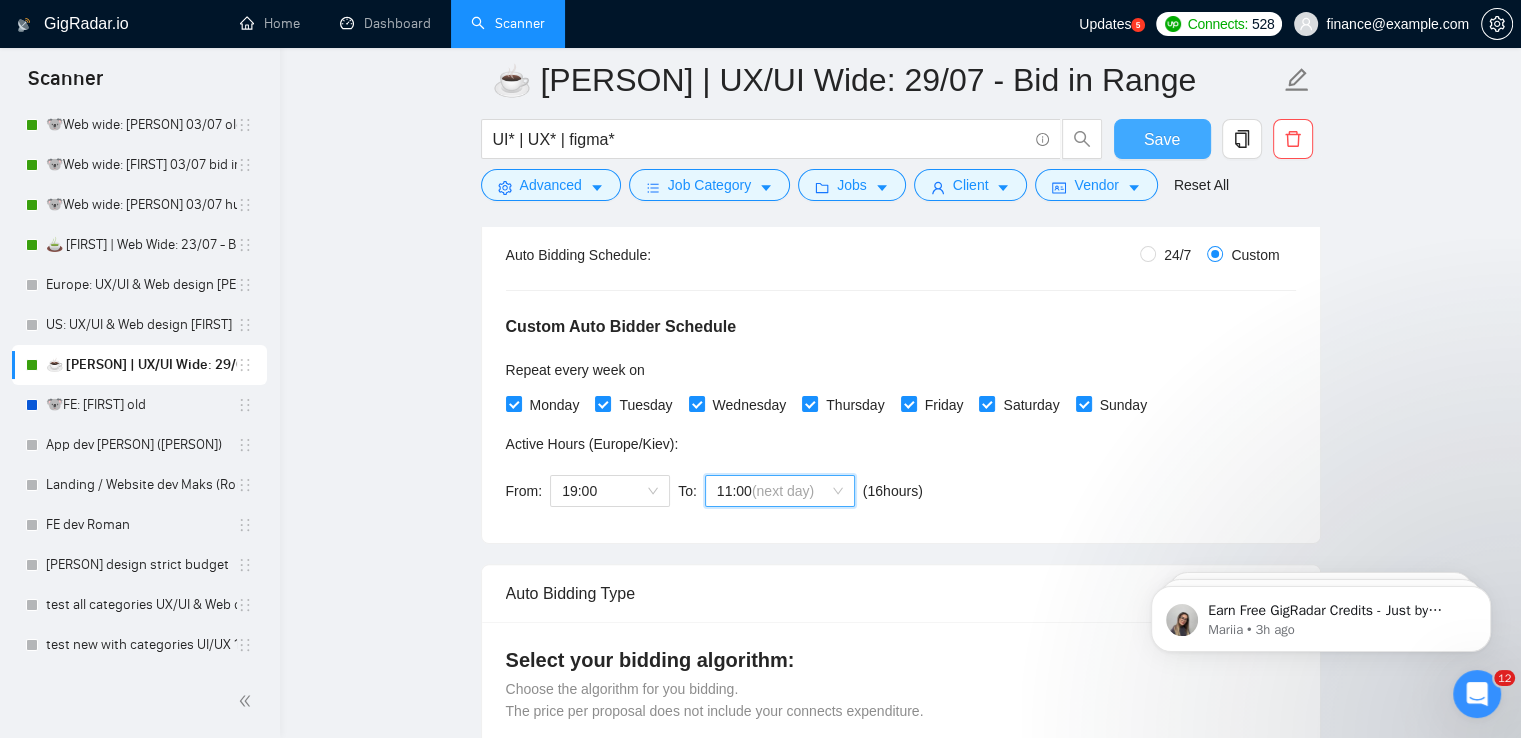 click on "Save" at bounding box center [1162, 139] 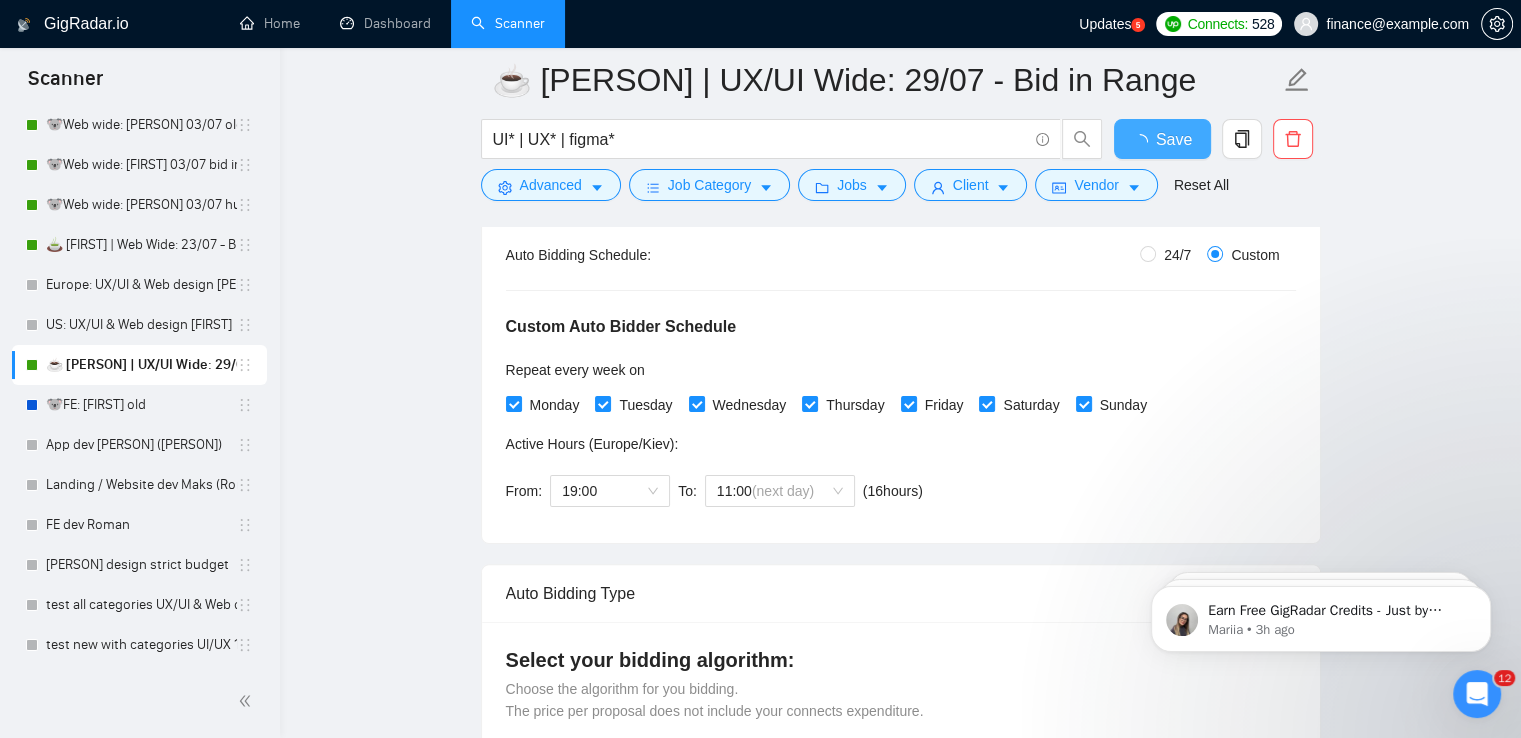 type 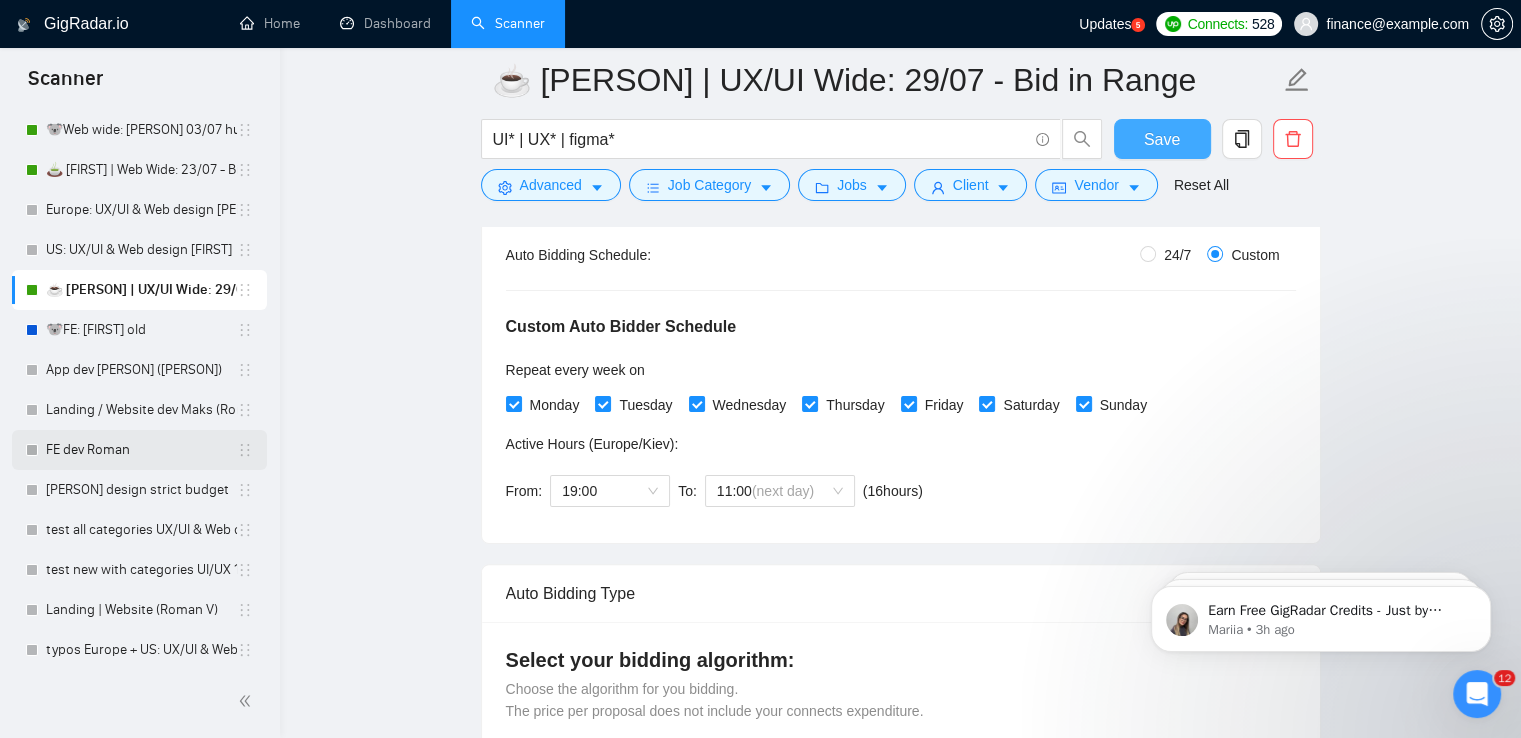 scroll, scrollTop: 657, scrollLeft: 0, axis: vertical 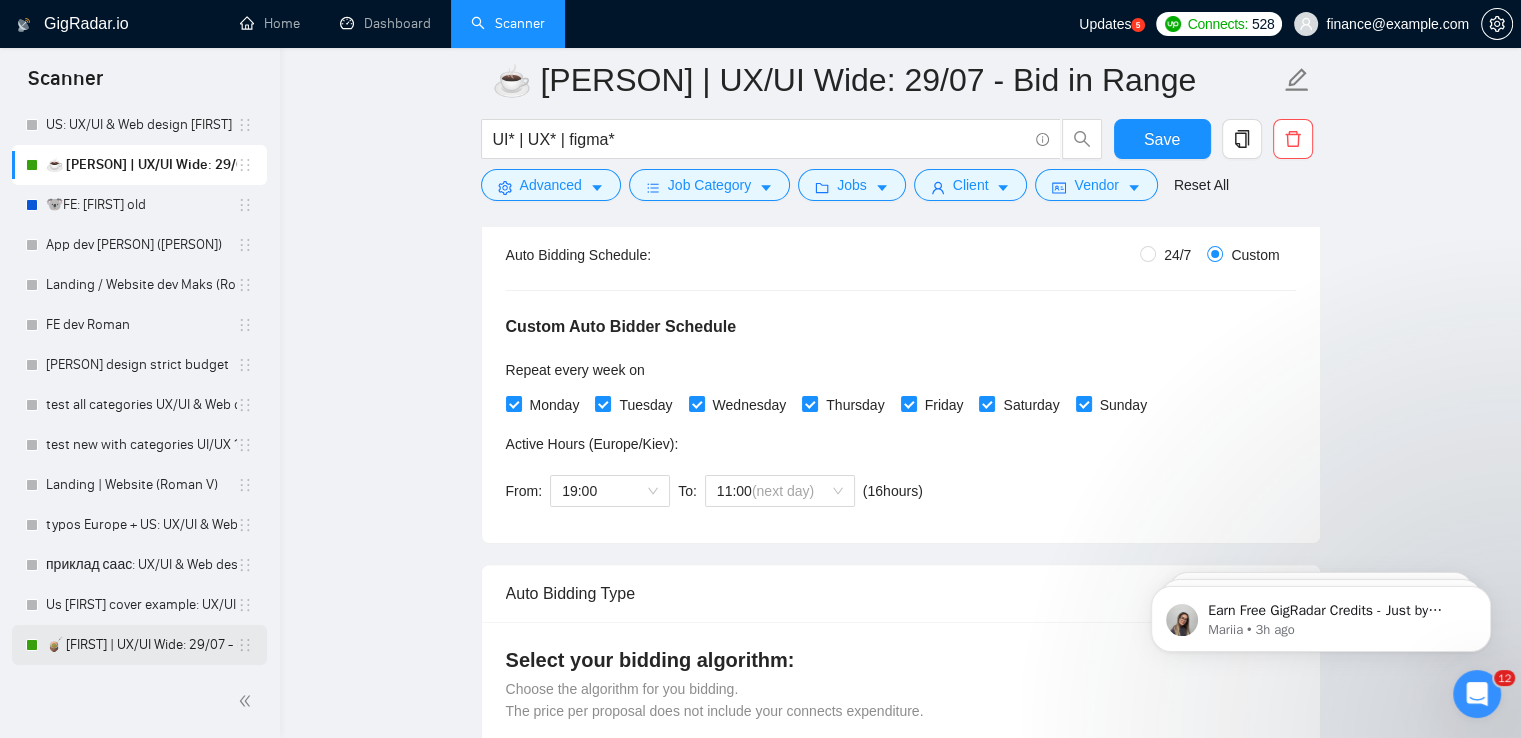 click on "🧉 Tina | UX/UI Wide: 29/07 - Bid in Range" at bounding box center [141, 645] 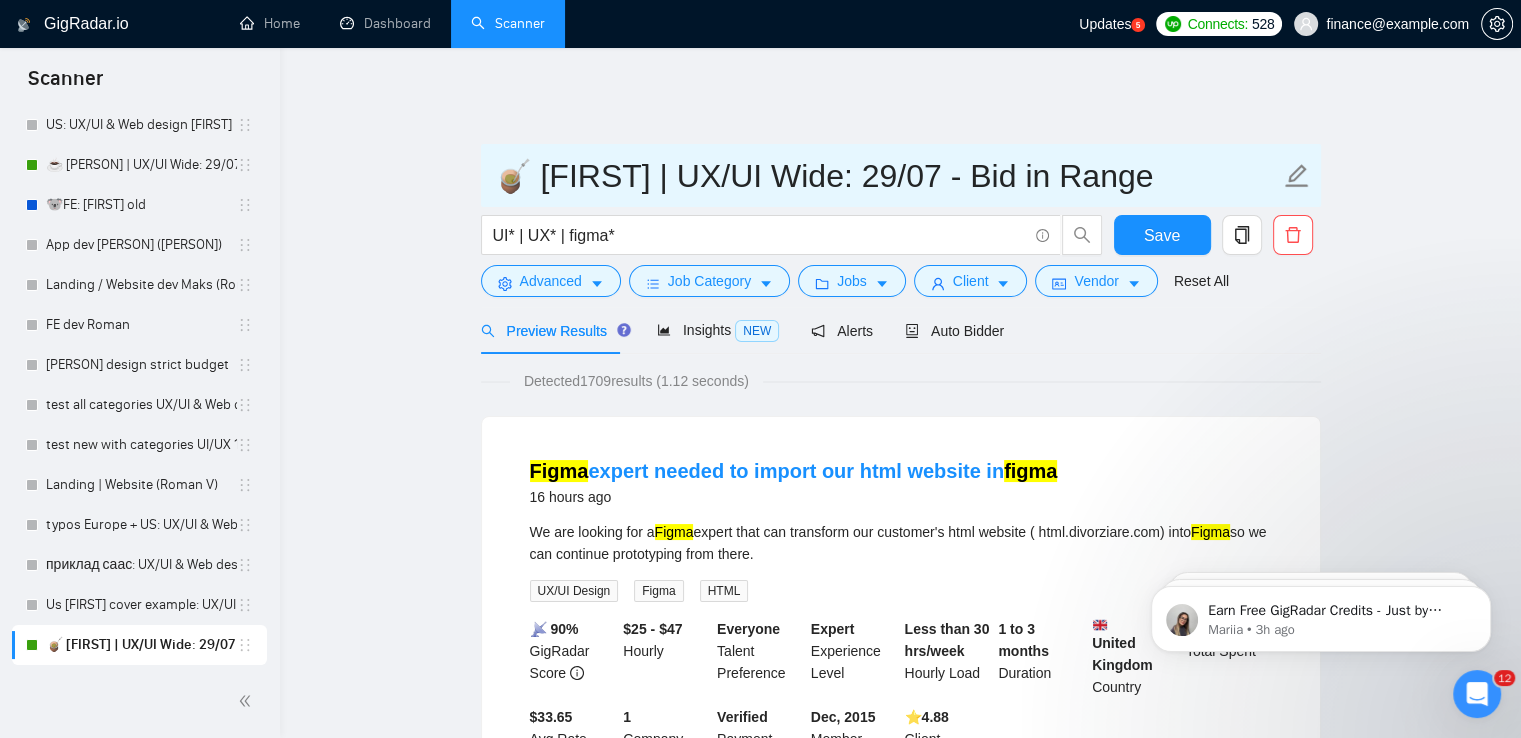 click on "🧉 Tina | UX/UI Wide: 29/07 - Bid in Range" at bounding box center [886, 176] 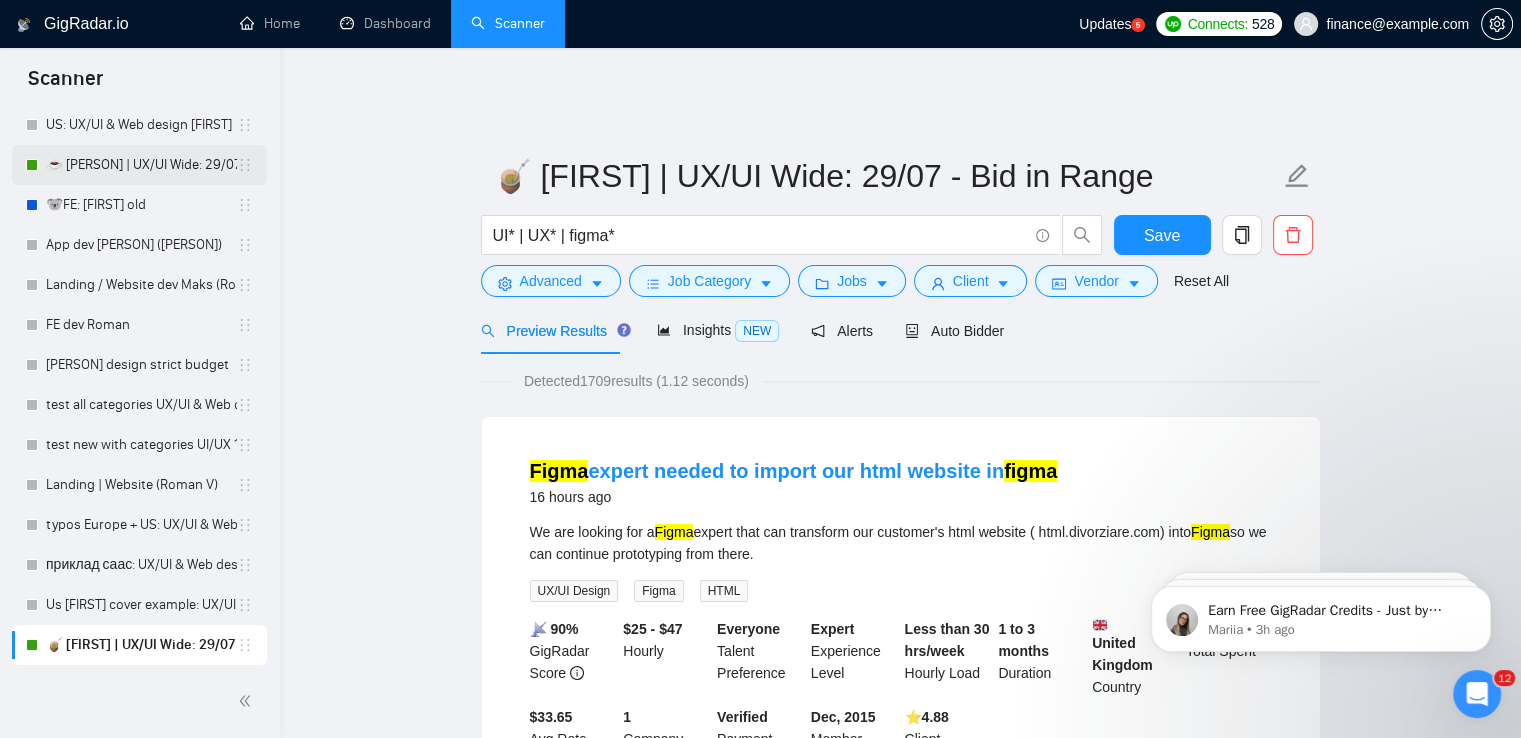 click on "☕ Tina | UX/UI Wide: 29/07 - Bid in Range" at bounding box center [141, 165] 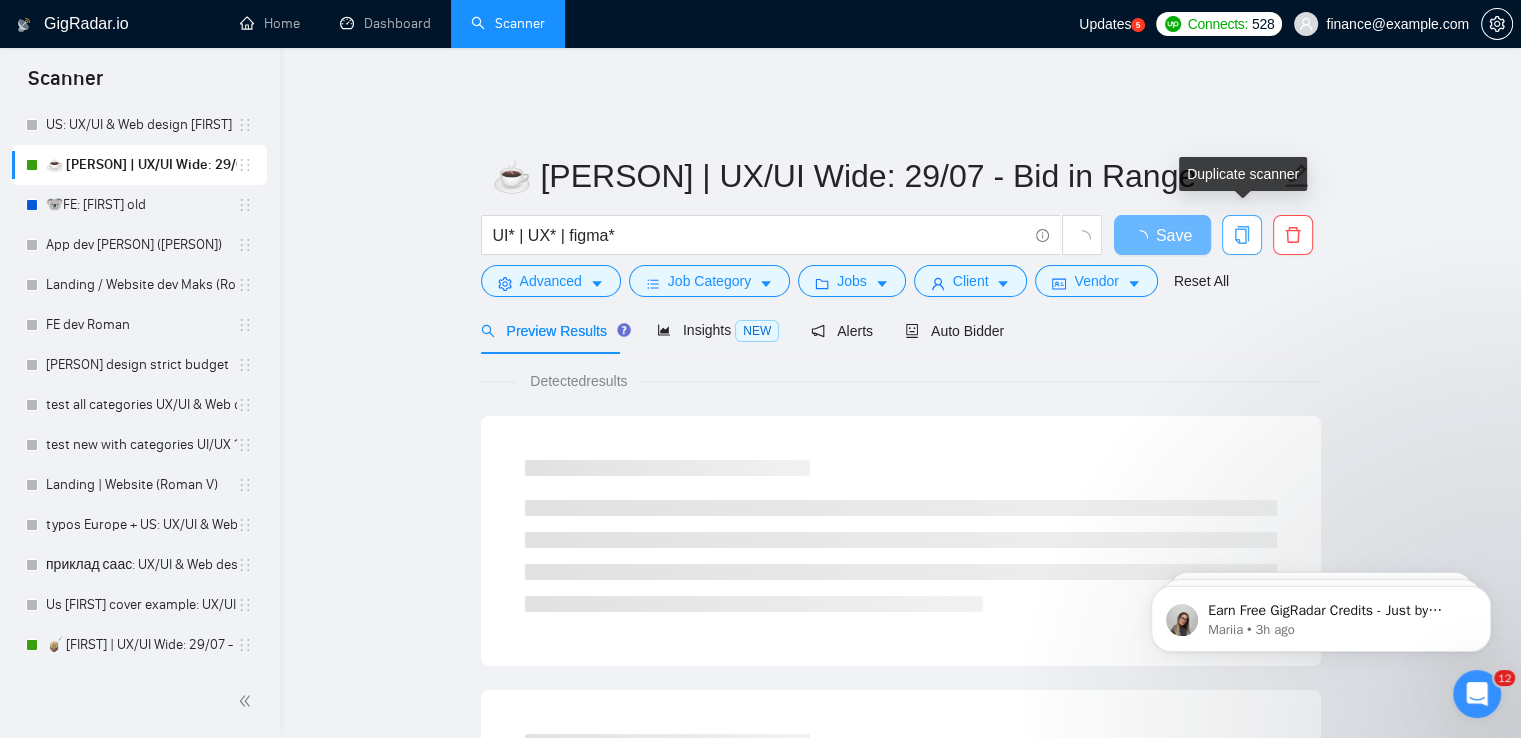 click 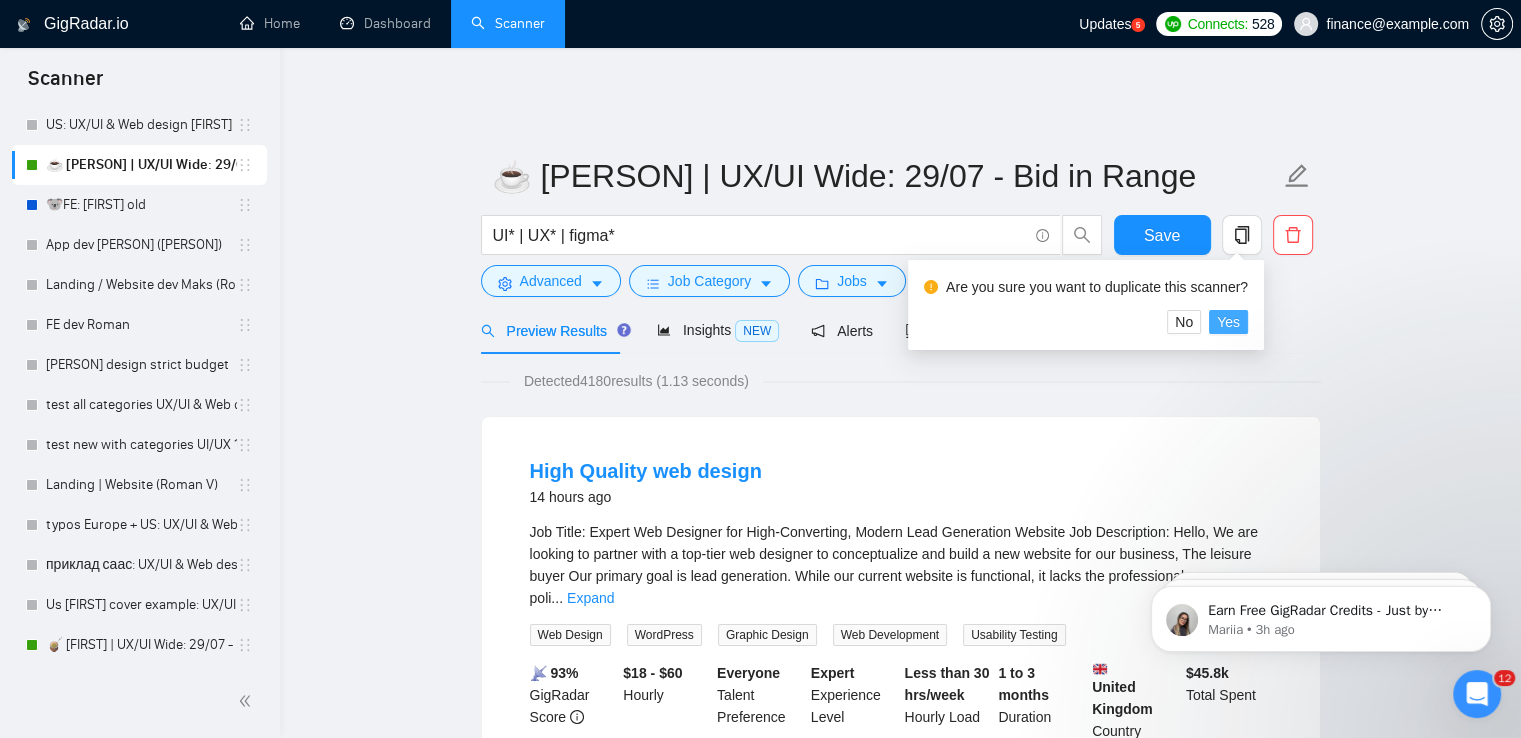 click on "Yes" at bounding box center (1228, 322) 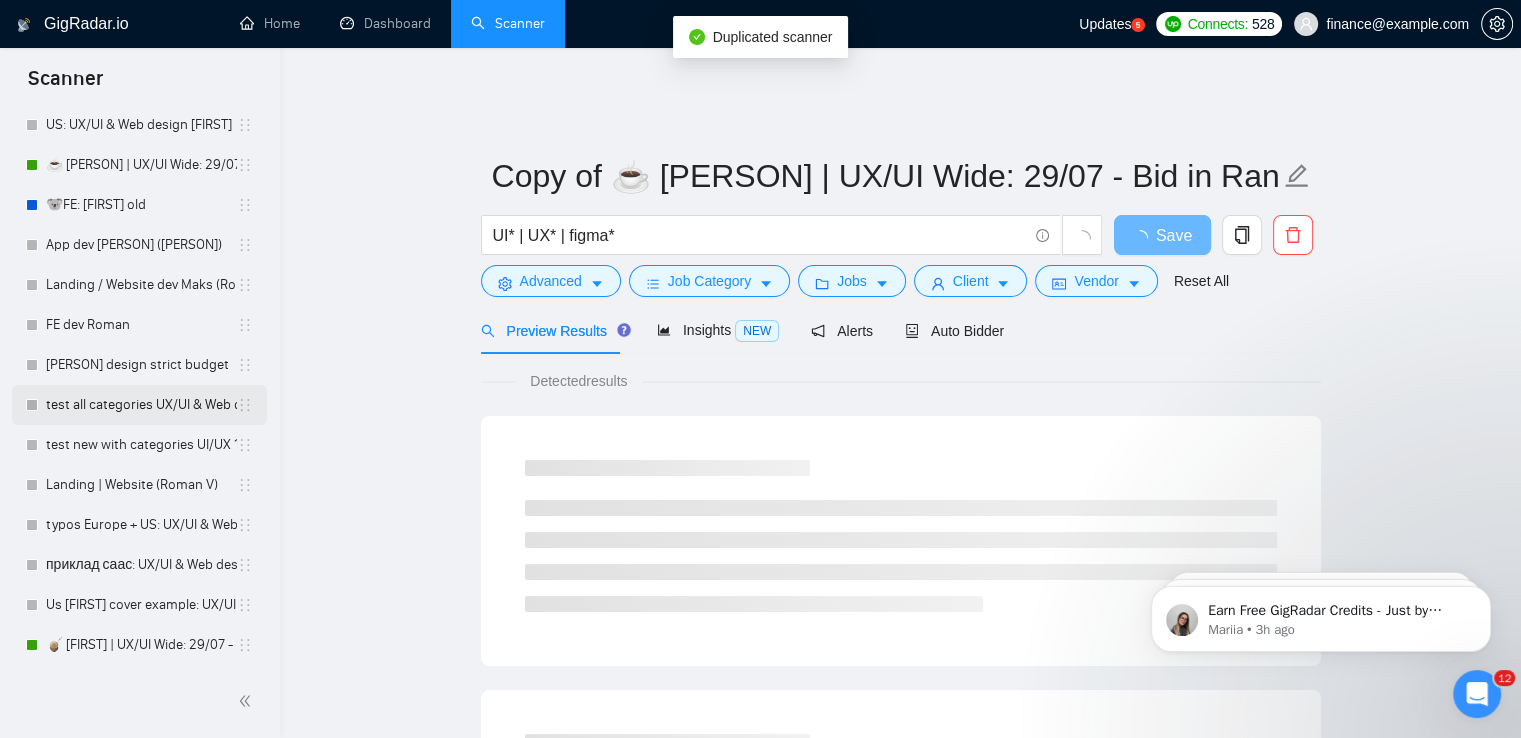 scroll, scrollTop: 697, scrollLeft: 0, axis: vertical 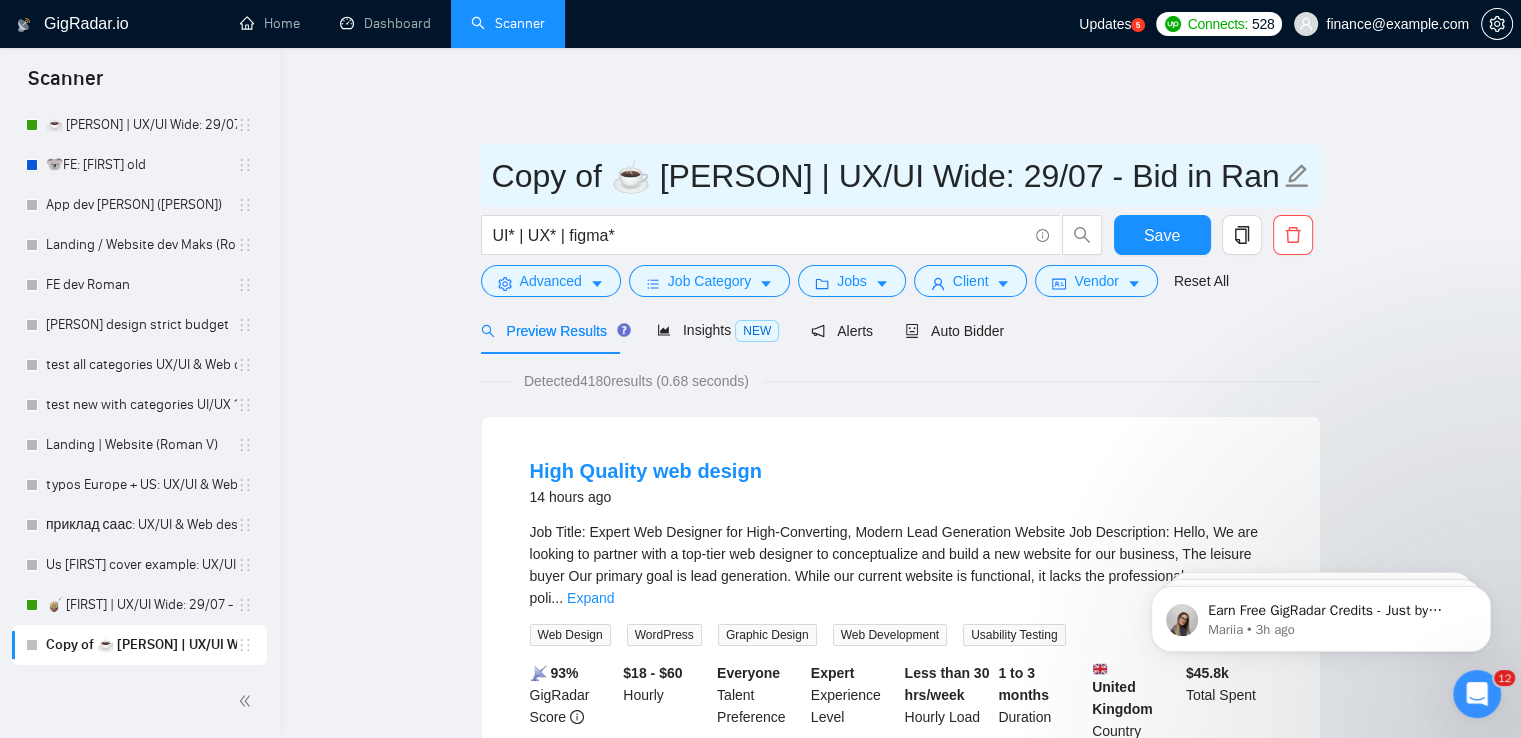 click on "Copy of ☕ Tina | UX/UI Wide: 29/07 - Bid in Range" at bounding box center (886, 176) 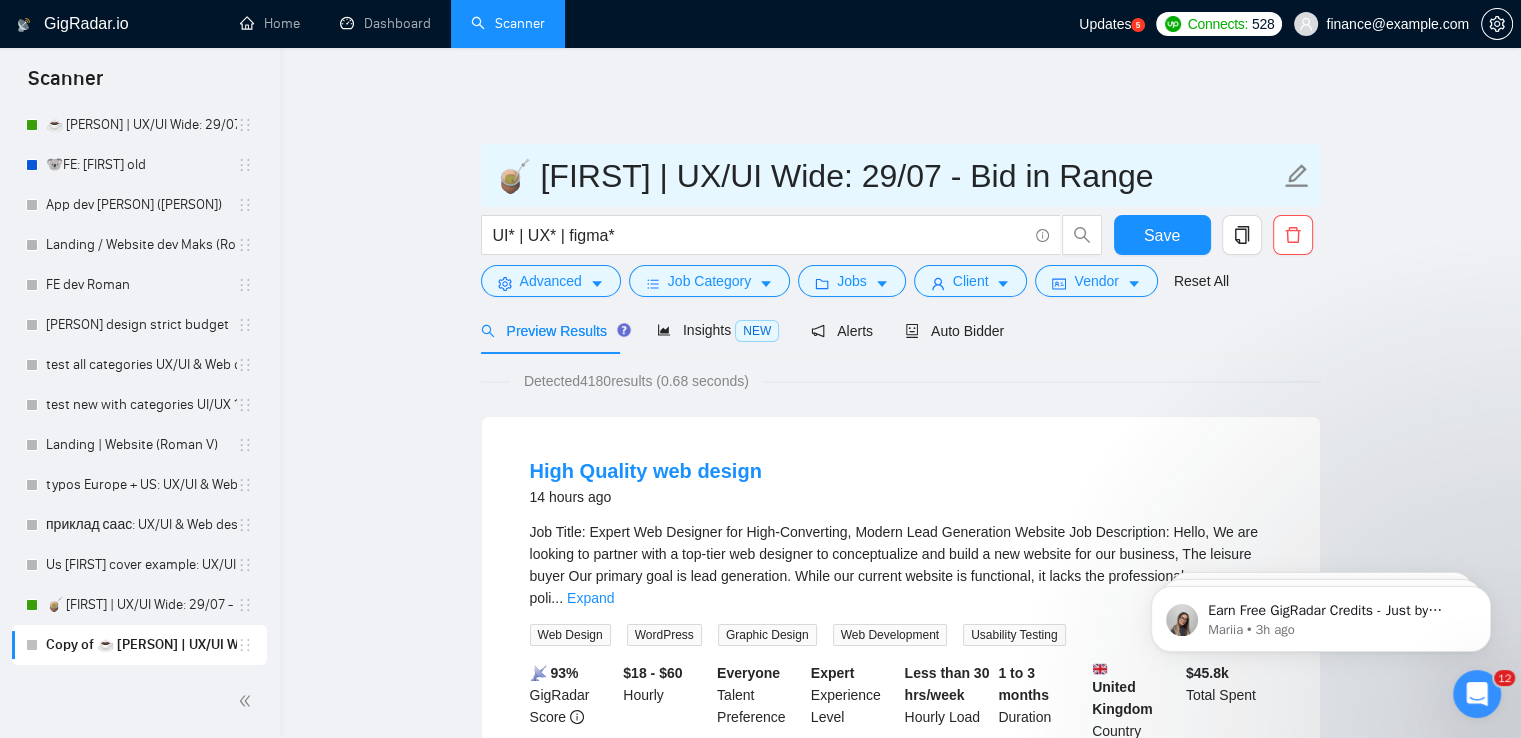 click on "🧉 Tina | UX/UI Wide: 29/07 - Bid in Range" at bounding box center [886, 176] 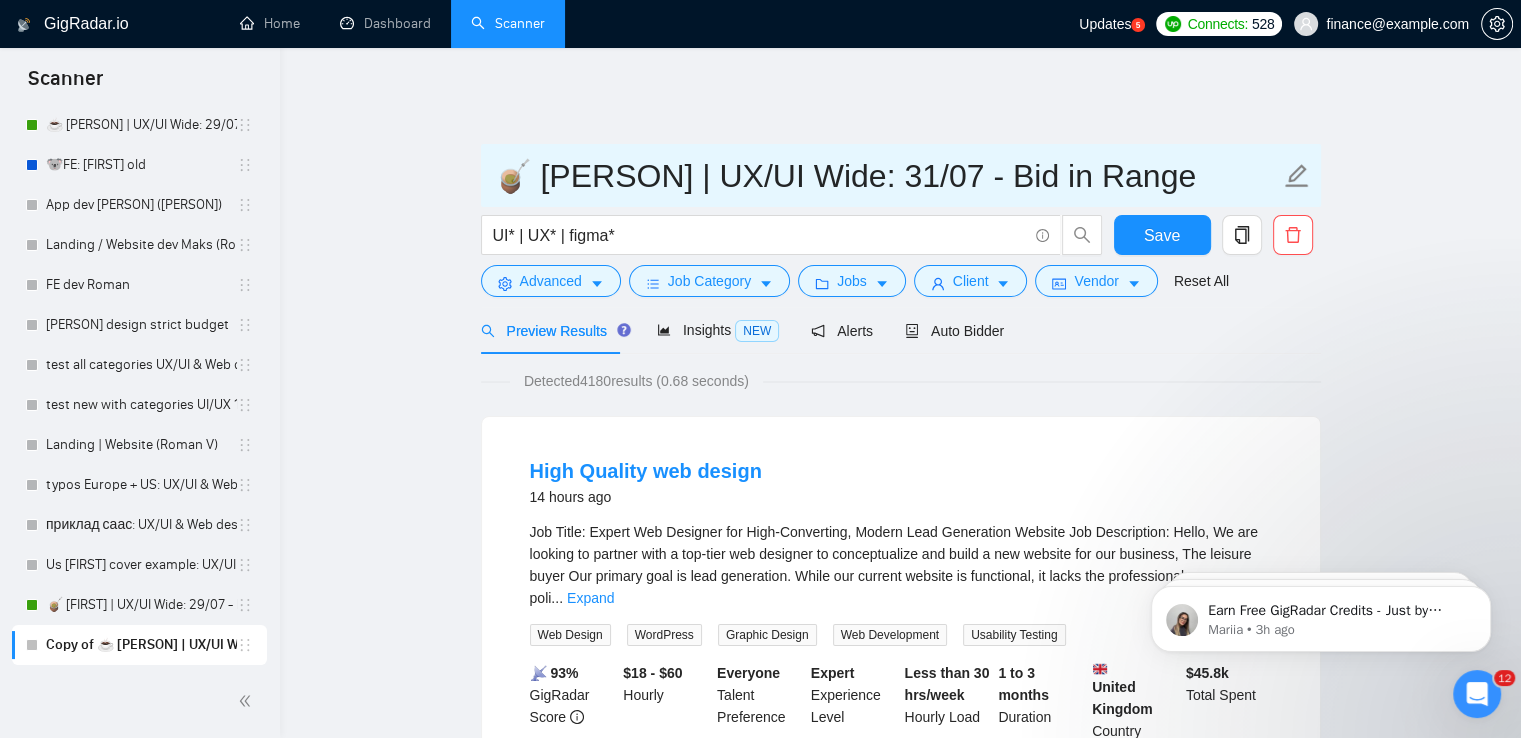 type on "🧉 Tina | UX/UI Wide: 31/07 - Bid in Range" 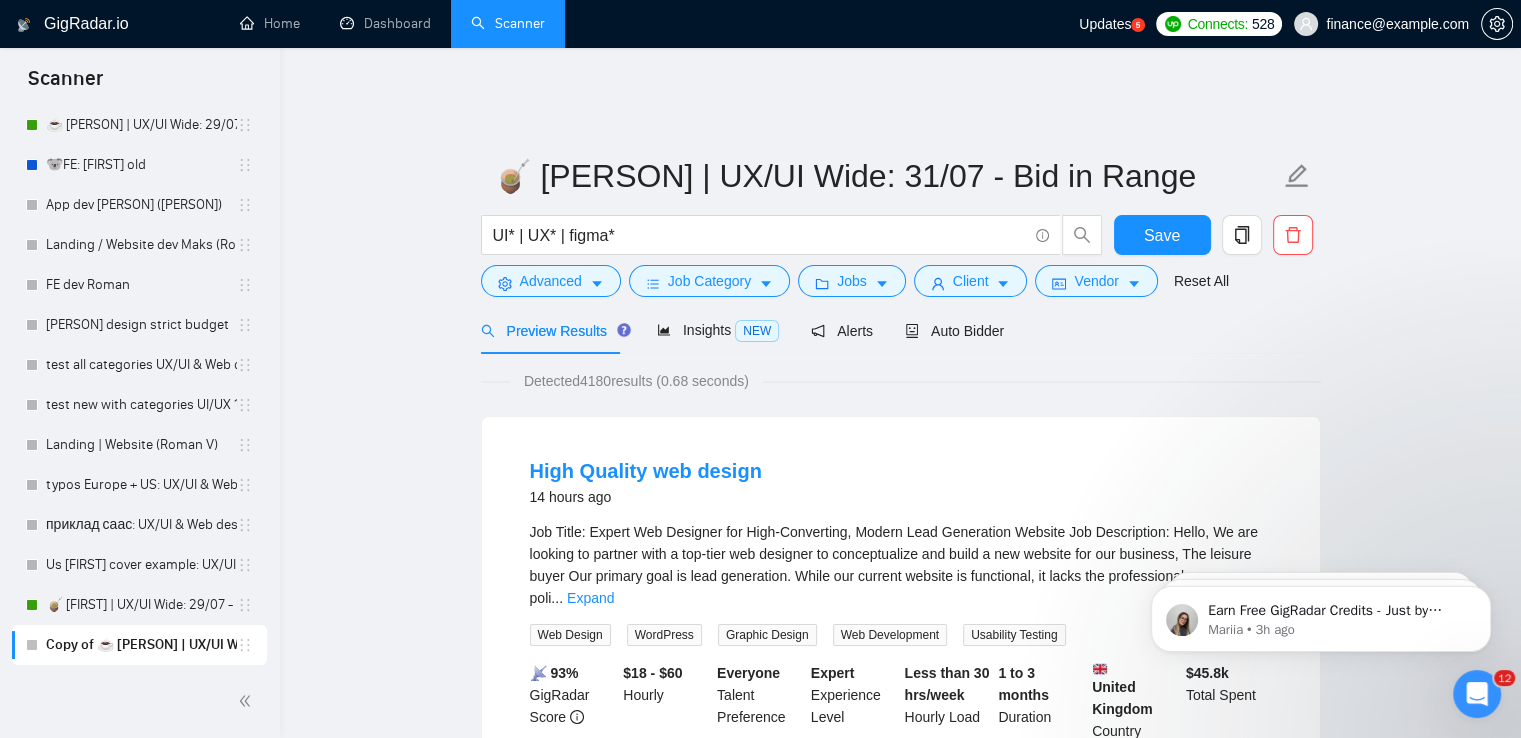 click on "🧉 Tina | UX/UI Wide: 31/07 - Bid in Range UI* | UX* | figma* Save Advanced   Job Category   Jobs   Client   Vendor   Reset All Preview Results Insights NEW Alerts Auto Bidder Detected   4180  results   (0.68 seconds) High Quality web design 14 hours ago Job Title: Expert Web Designer for High-Converting, Modern Lead Generation Website
Job Description:
Hello,
We are looking to partner with a top-tier web designer to conceptualize and build a new website for our business, The leisure buyer
Our primary goal is lead generation. While our current website is functional, it lacks the professional poli ... Expand Web Design WordPress Graphic Design Web Development Usability Testing 📡   93% GigRadar Score   $18 - $60 Hourly Everyone Talent Preference Expert Experience Level Less than 30 hrs/week Hourly Load 1 to 3 months Duration   United Kingdom Country $ 45.8k Total Spent $51.52 Avg Rate Paid 10-99 Company Size Verified Payment Verified Dec, 2018 Member Since ⭐️  5.00 Client Feedback Web  UX UX ..." at bounding box center [900, 2448] 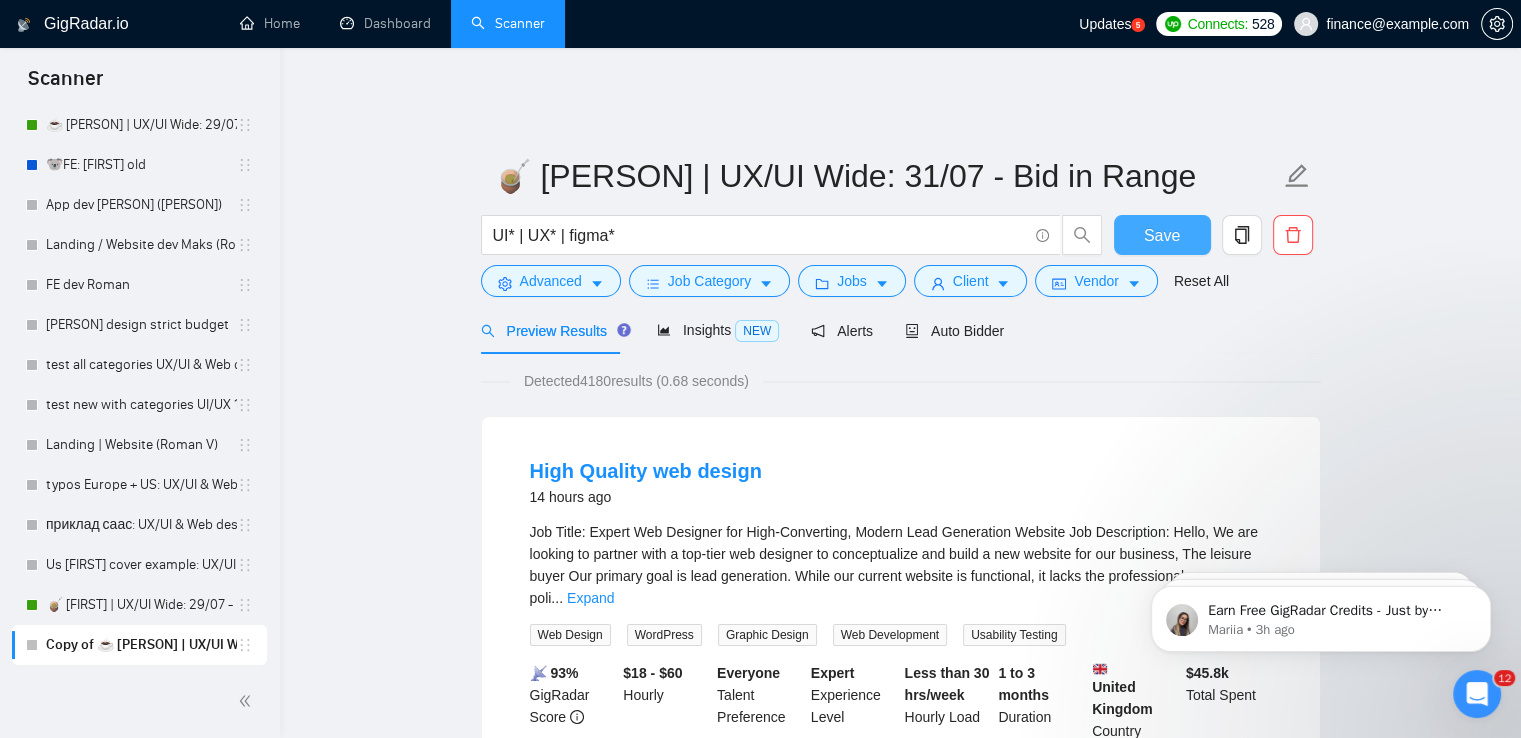 click on "Save" at bounding box center (1162, 235) 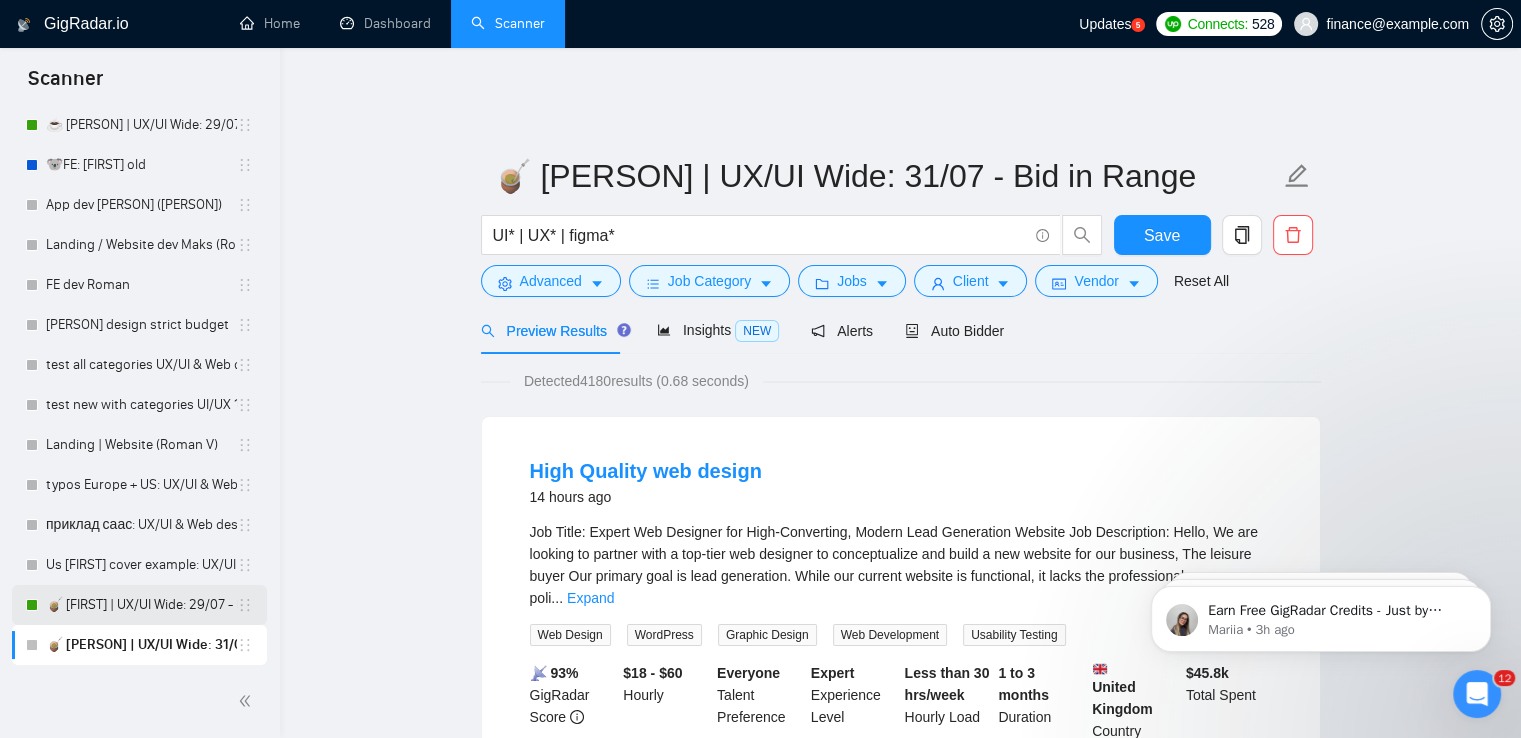 click on "🧉 Tina | UX/UI Wide: 29/07 - Bid in Range" at bounding box center (141, 605) 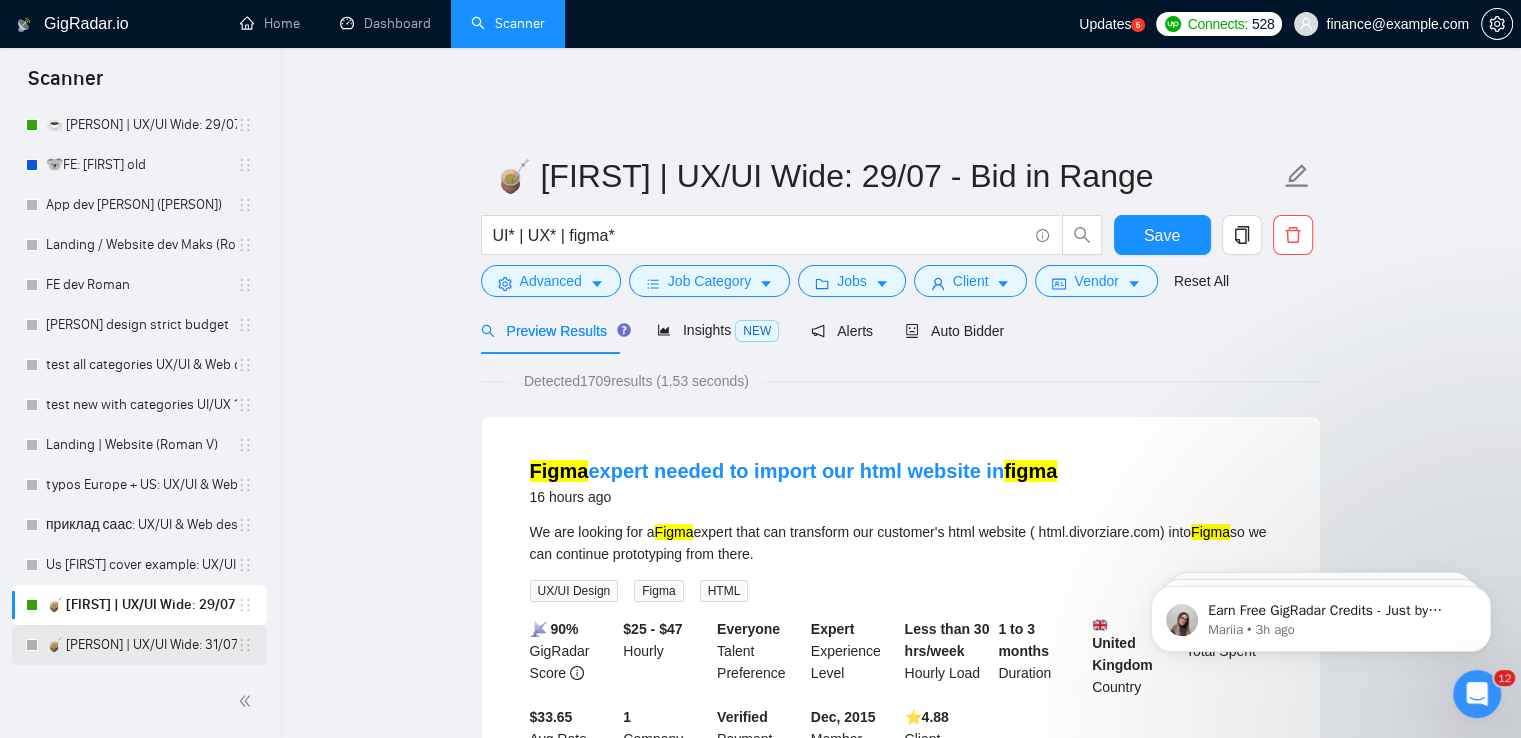 click on "🧉 Tina | UX/UI Wide: 31/07 - Bid in Range" at bounding box center [141, 645] 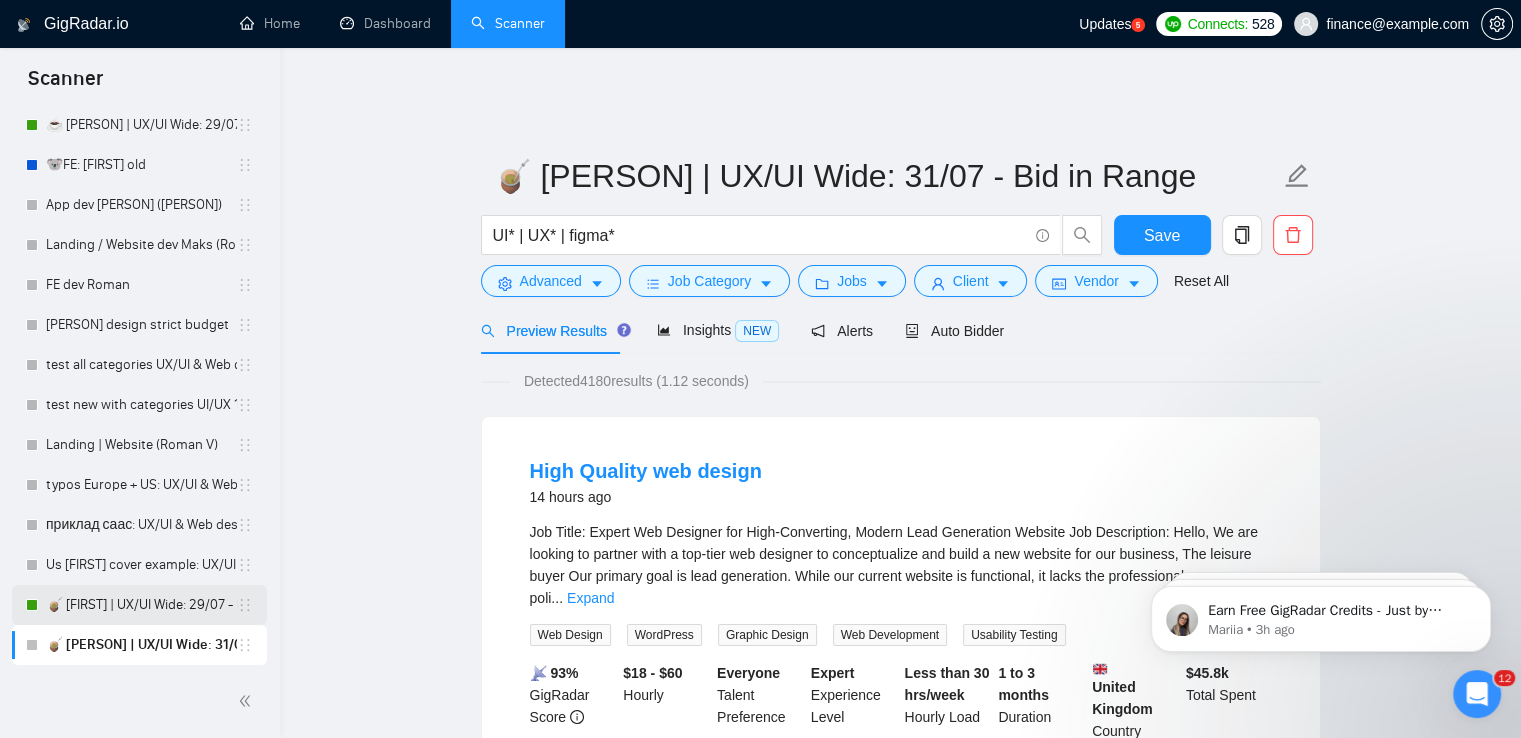 click on "🧉 Tina | UX/UI Wide: 29/07 - Bid in Range" at bounding box center (141, 605) 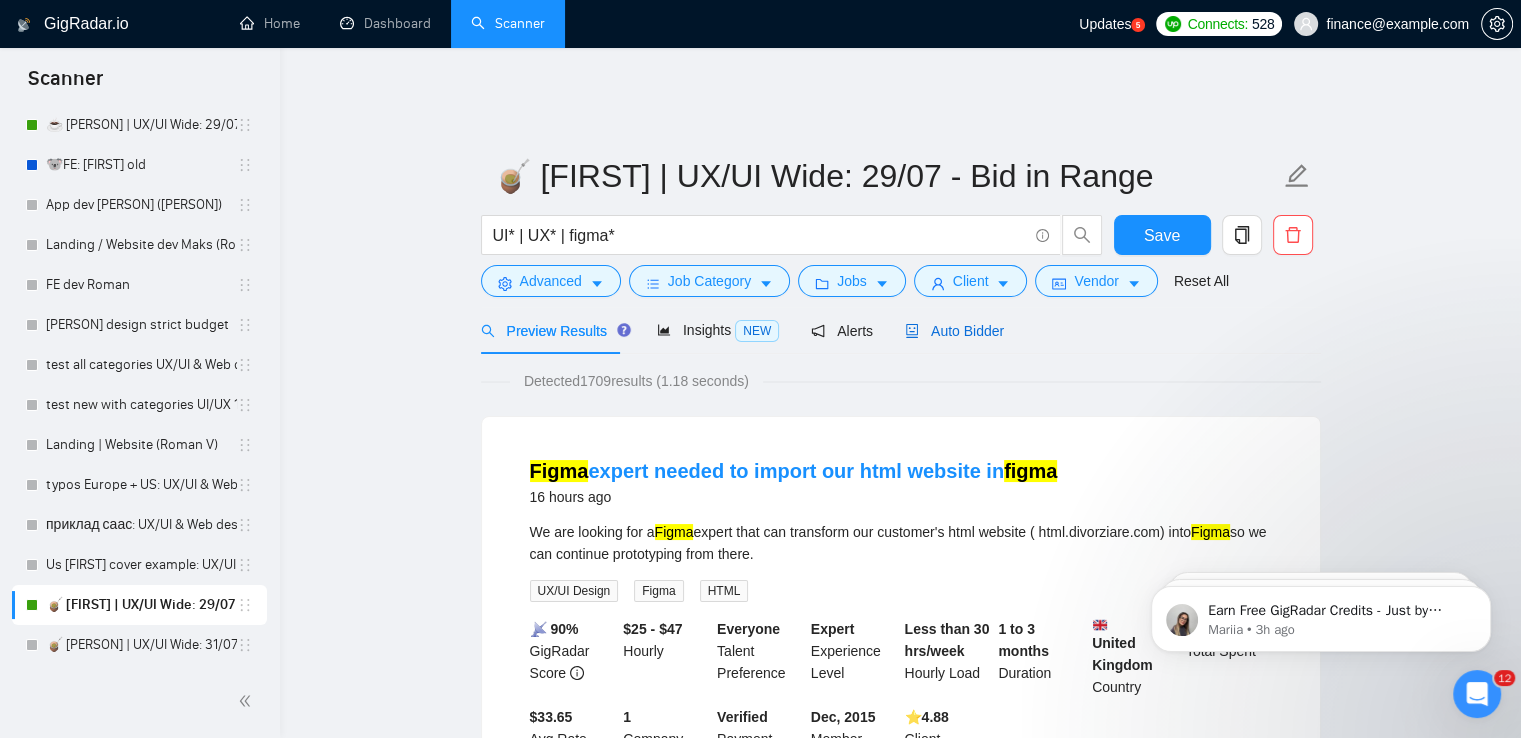 click on "Auto Bidder" at bounding box center [954, 331] 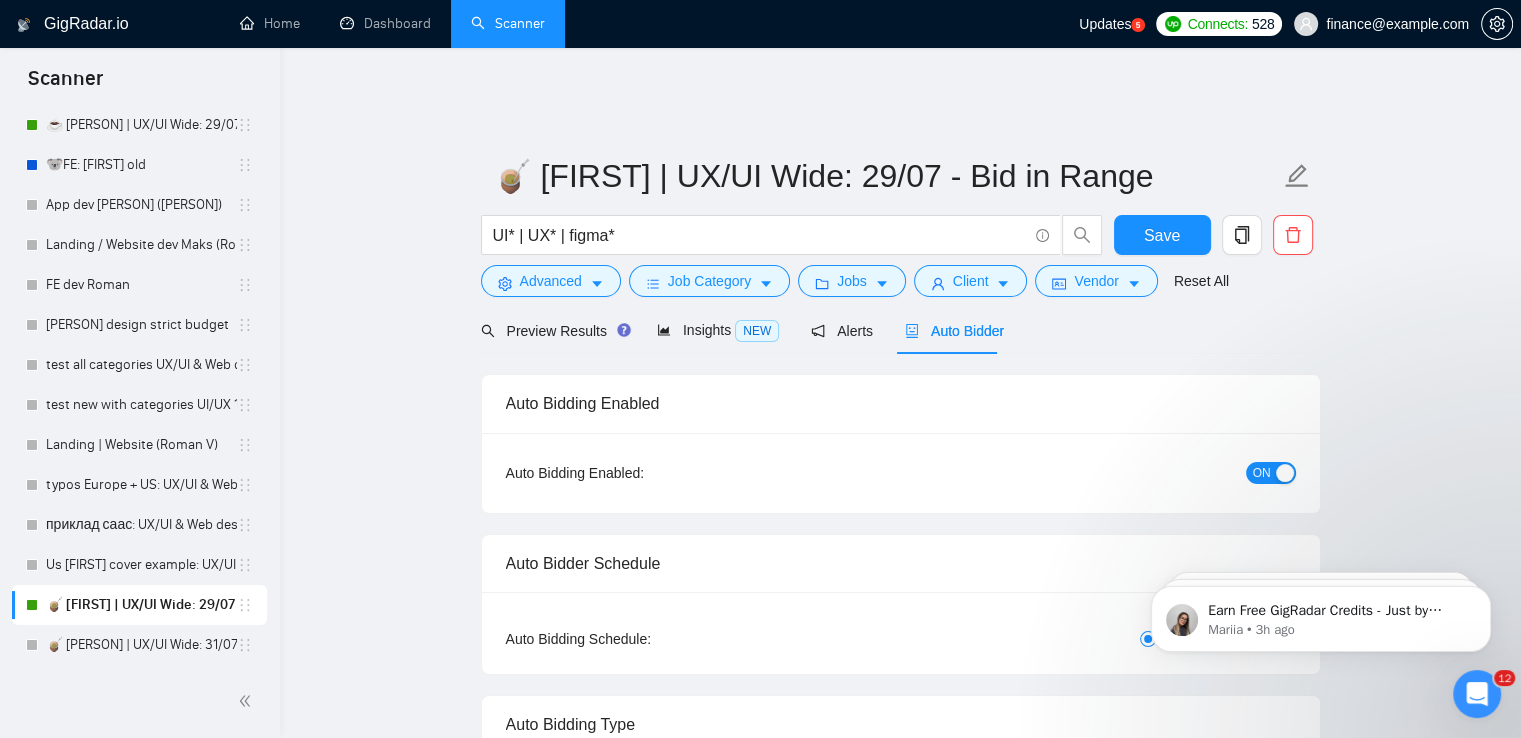 radio on "false" 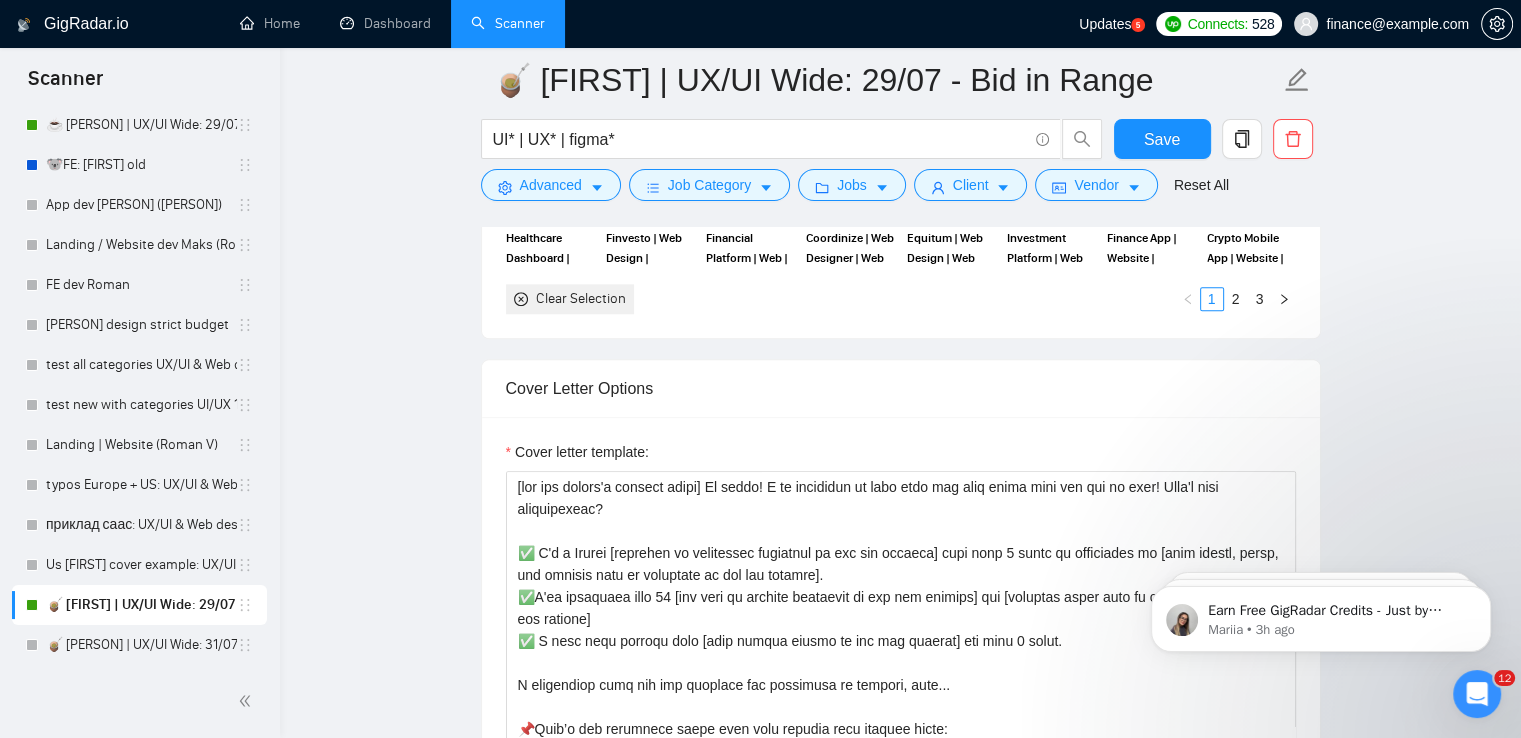 scroll, scrollTop: 1900, scrollLeft: 0, axis: vertical 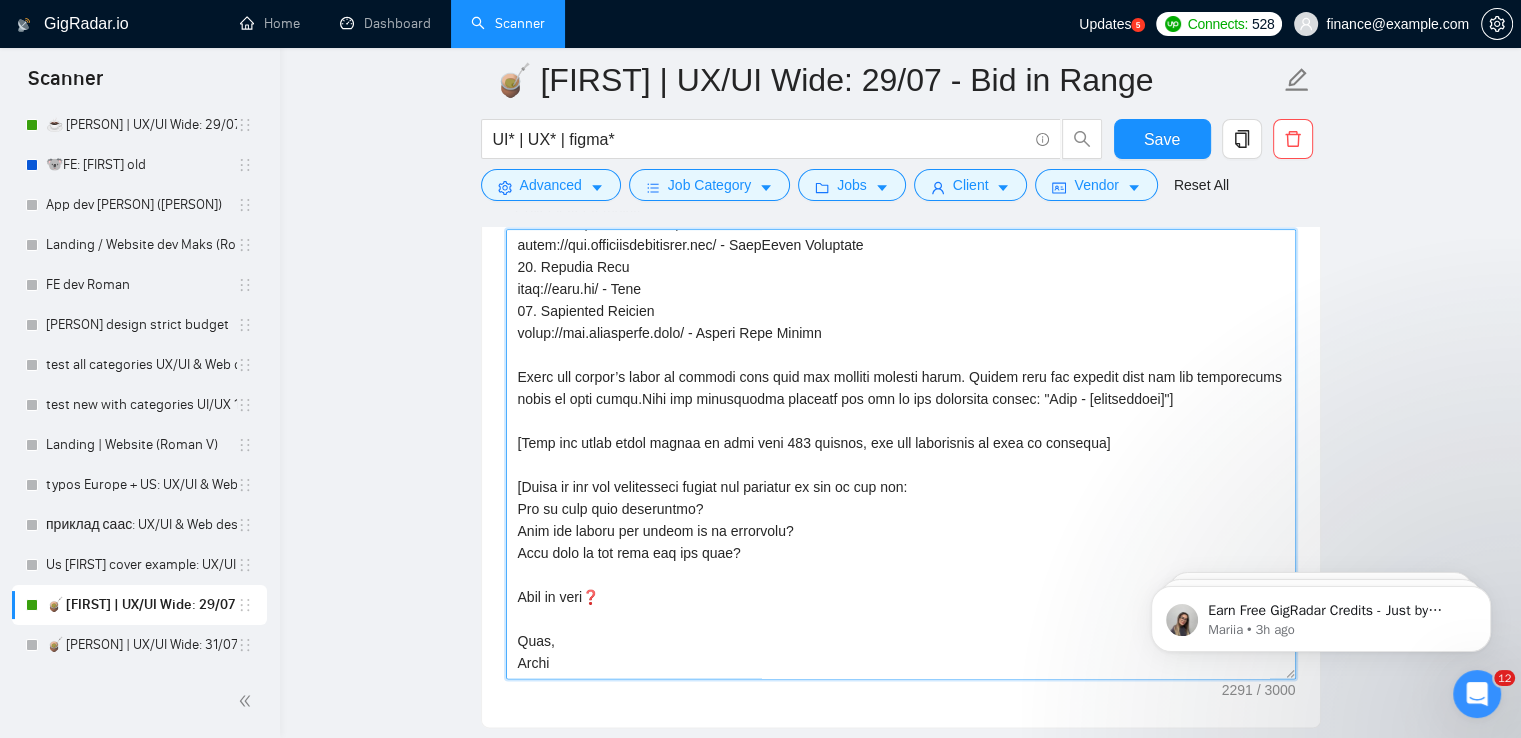 drag, startPoint x: 513, startPoint y: 529, endPoint x: 704, endPoint y: 650, distance: 226.10175 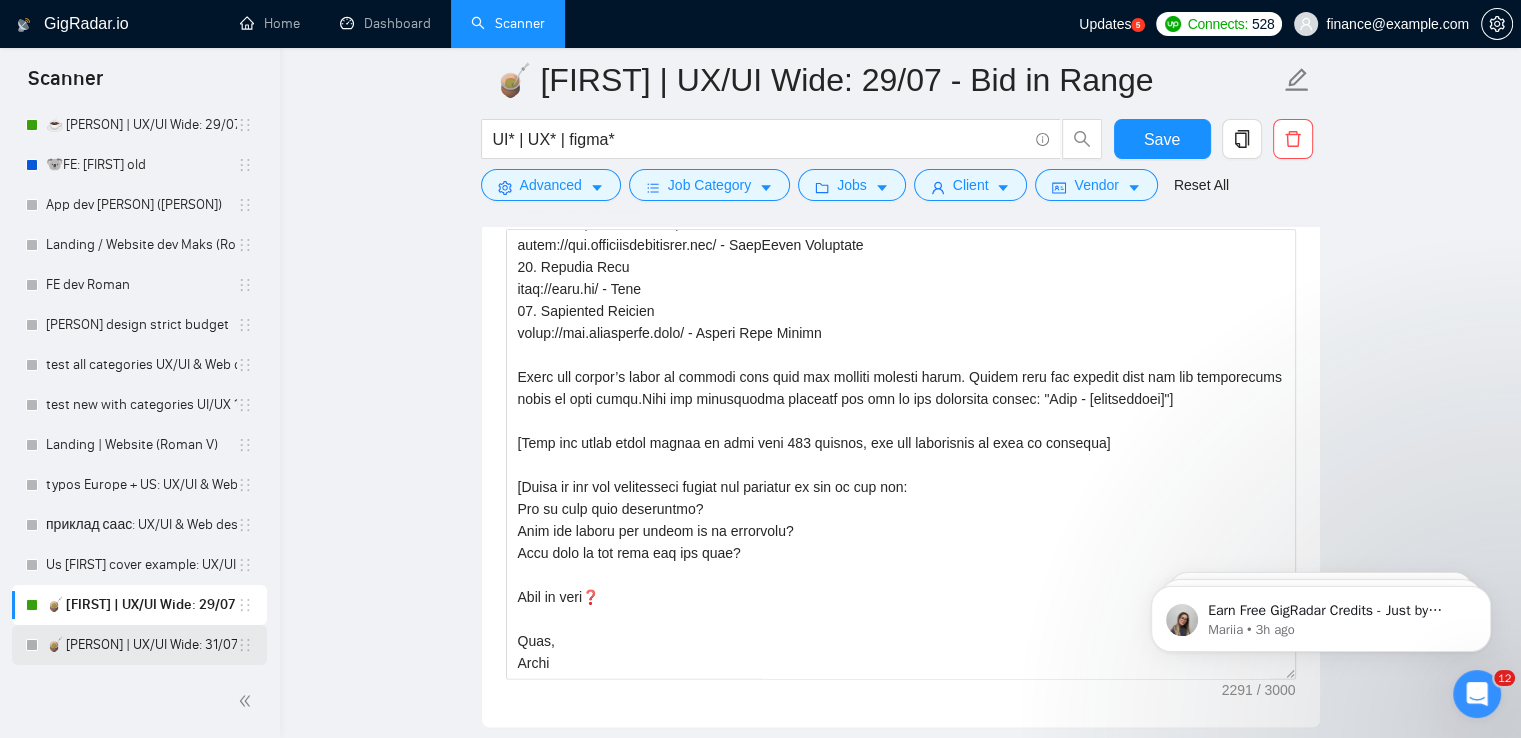 click on "🧉 Tina | UX/UI Wide: 31/07 - Bid in Range" at bounding box center [141, 645] 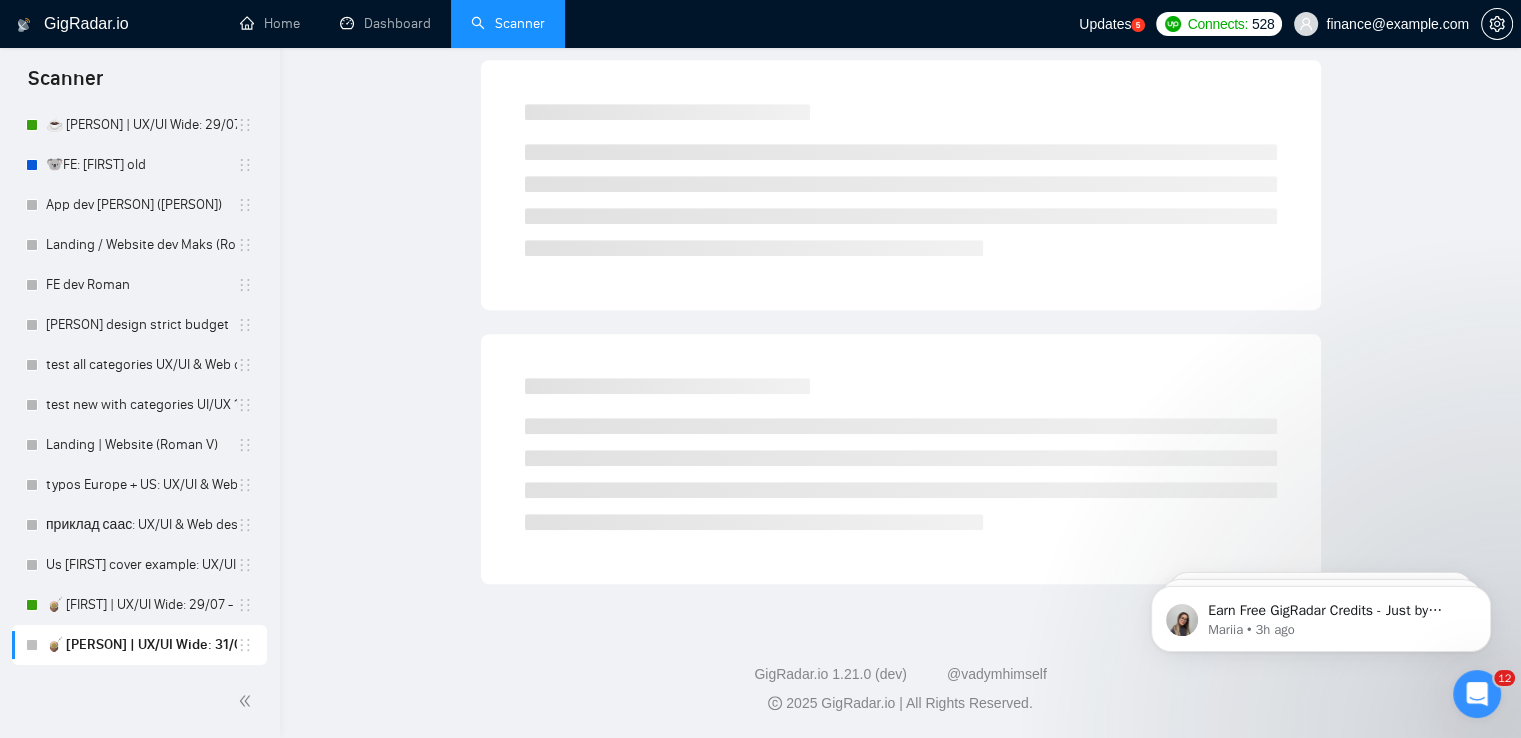 scroll, scrollTop: 0, scrollLeft: 0, axis: both 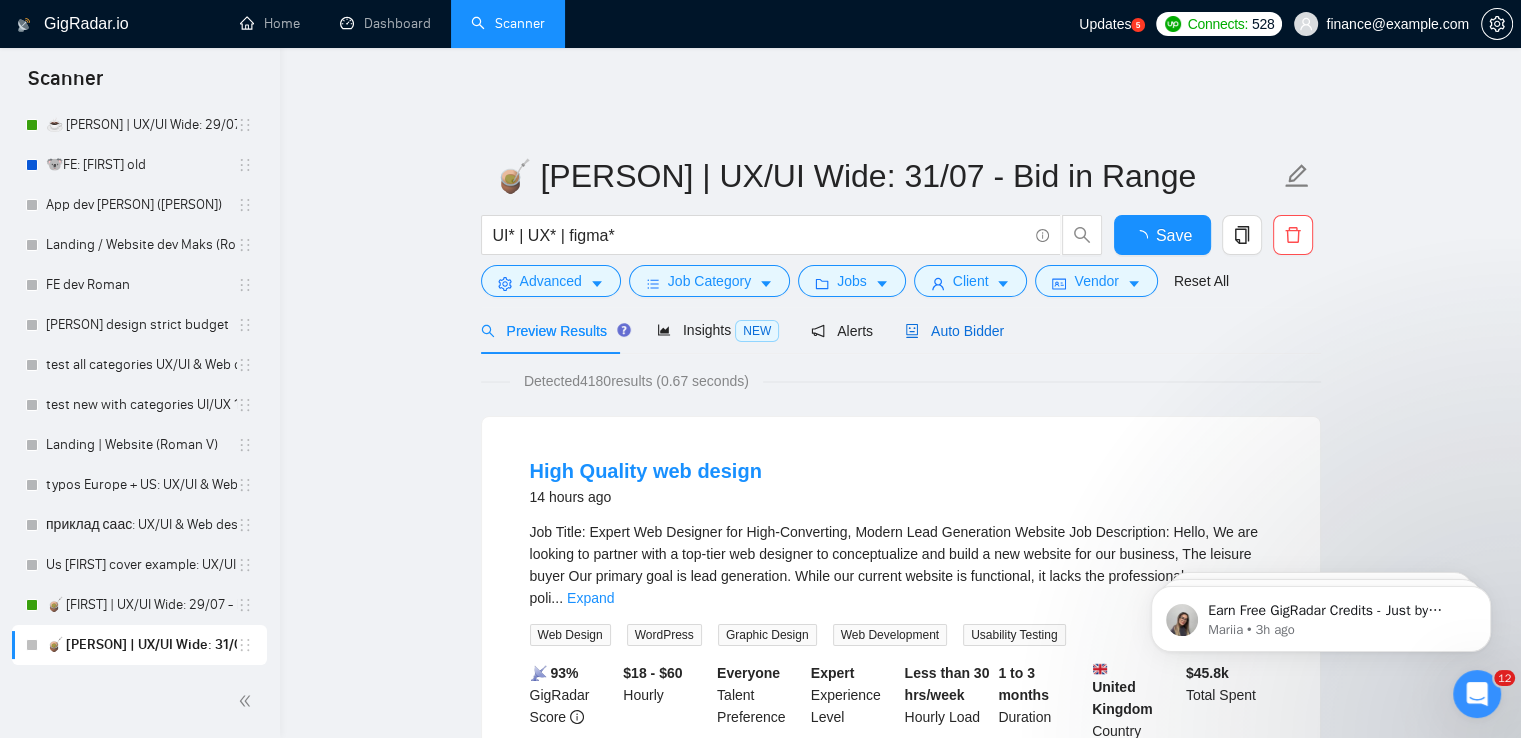 click on "Auto Bidder" at bounding box center (954, 331) 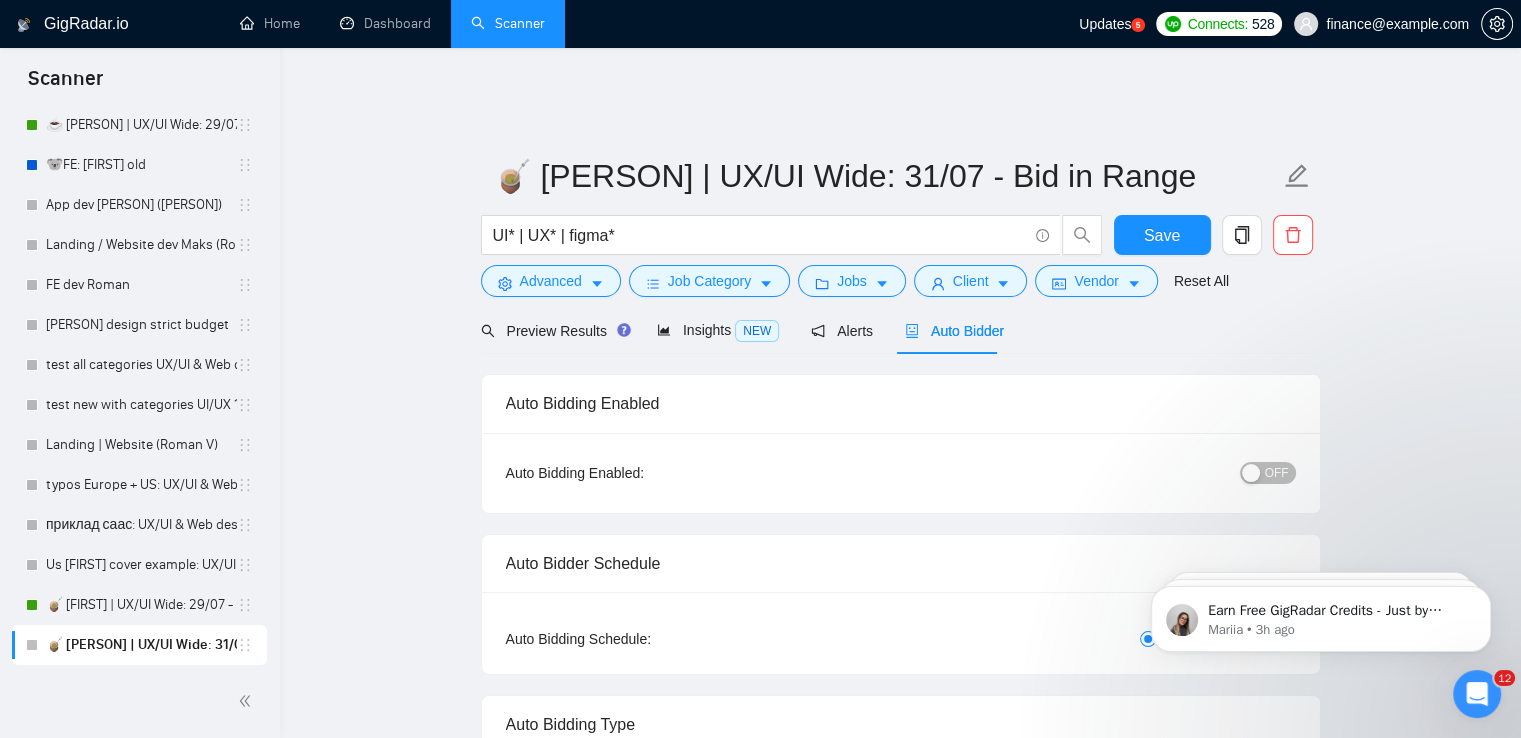type 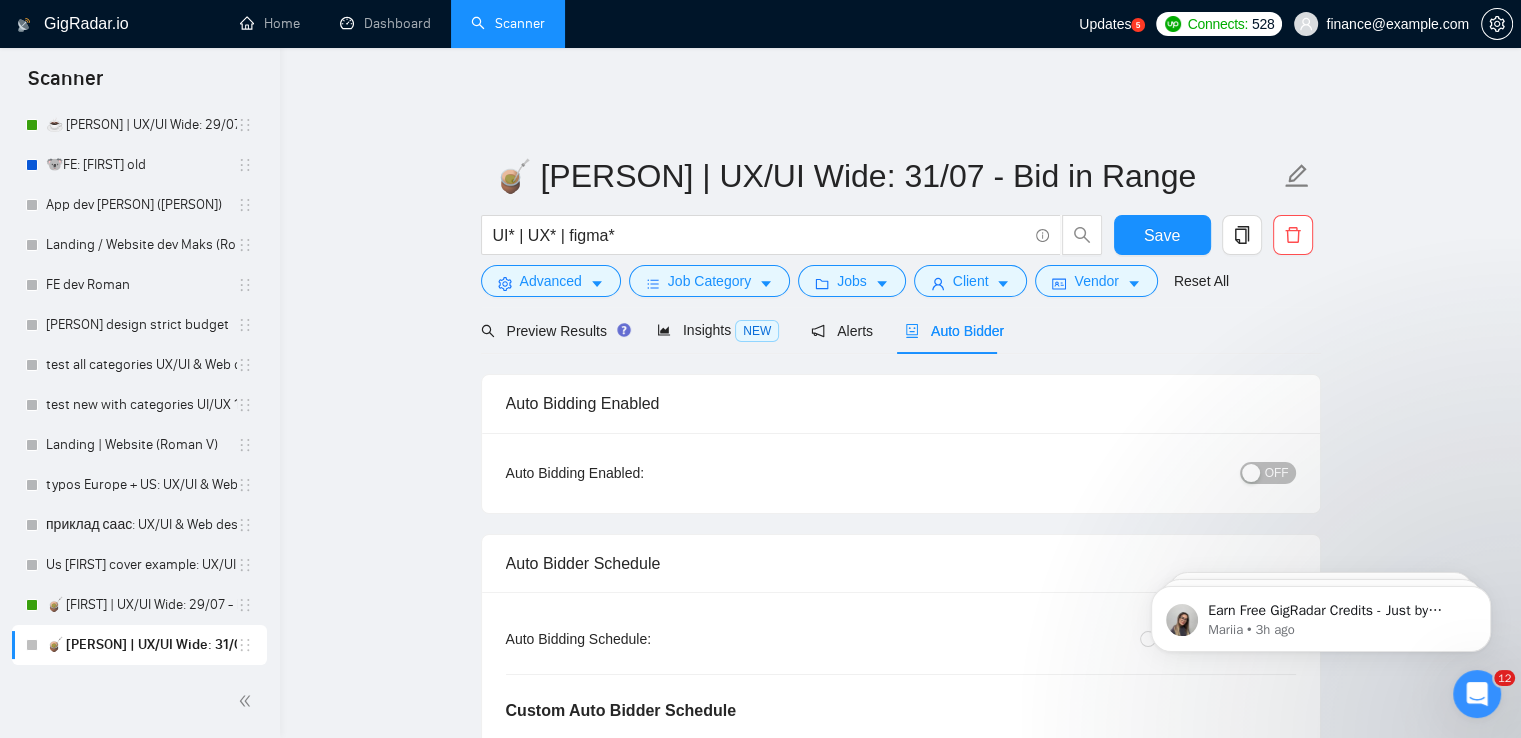 type 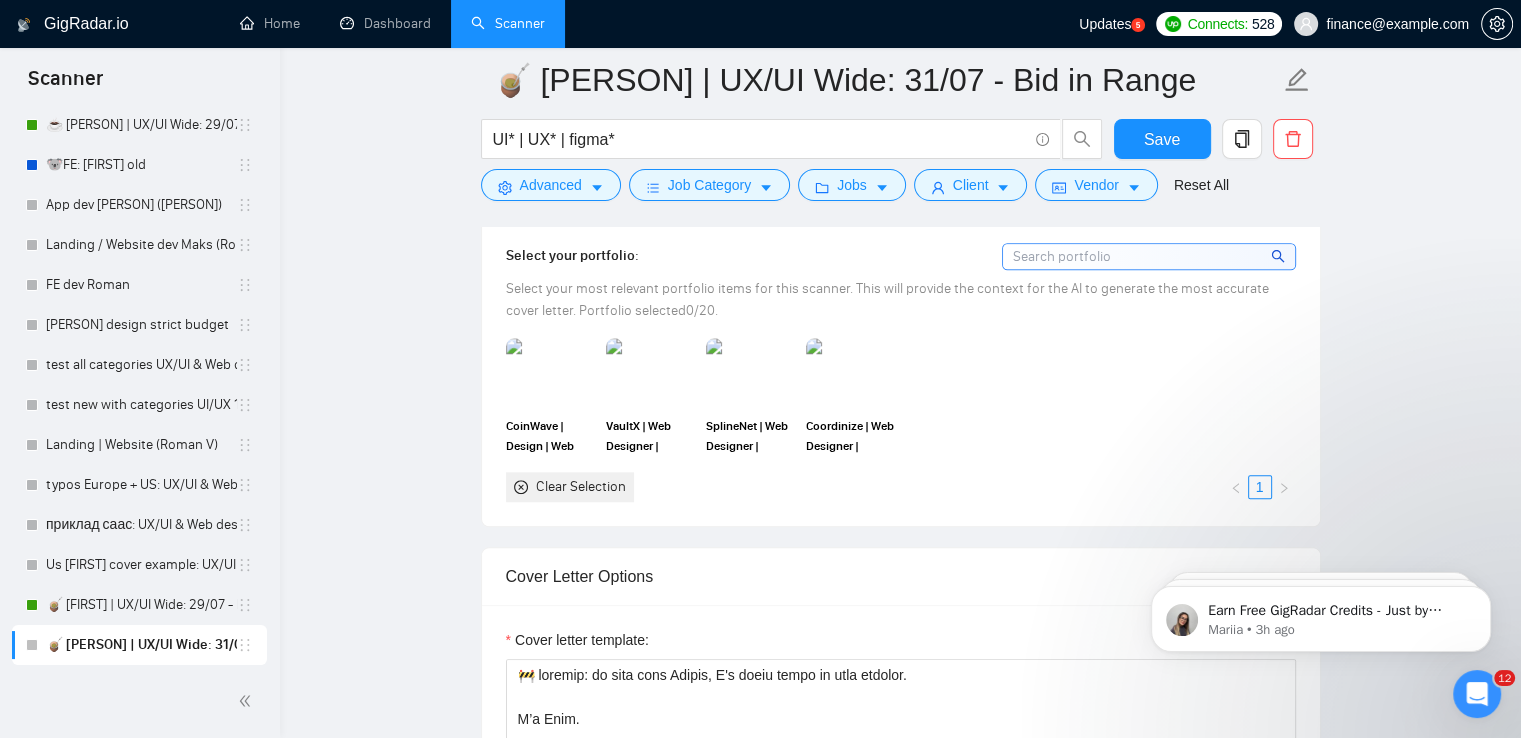 scroll, scrollTop: 1600, scrollLeft: 0, axis: vertical 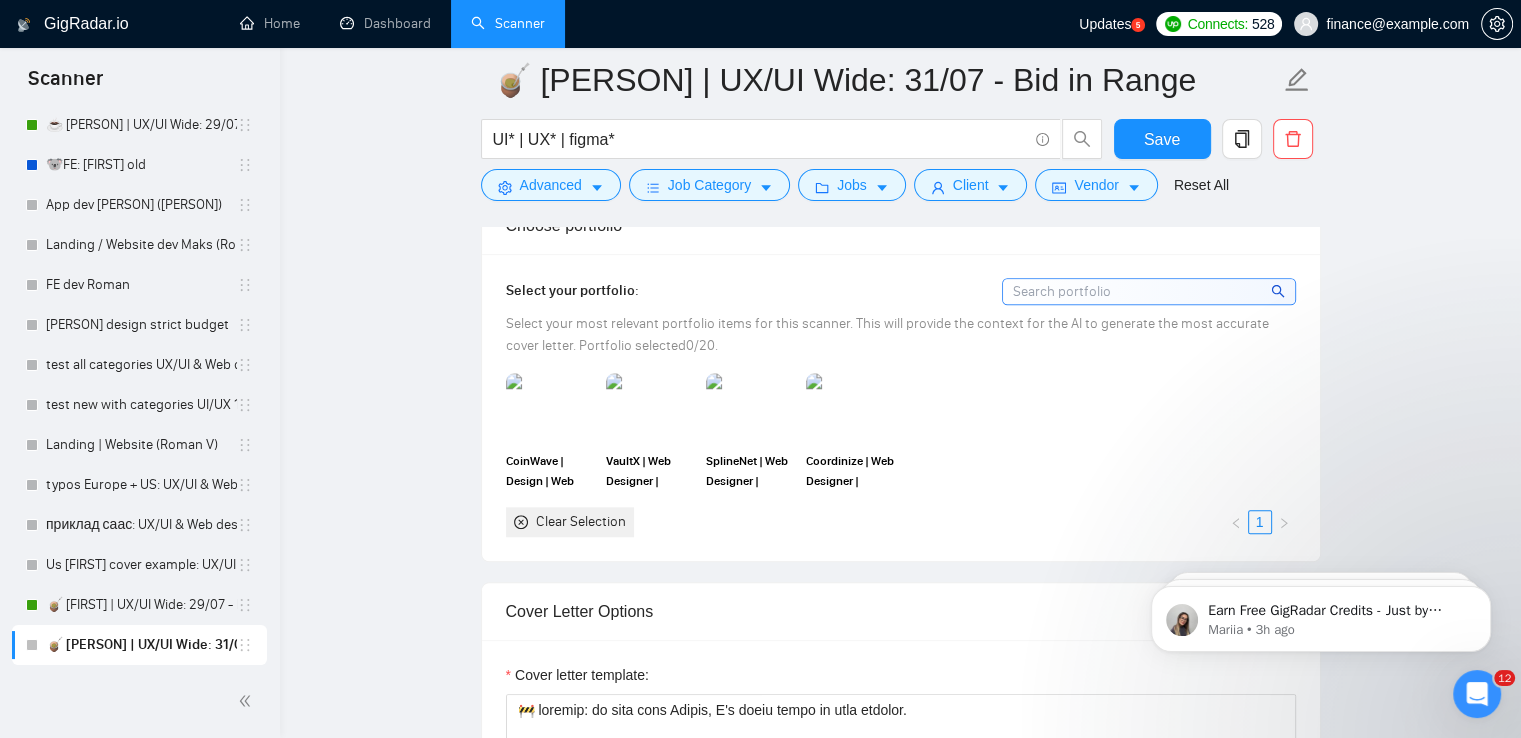 click at bounding box center (550, 408) 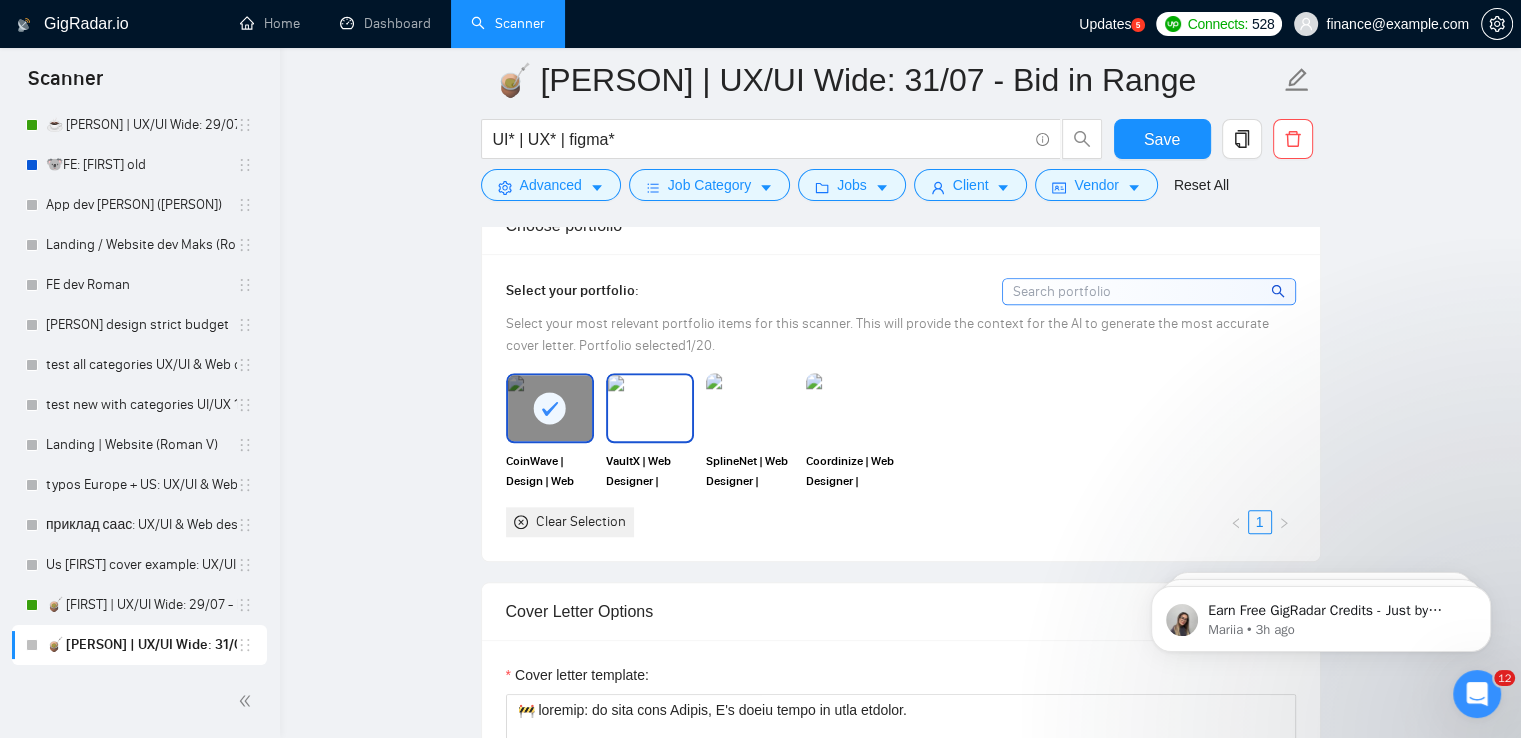 drag, startPoint x: 660, startPoint y: 395, endPoint x: 733, endPoint y: 396, distance: 73.00685 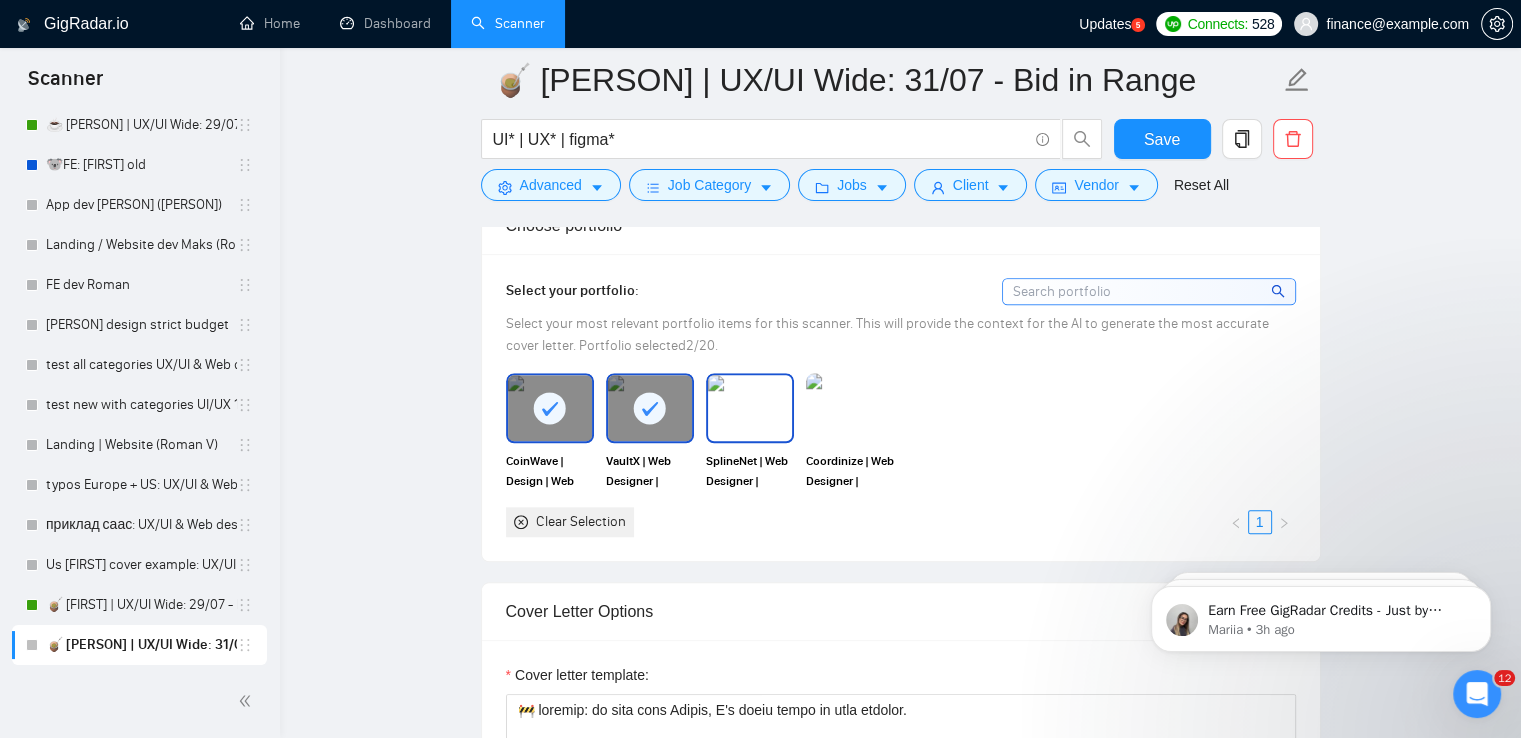 drag, startPoint x: 743, startPoint y: 396, endPoint x: 844, endPoint y: 396, distance: 101 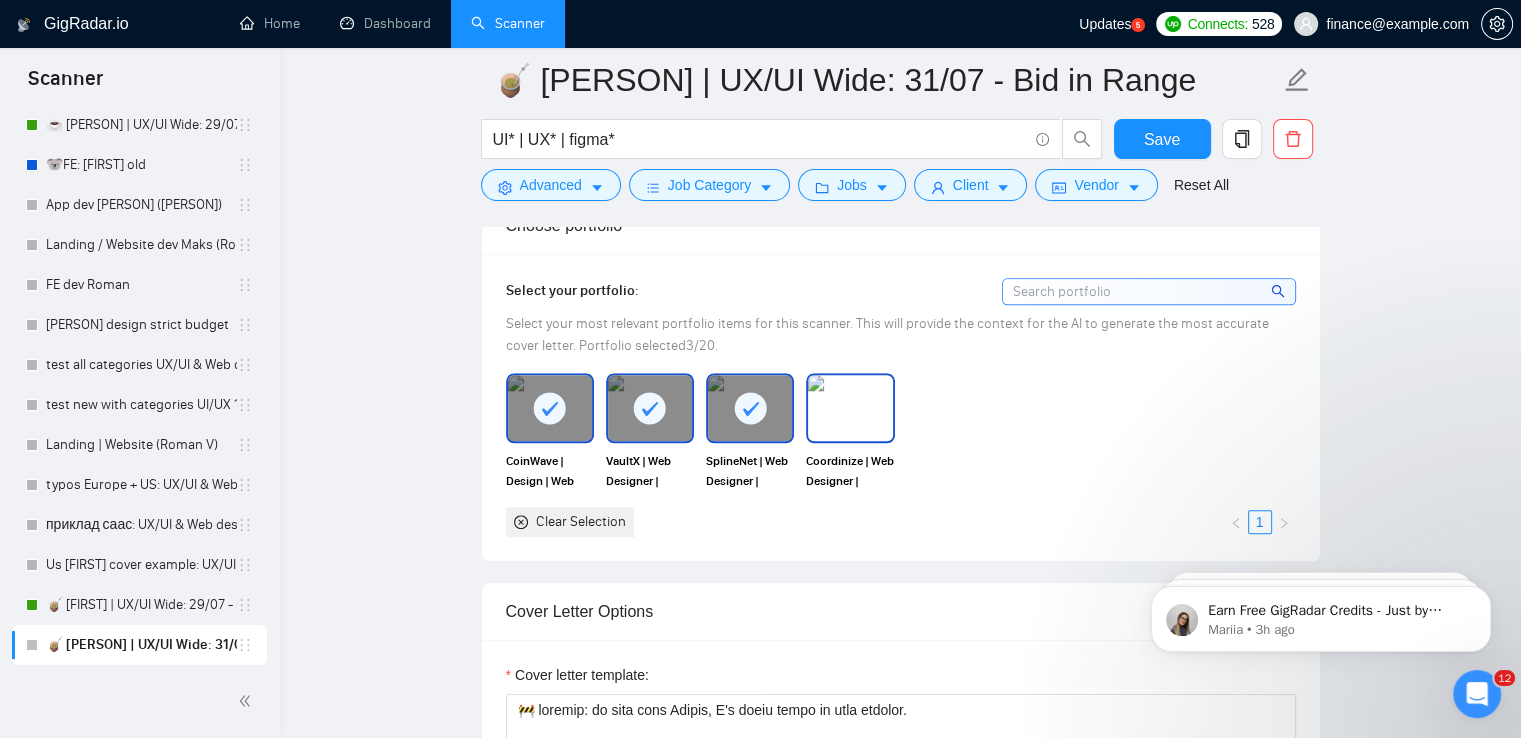 click at bounding box center [850, 408] 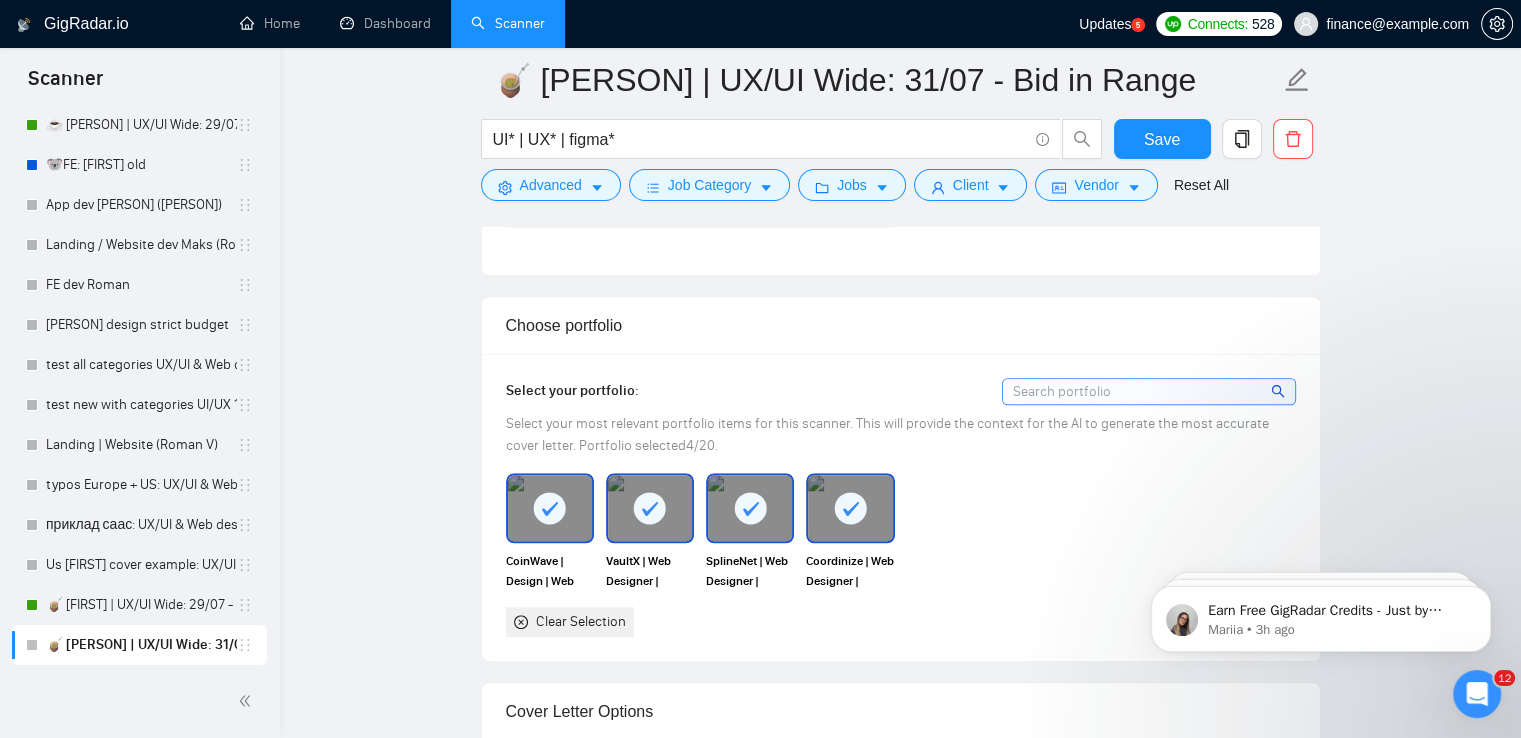 scroll, scrollTop: 1800, scrollLeft: 0, axis: vertical 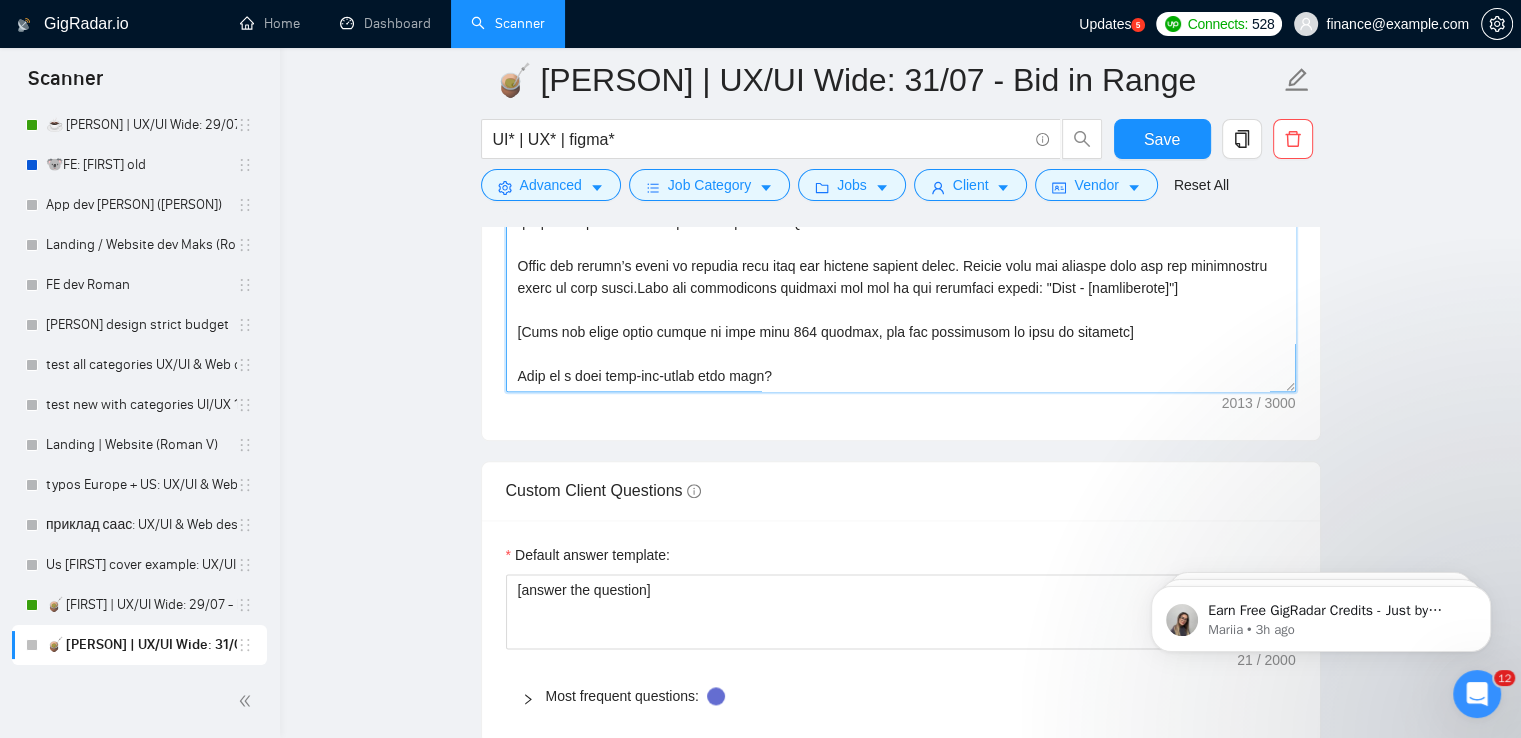 drag, startPoint x: 522, startPoint y: 398, endPoint x: 841, endPoint y: 365, distance: 320.70236 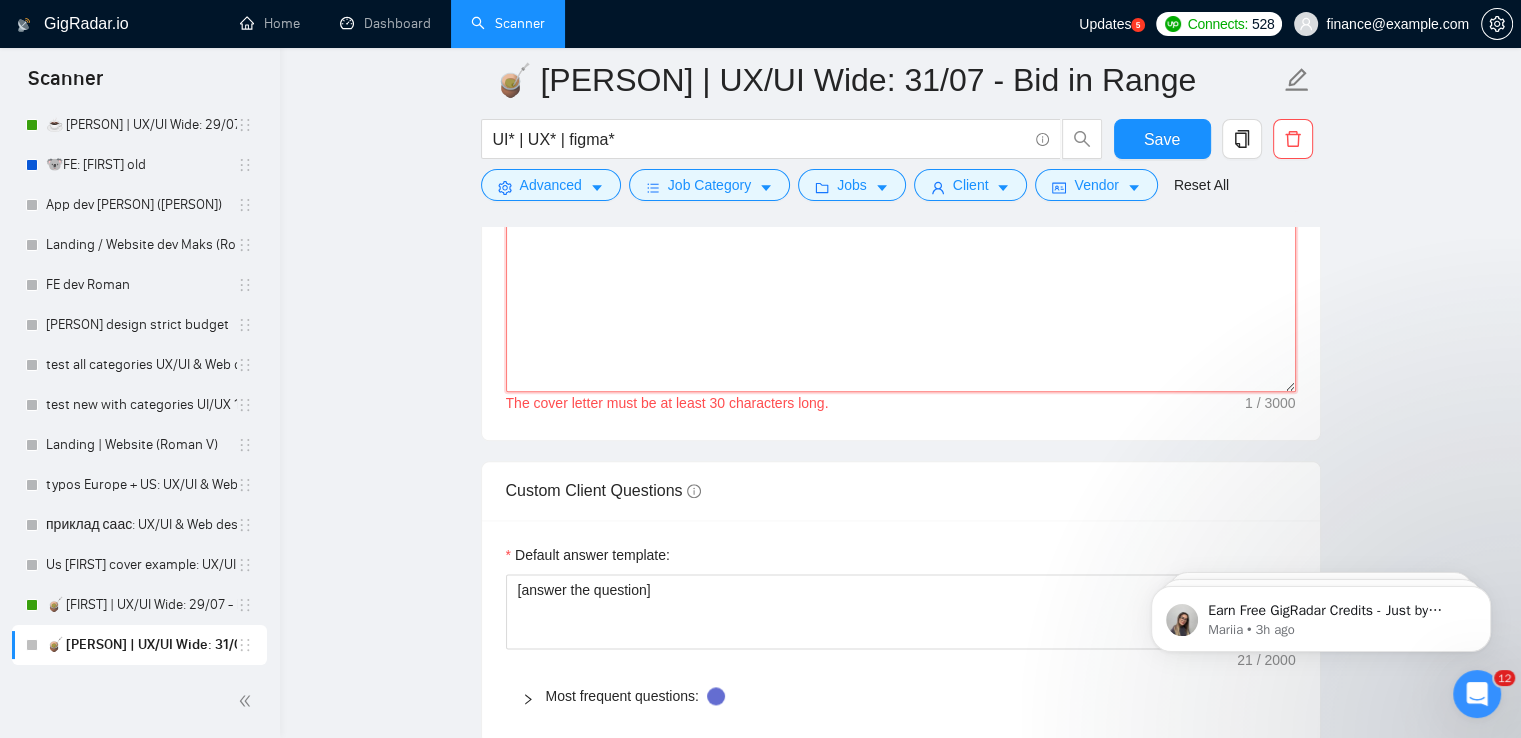 scroll, scrollTop: 2284, scrollLeft: 0, axis: vertical 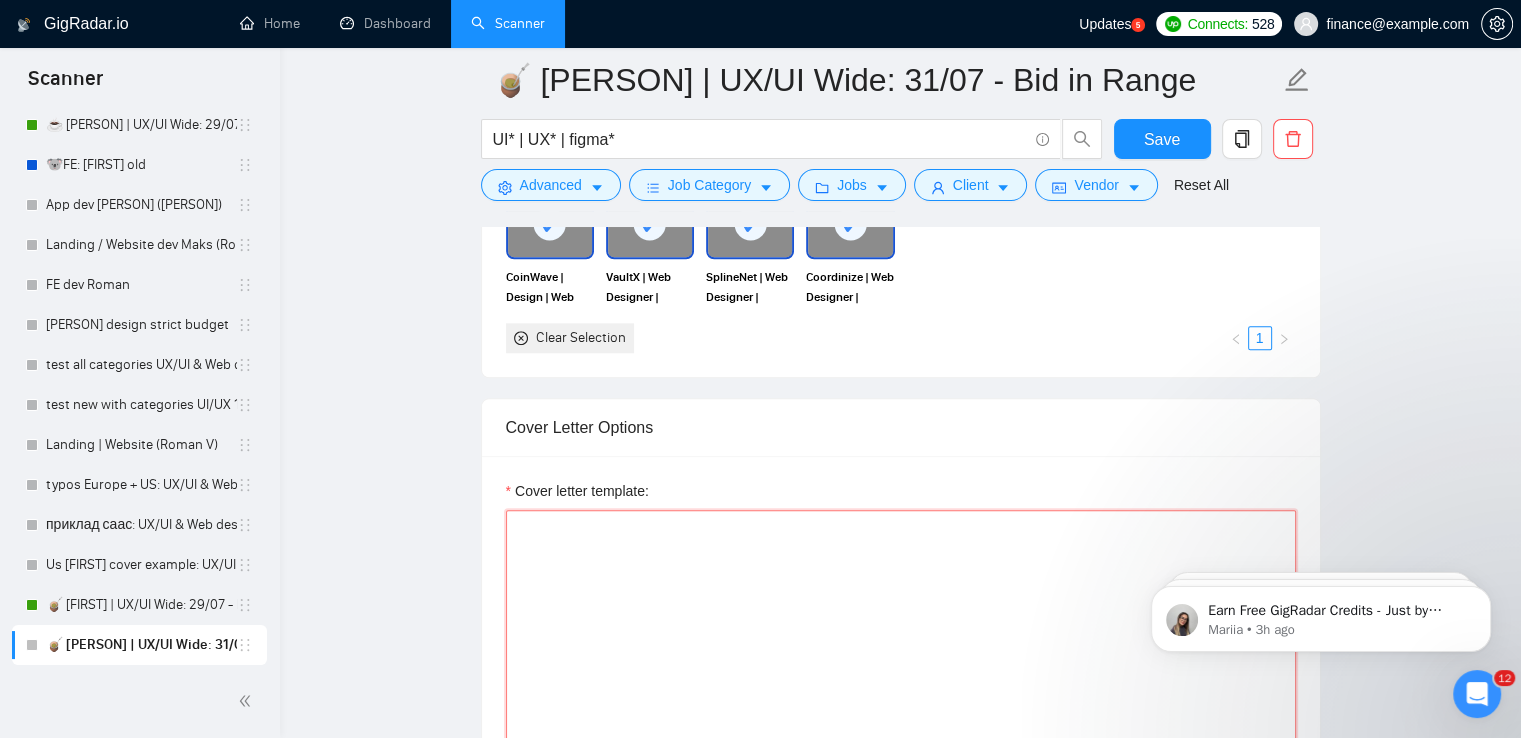 paste on "[use the client's country emoji] Hi there! I am available to jump into the call right away and get it done! 𝗪𝗵𝗮𝘁'𝘀 𝘆𝗼𝘂𝗿 𝗮𝘃𝗮𝗶𝗹𝗮𝗯𝗶𝗹𝗶𝘁𝘆?
✅ I'm a Senior [position or specialist specified in the job posting] with over 9 years of experience in [main skills, niche, and project type as specified in the job posting].
✅I've developed over 20 [the type of project specified in the job posting] for [specific niche that is specified in the job posting]
✅ I have been working with [main skills listed in the job posting] for over 9 years.
I understand that you are choosing the developer by quality, sooo...
📌Here’s the portfolio piece that best matches your project needs:
[Based on the job post, insert one of the following portfolio cases with its link and short description. Match the project niche, product type, or design challenge mentioned in the client’s post. For example: eCommerce, Fintech dashboard, Healthcare app, AI SaaS, Web3 product, etc.
Portfolio cases to choose from (for the bot to reference):
1. Fintech We..." 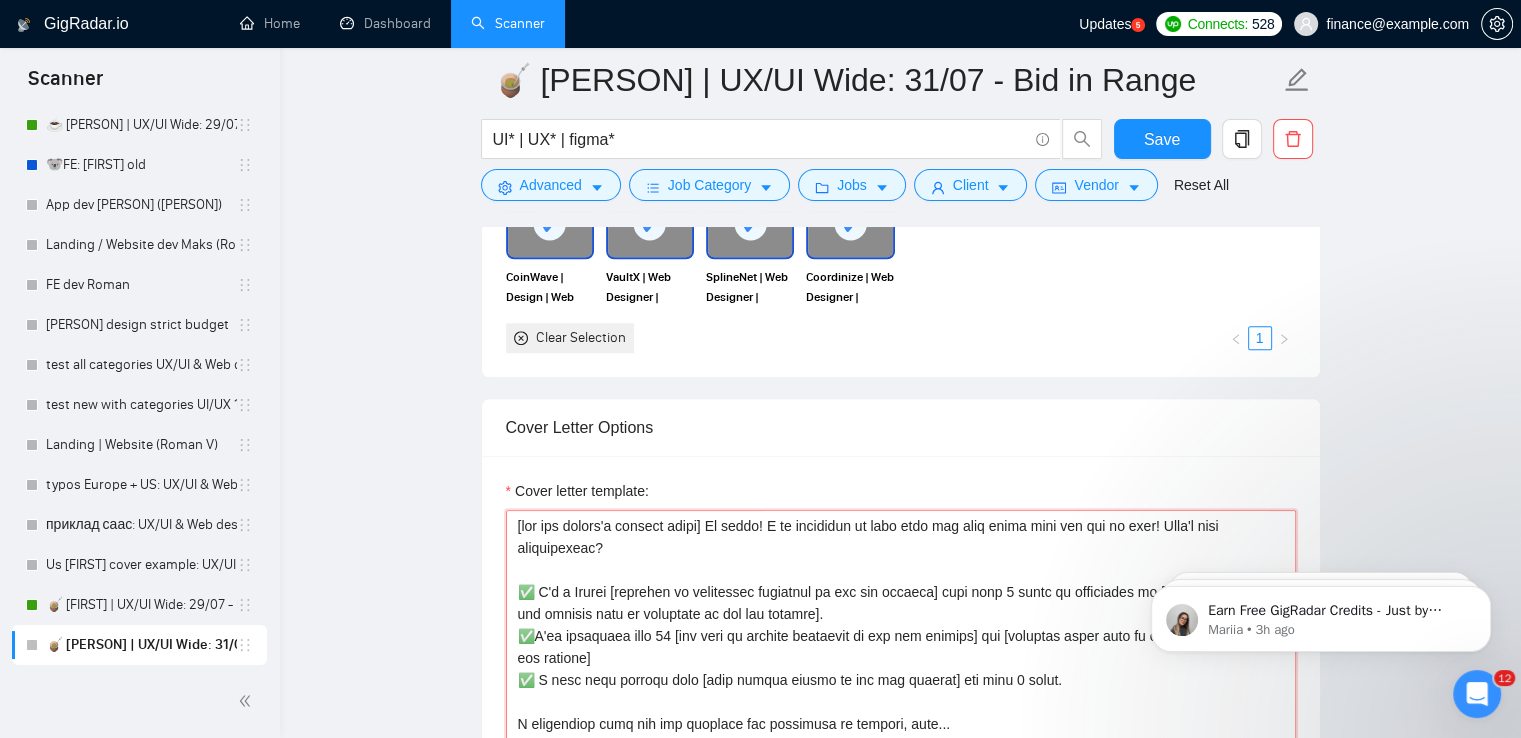 scroll, scrollTop: 764, scrollLeft: 0, axis: vertical 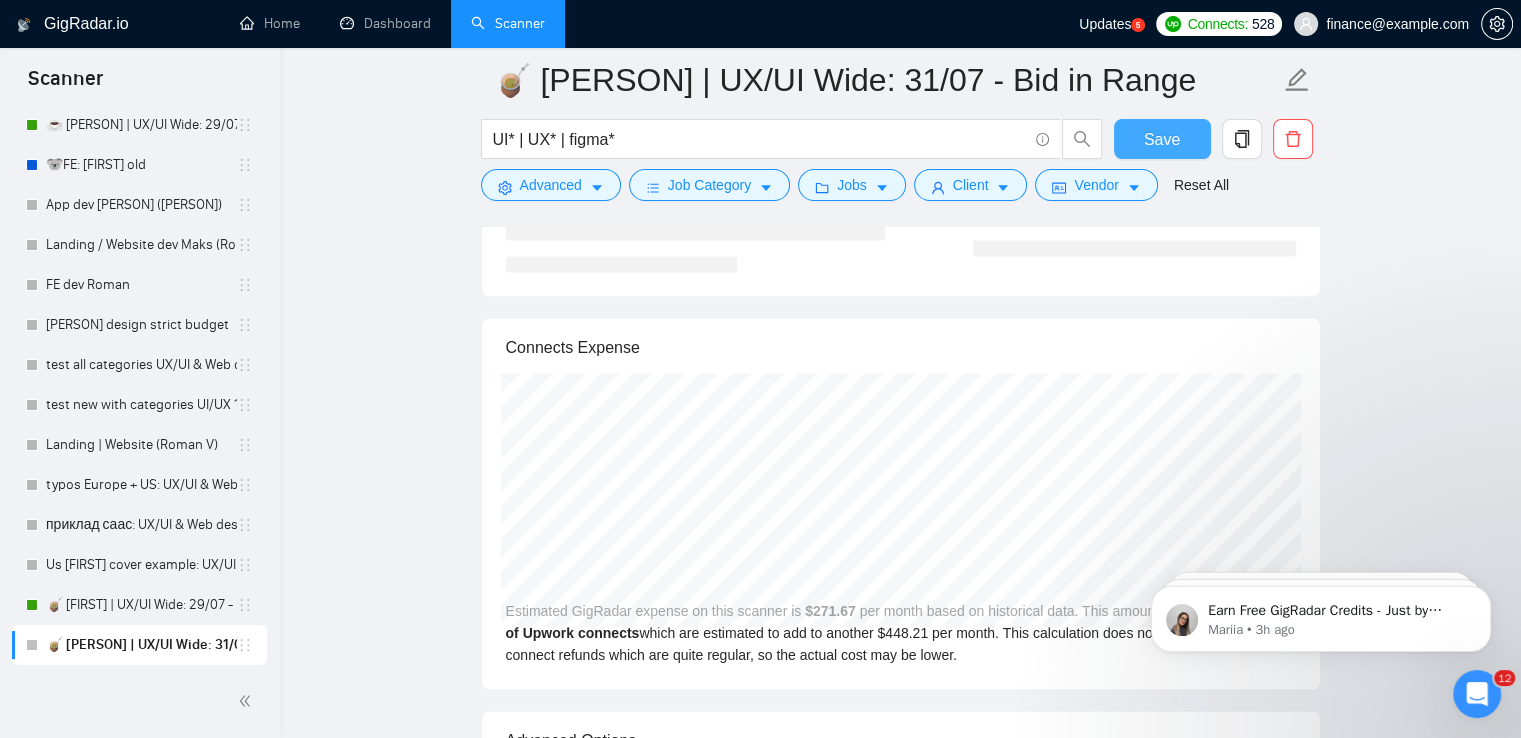 type on "[use the client's country emoji] Hi there! I am available to jump into the call right away and get it done! 𝗪𝗵𝗮𝘁'𝘀 𝘆𝗼𝘂𝗿 𝗮𝘃𝗮𝗶𝗹𝗮𝗯𝗶𝗹𝗶𝘁𝘆?
✅ I'm a Senior [position or specialist specified in the job posting] with over 9 years of experience in [main skills, niche, and project type as specified in the job posting].
✅I've developed over 20 [the type of project specified in the job posting] for [specific niche that is specified in the job posting]
✅ I have been working with [main skills listed in the job posting] for over 9 years.
I understand that you are choosing the developer by quality, sooo...
📌Here’s the portfolio piece that best matches your project needs:
[Based on the job post, insert one of the following portfolio cases with its link and short description. Match the project niche, product type, or design challenge mentioned in the client’s post. For example: eCommerce, Fintech dashboard, Healthcare app, AI SaaS, Web3 product, etc.
Portfolio cases to choose from (for the bot to reference):
1. Fintech We..." 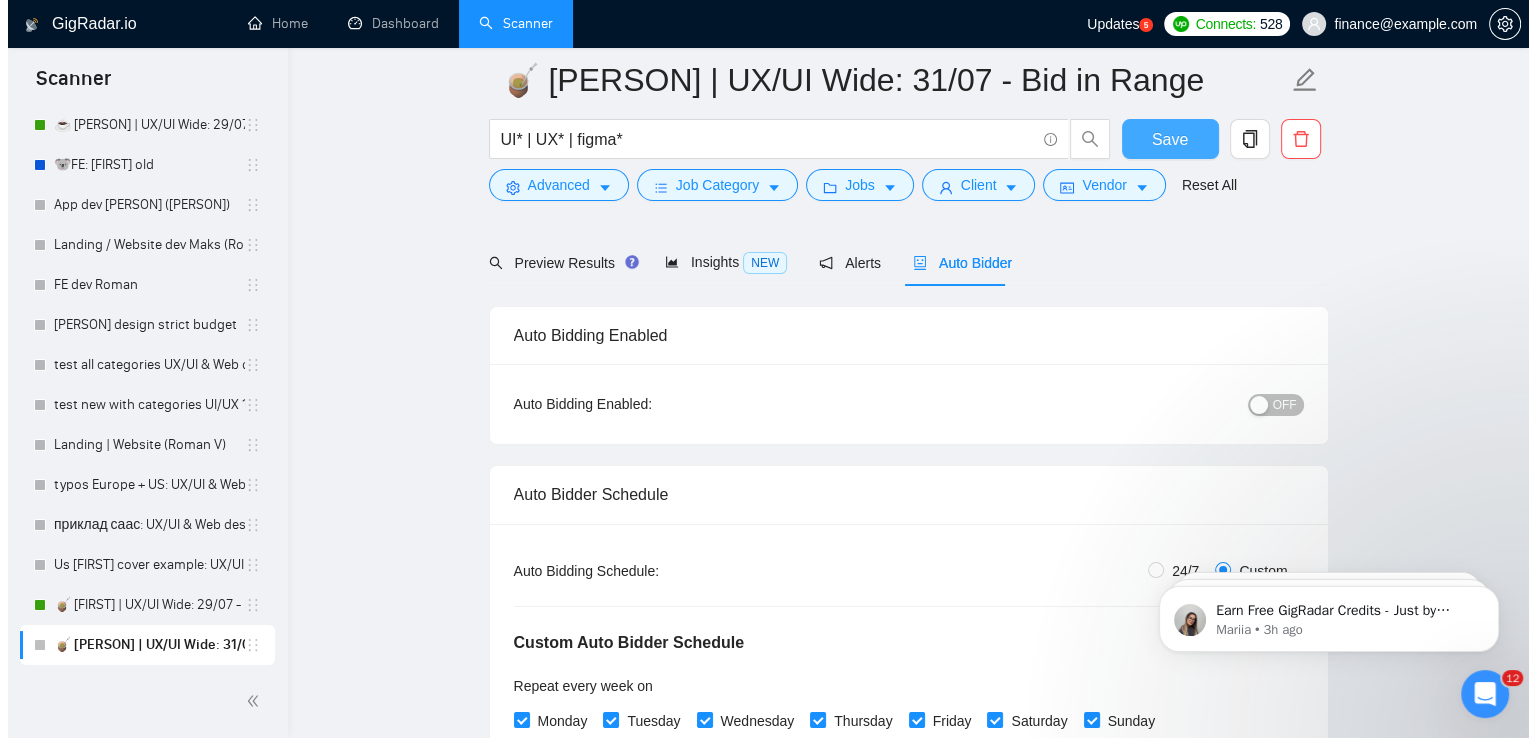 scroll, scrollTop: 0, scrollLeft: 0, axis: both 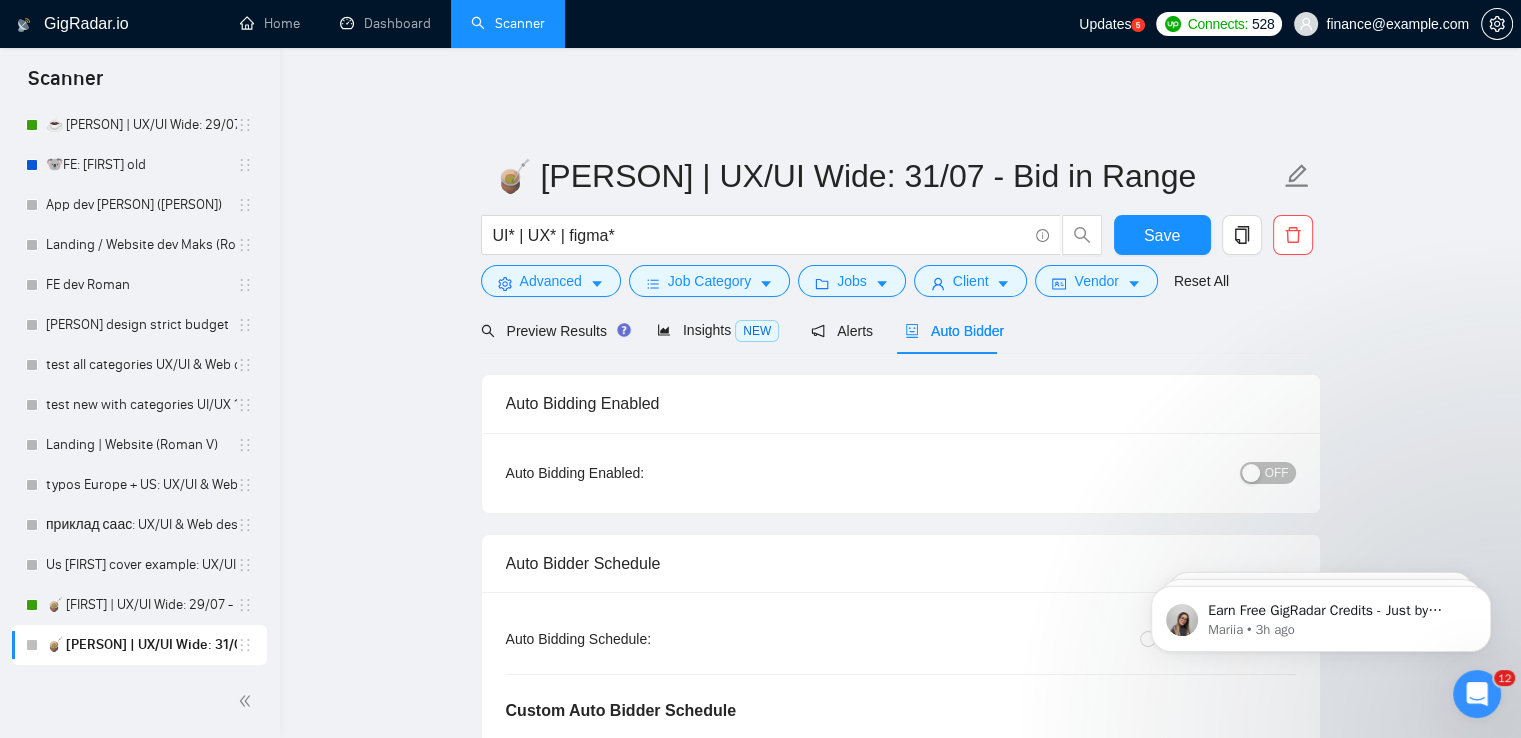 click on "OFF" at bounding box center (1277, 473) 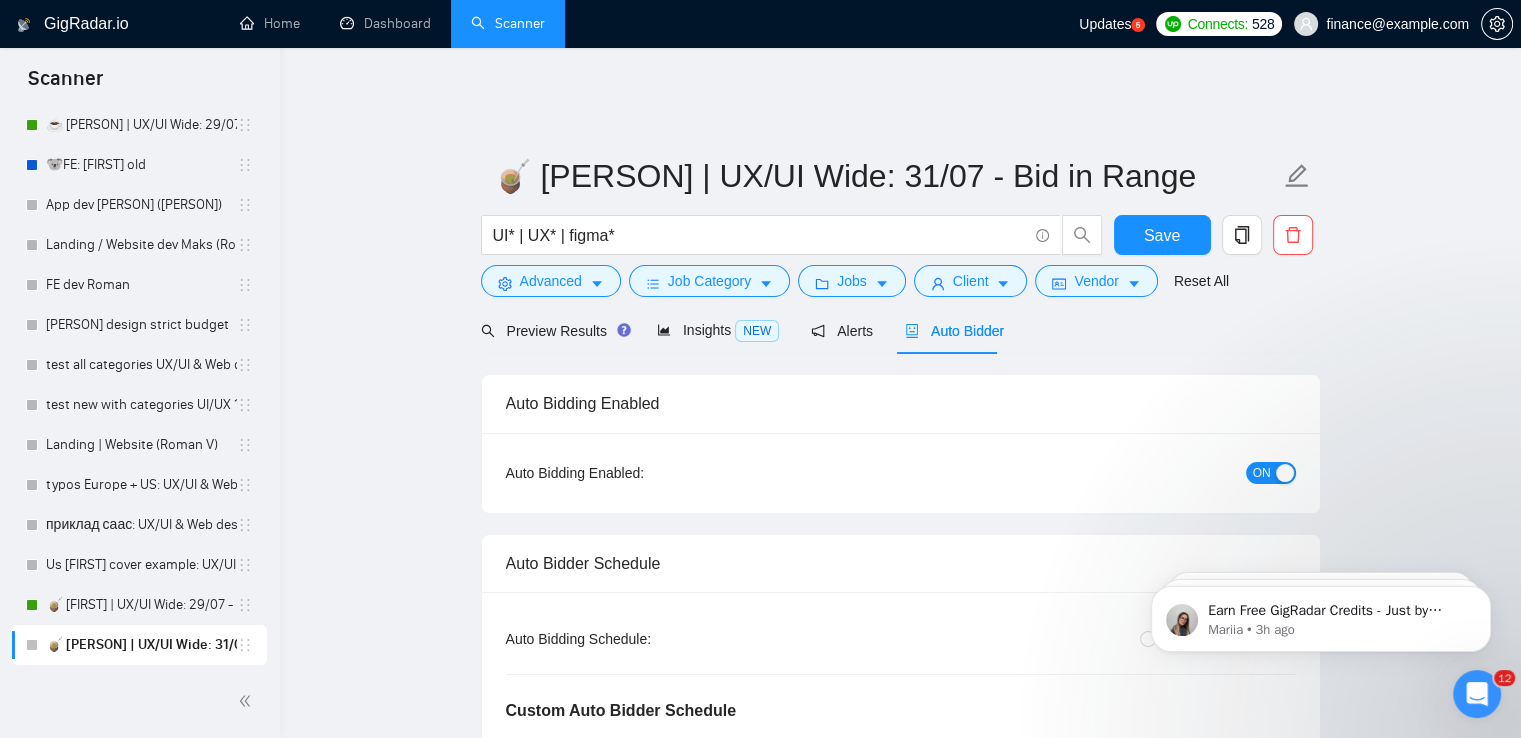 click on "Preview Results Insights NEW Alerts Auto Bidder" at bounding box center [901, 330] 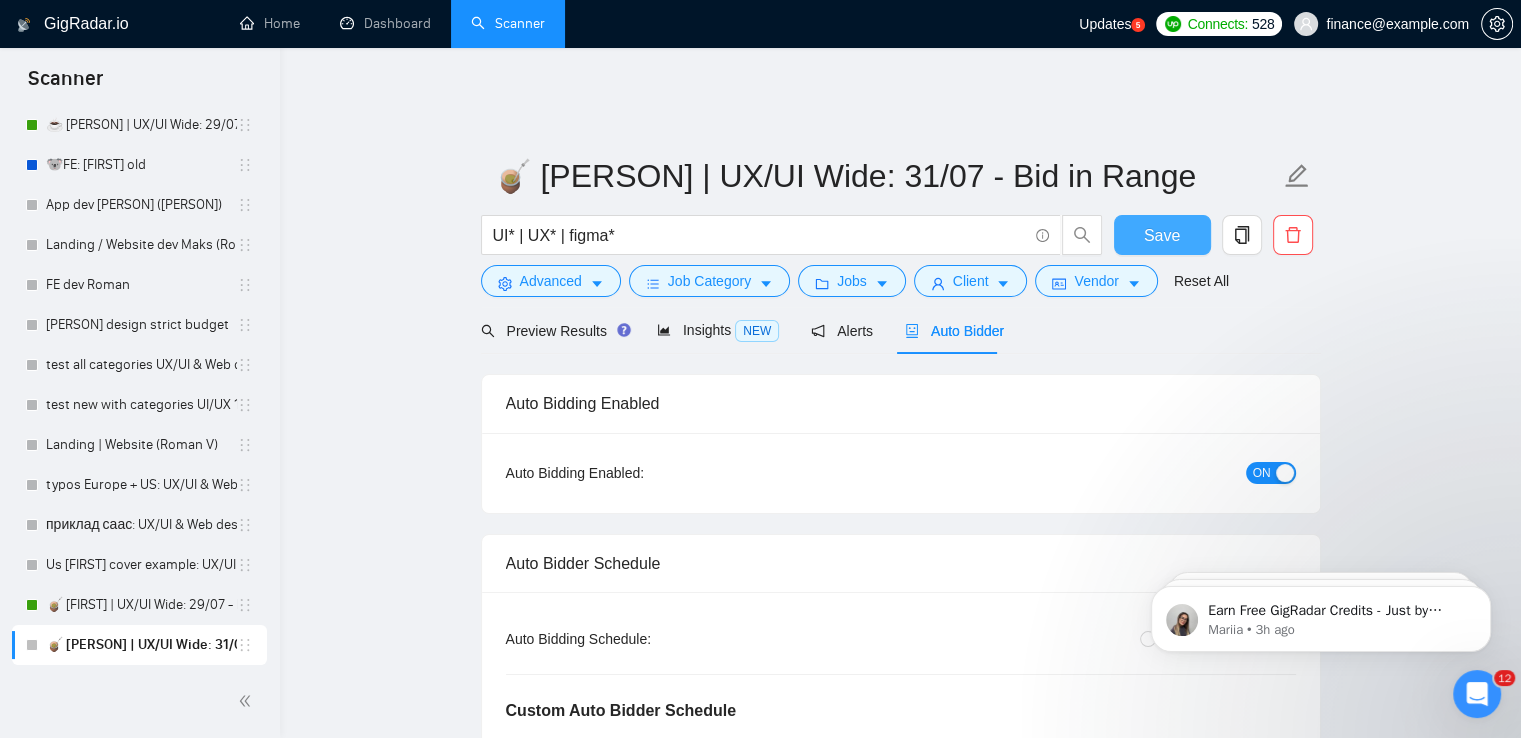 click on "Save" at bounding box center (1162, 235) 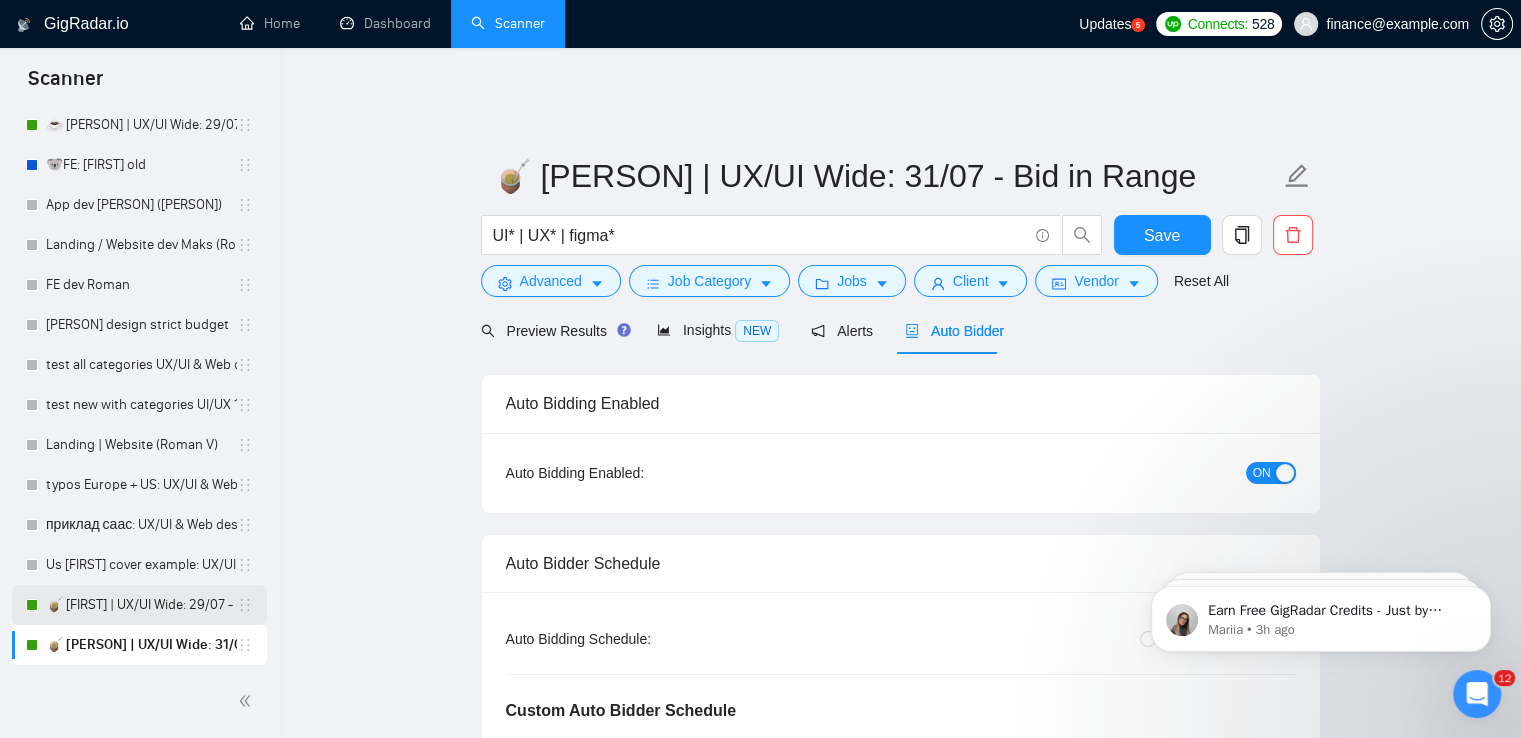 type 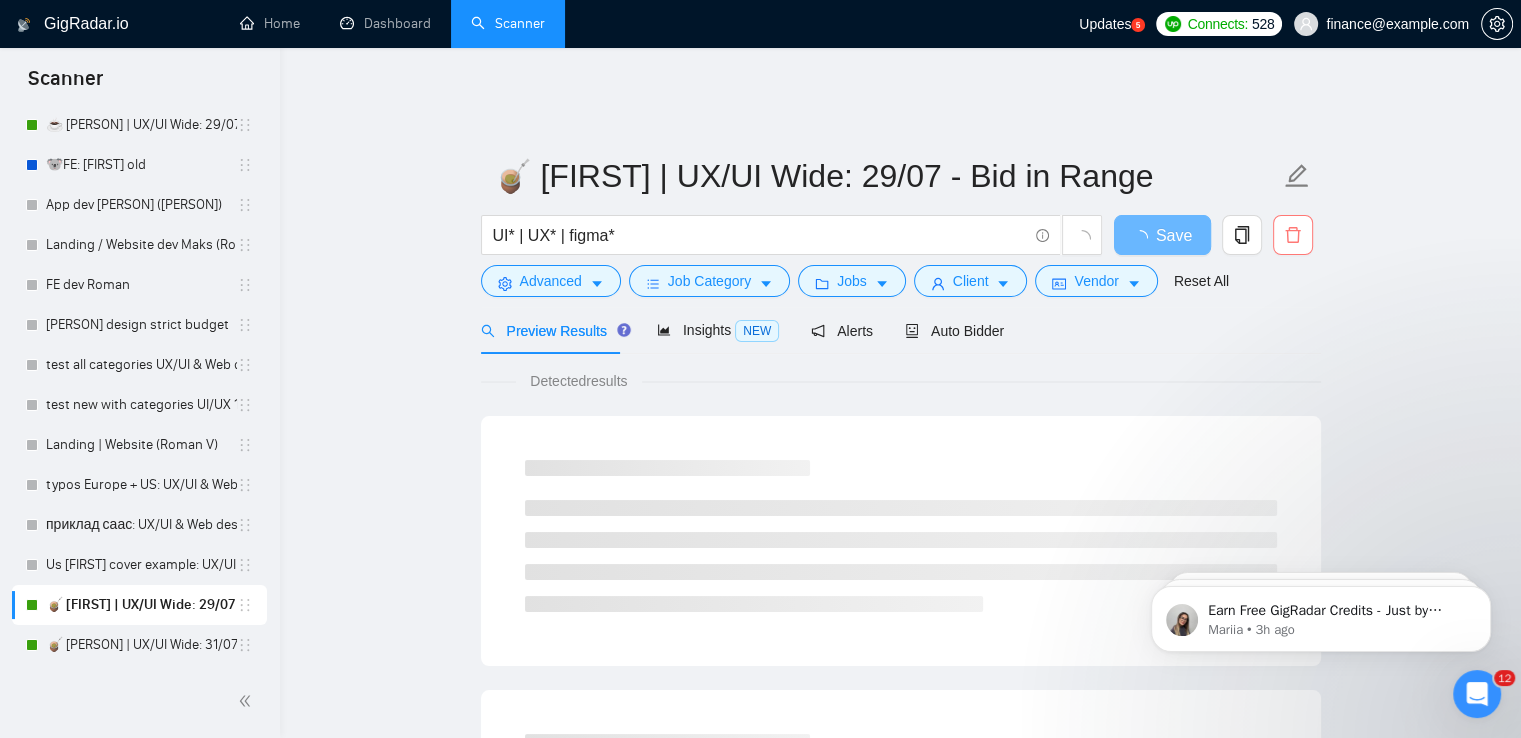 click 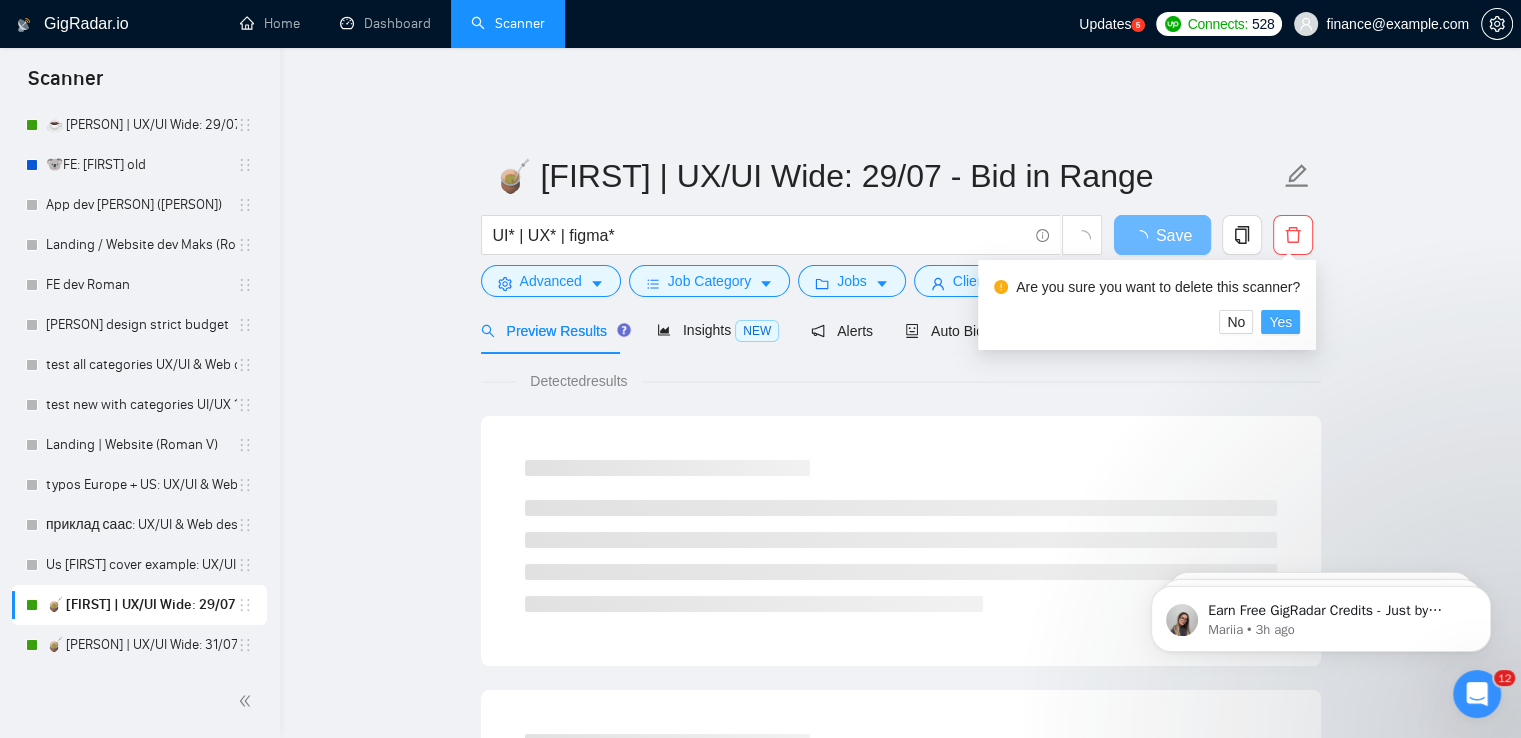 click on "Yes" at bounding box center [1280, 322] 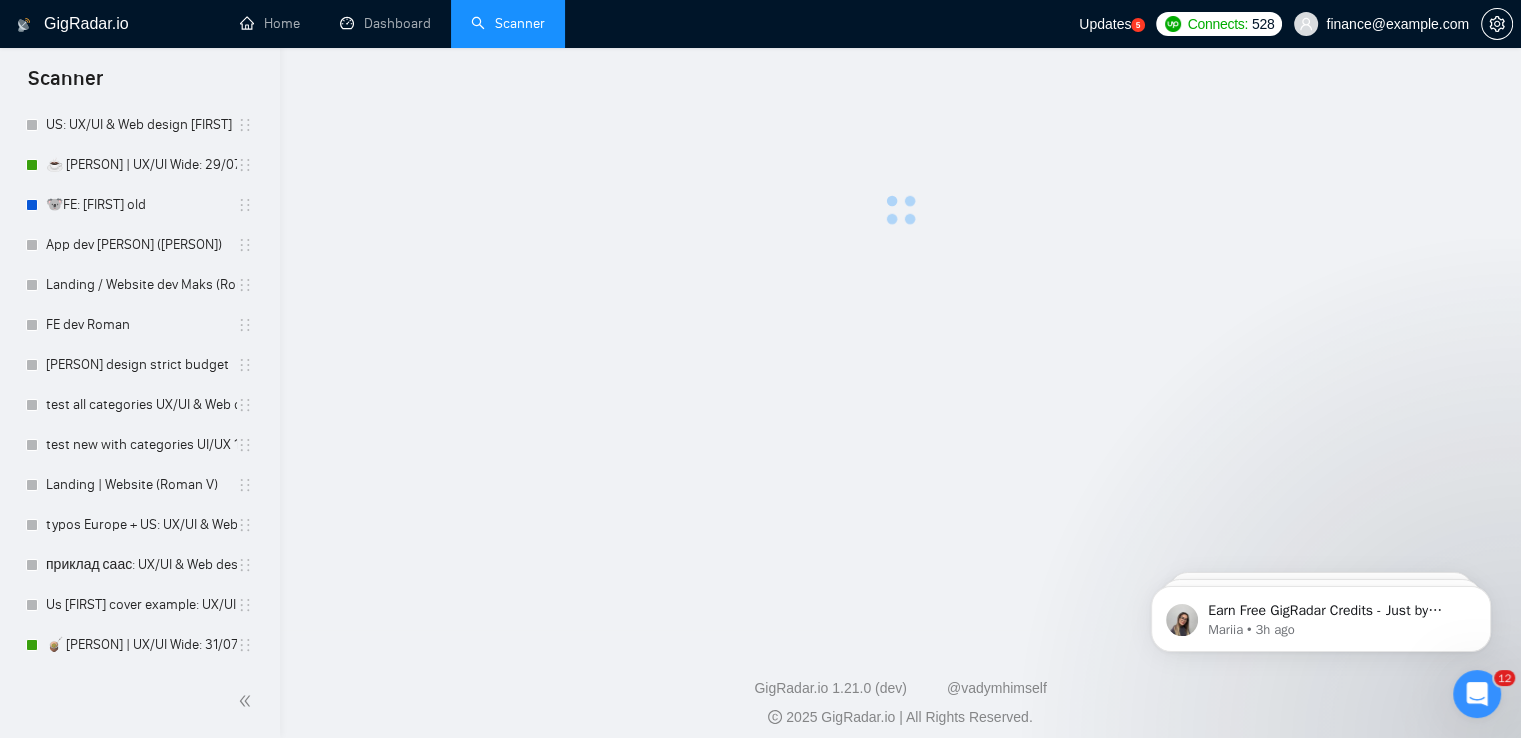 scroll, scrollTop: 657, scrollLeft: 0, axis: vertical 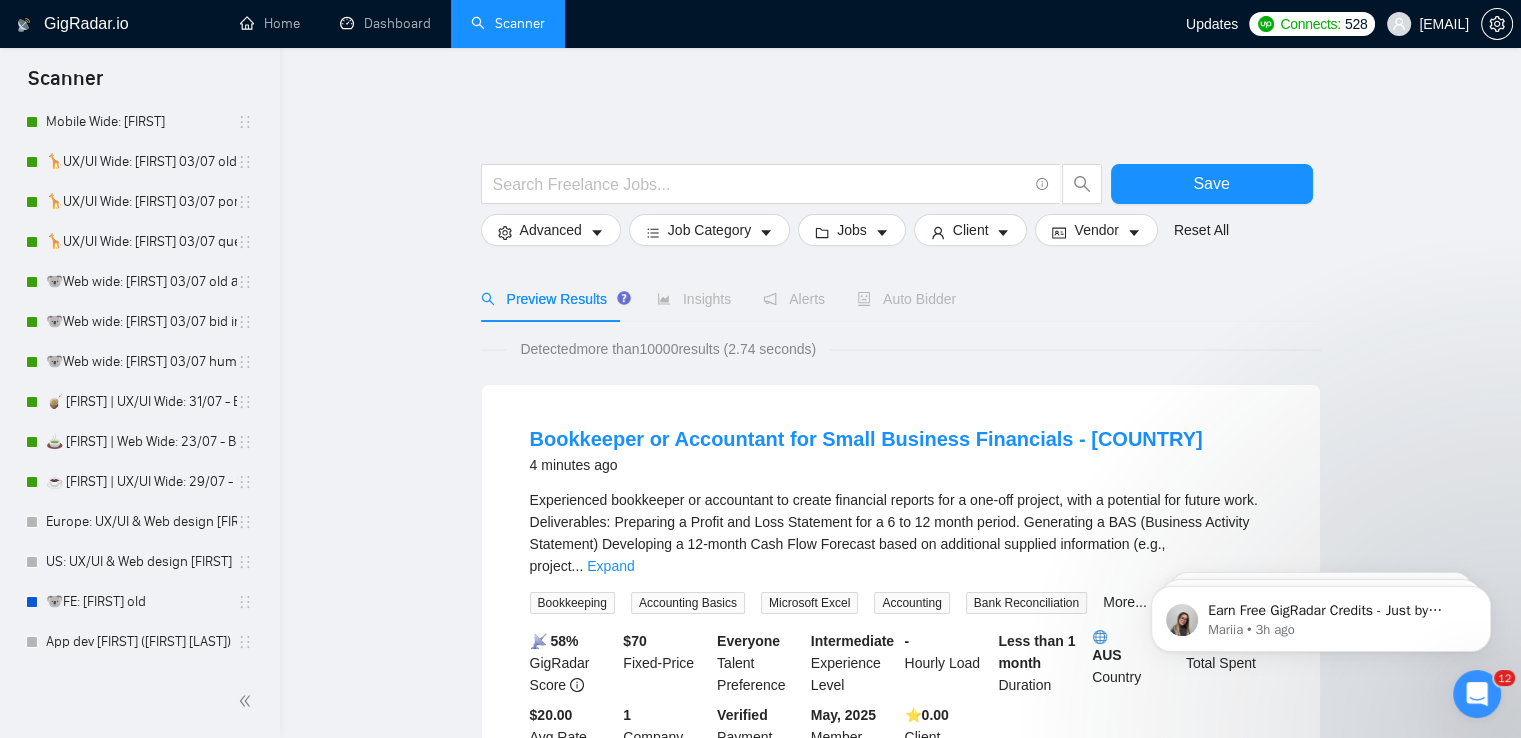 click on "Save Advanced   Job Category   Jobs   Client   Vendor   Reset All Preview Results Insights Alerts Auto Bidder Detected  more than   10000  results   (2.74 seconds) Bookkeeper or Accountant for Small Business Financials - Australia 4 minutes ago Experienced bookkeeper or accountant to create financial reports for a one-off project, with a potential for future work.
Deliverables:
Preparing a Profit and Loss Statement for a 6 to 12 month period.
Generating a BAS (Business Activity Statement)
Developing a 12-month Cash Flow Forecast based on additional supplied information (e.g., project ... Expand Bookkeeping Accounting Basics Microsoft Excel Accounting Bank Reconciliation More... 📡   58% GigRadar Score   $ 70 Fixed-Price Everyone Talent Preference Intermediate Experience Level - Hourly Load Less than 1 month Duration   AUS Country $ 854.05 Total Spent $20.00 Avg Rate Paid 1 Company Size Verified Payment Verified May, 2025 Member Since ⭐️  0.00 Client Feedback 4 minutes ago ... Expand Facebook More..." at bounding box center [900, 1393] 